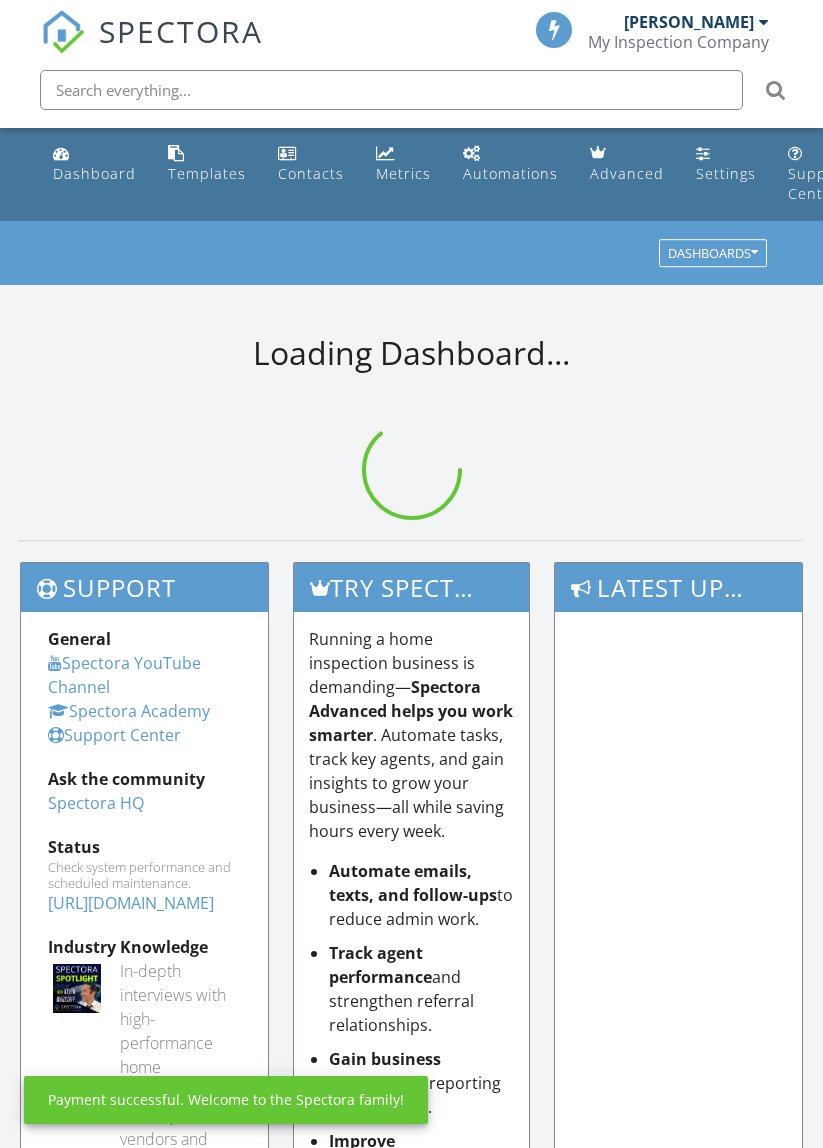 scroll, scrollTop: 0, scrollLeft: 0, axis: both 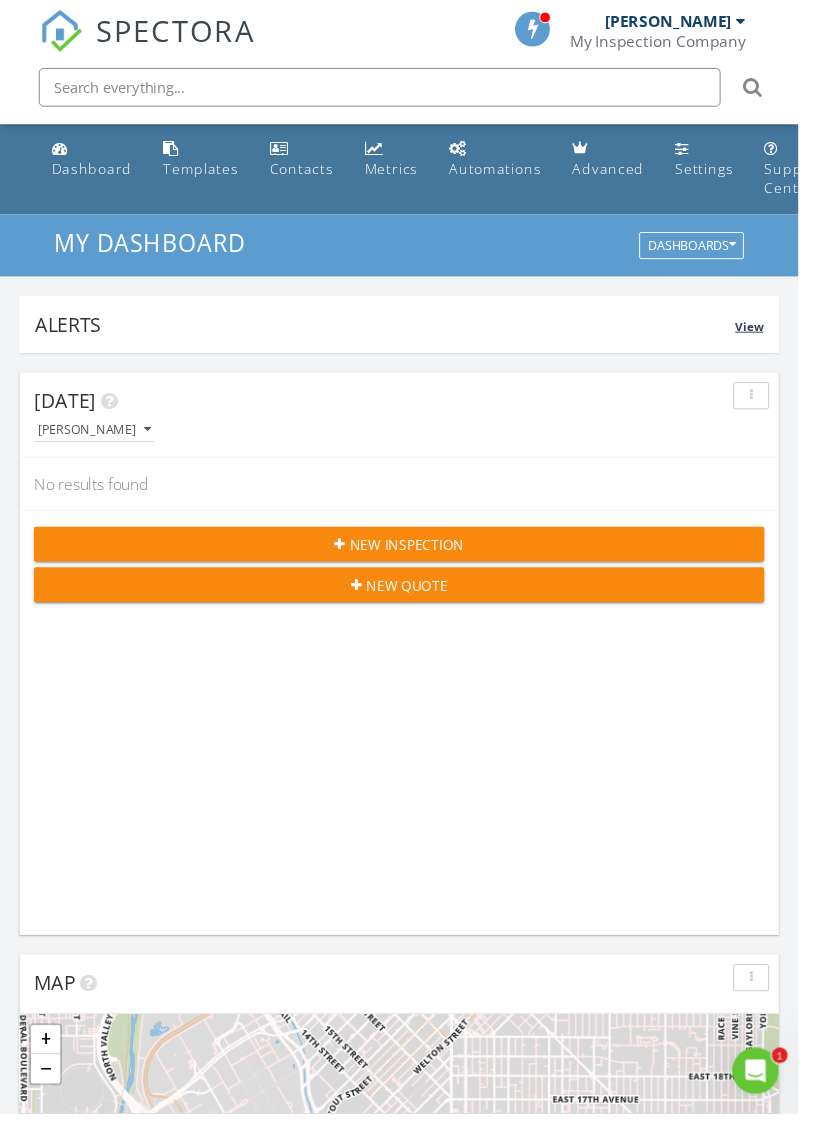 click on "View" at bounding box center (772, 336) 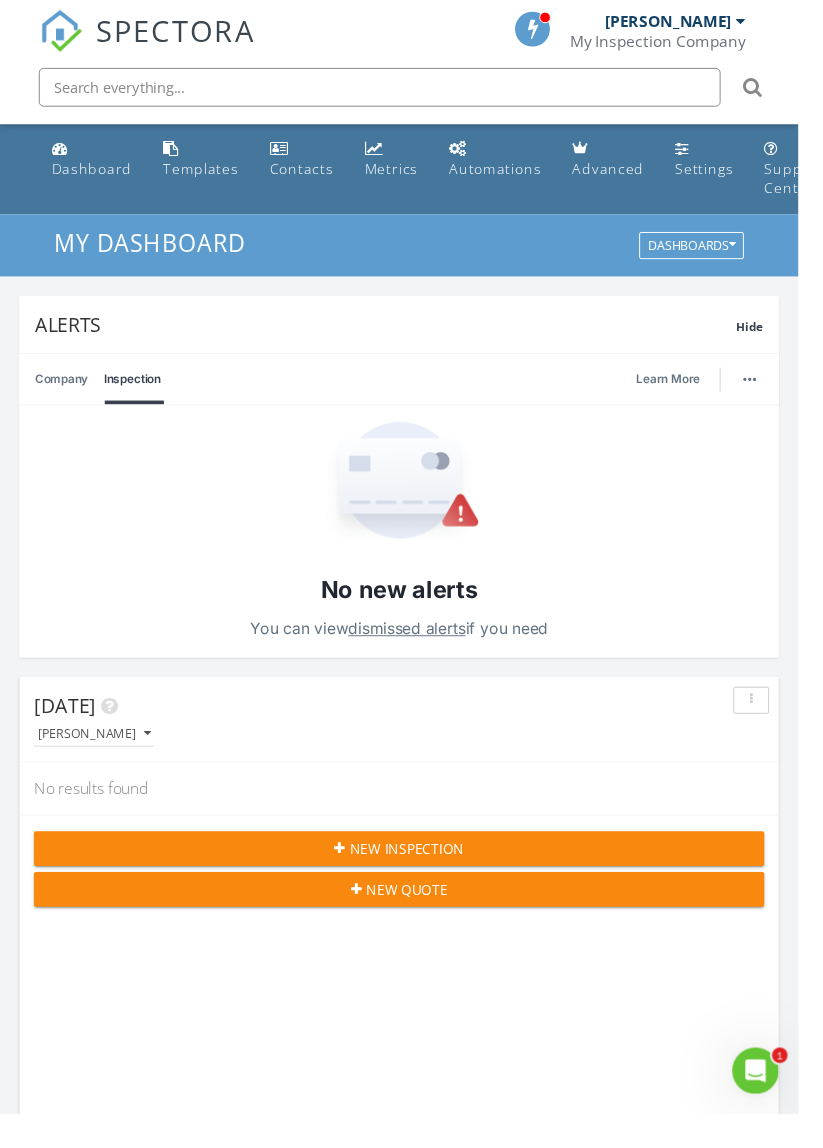 click on "Company" at bounding box center (63, 391) 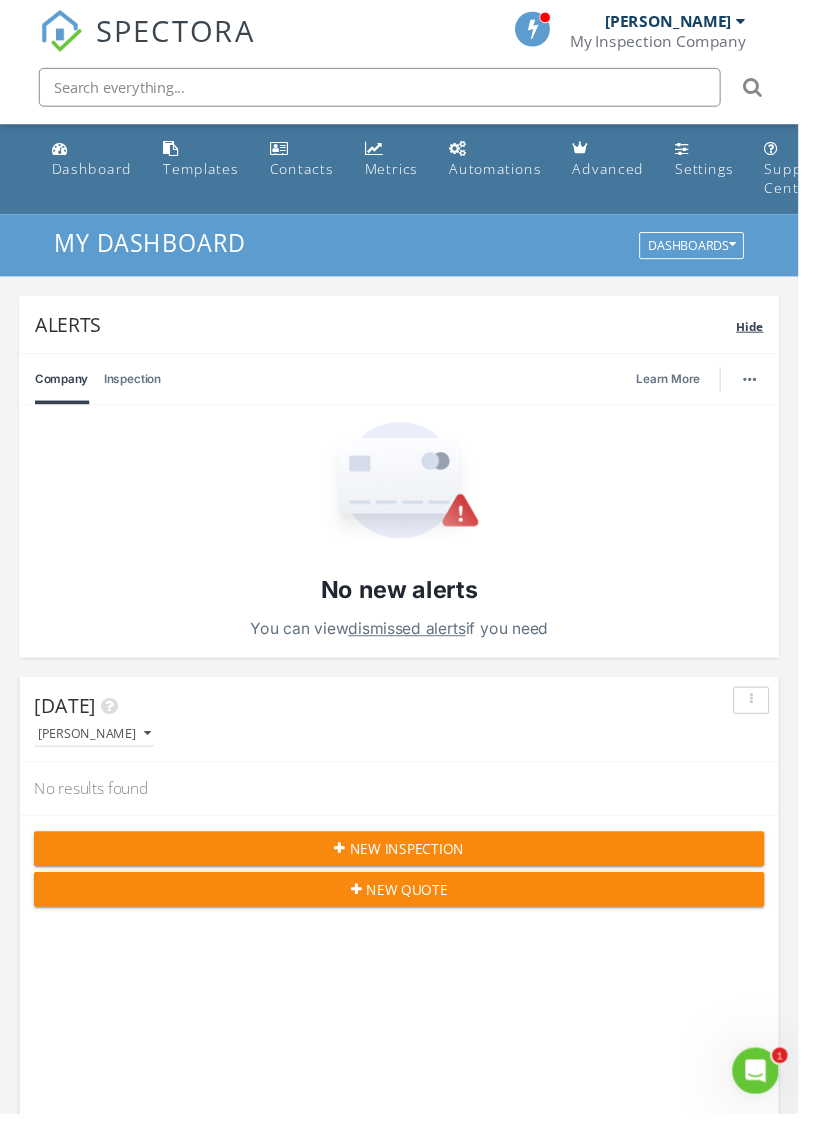 click on "Hide" at bounding box center [773, 336] 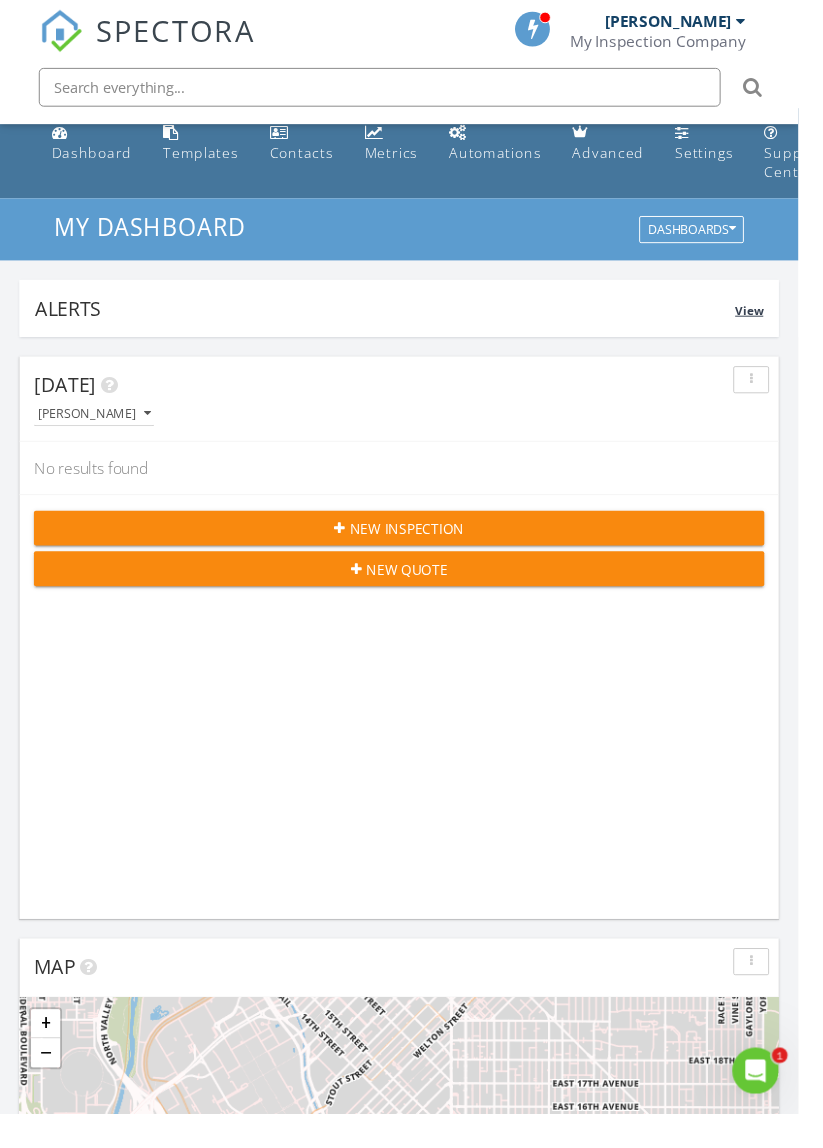scroll, scrollTop: 0, scrollLeft: 0, axis: both 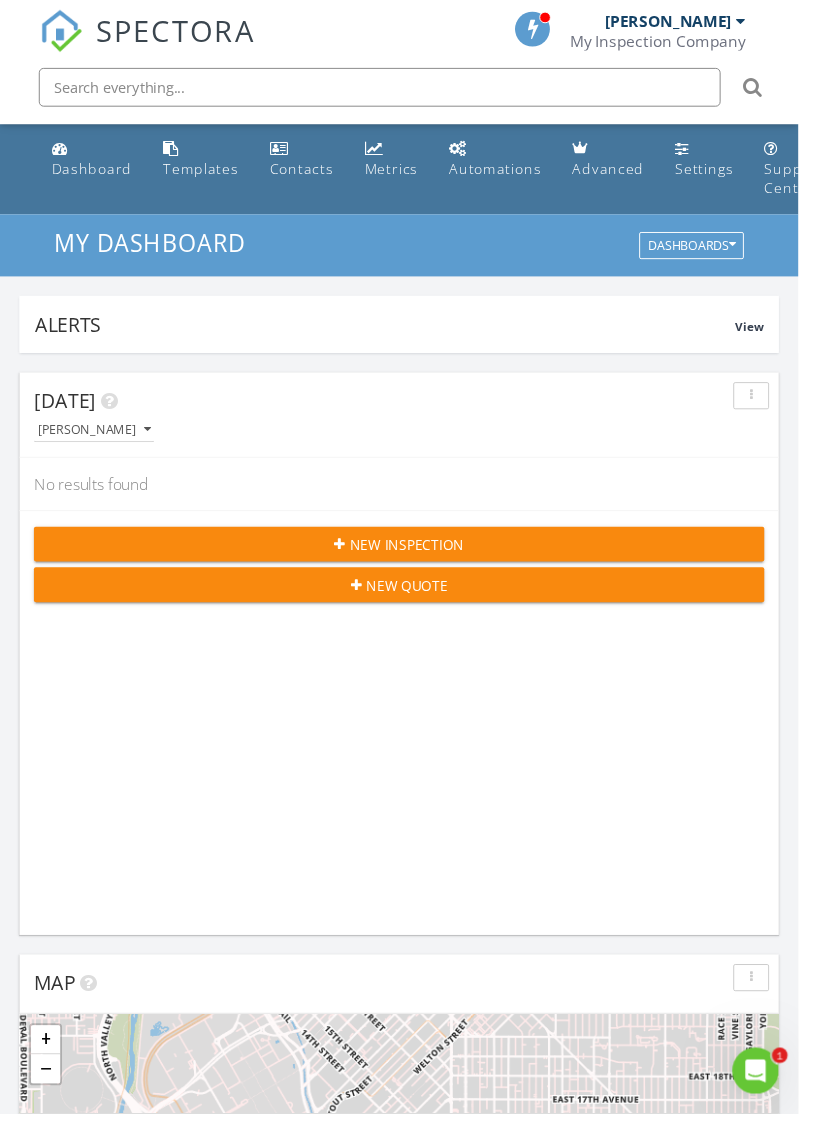 click on "My Inspection Company" at bounding box center (678, 42) 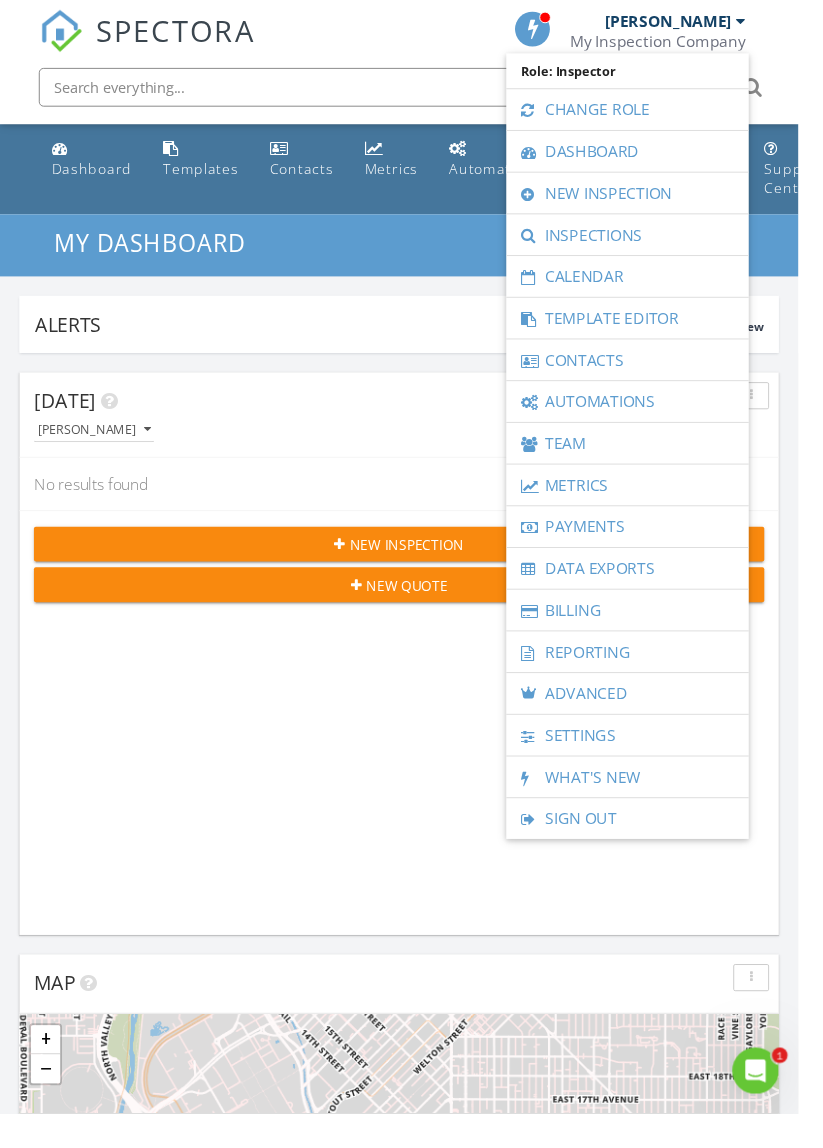 click on "[PERSON_NAME]" at bounding box center [689, 22] 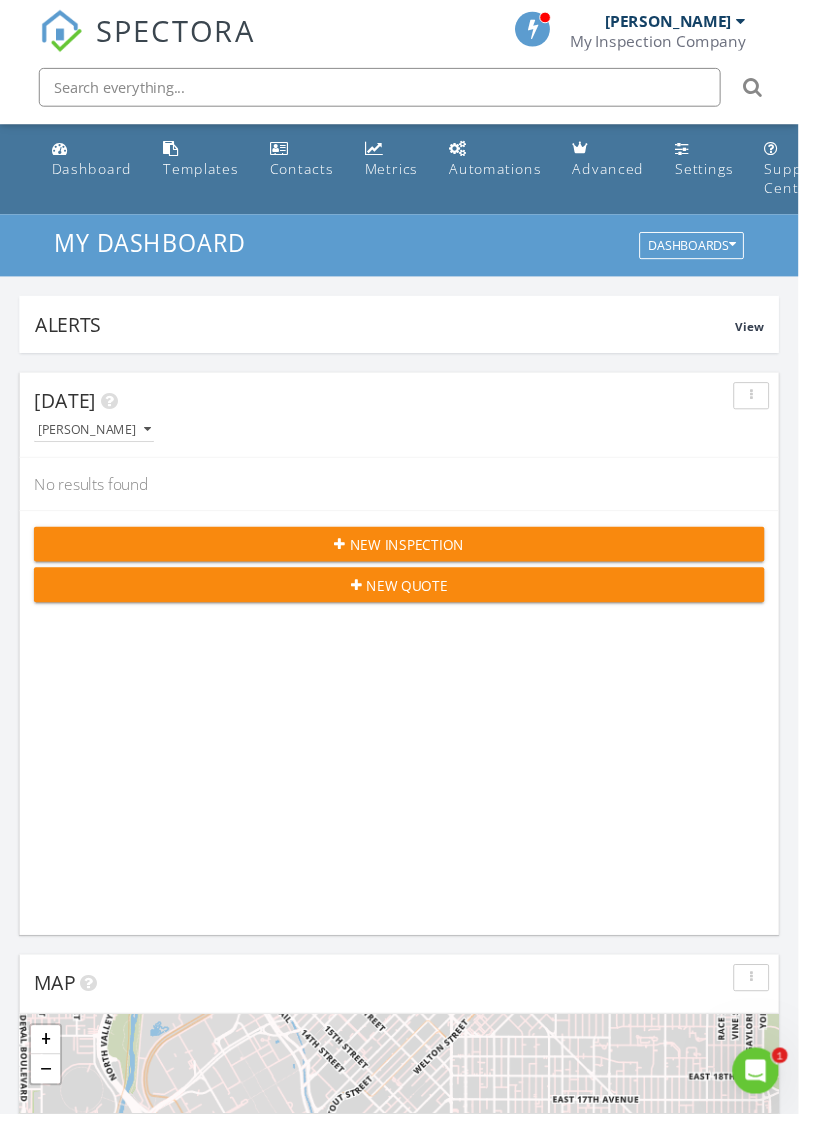 click on "[PERSON_NAME]" at bounding box center (696, 22) 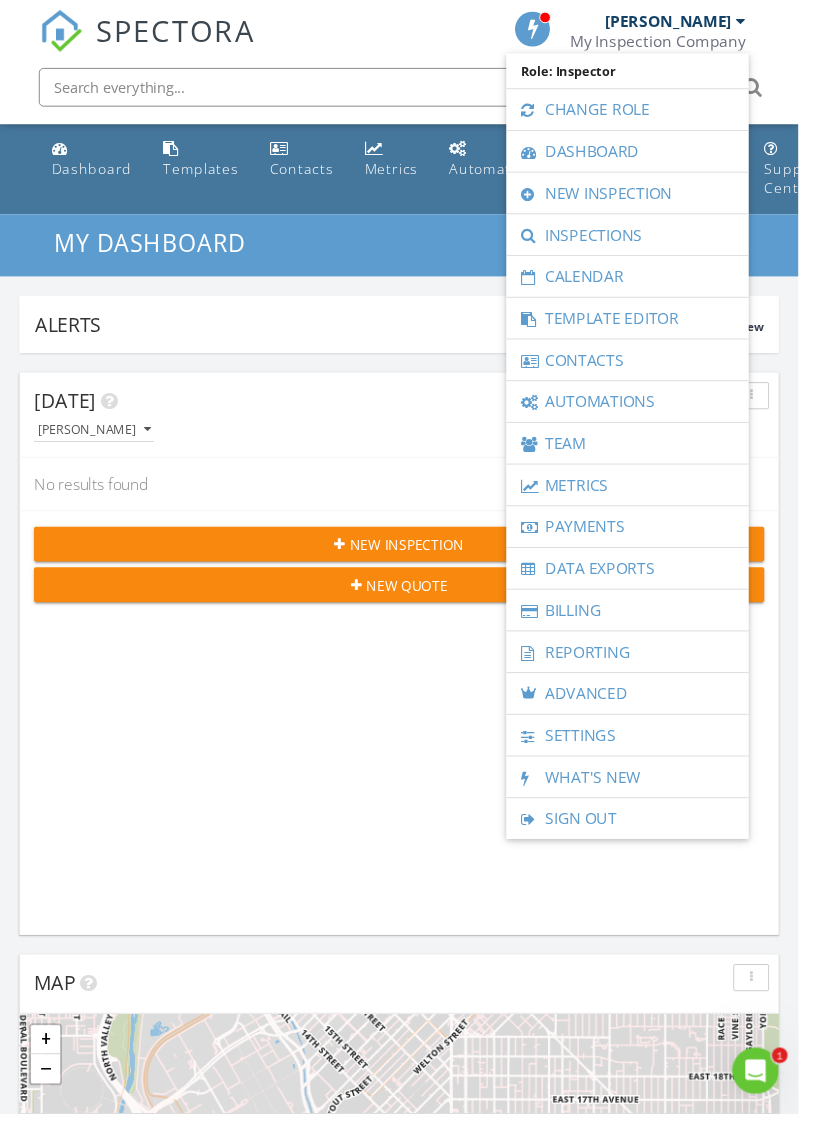 click at bounding box center (550, 29) 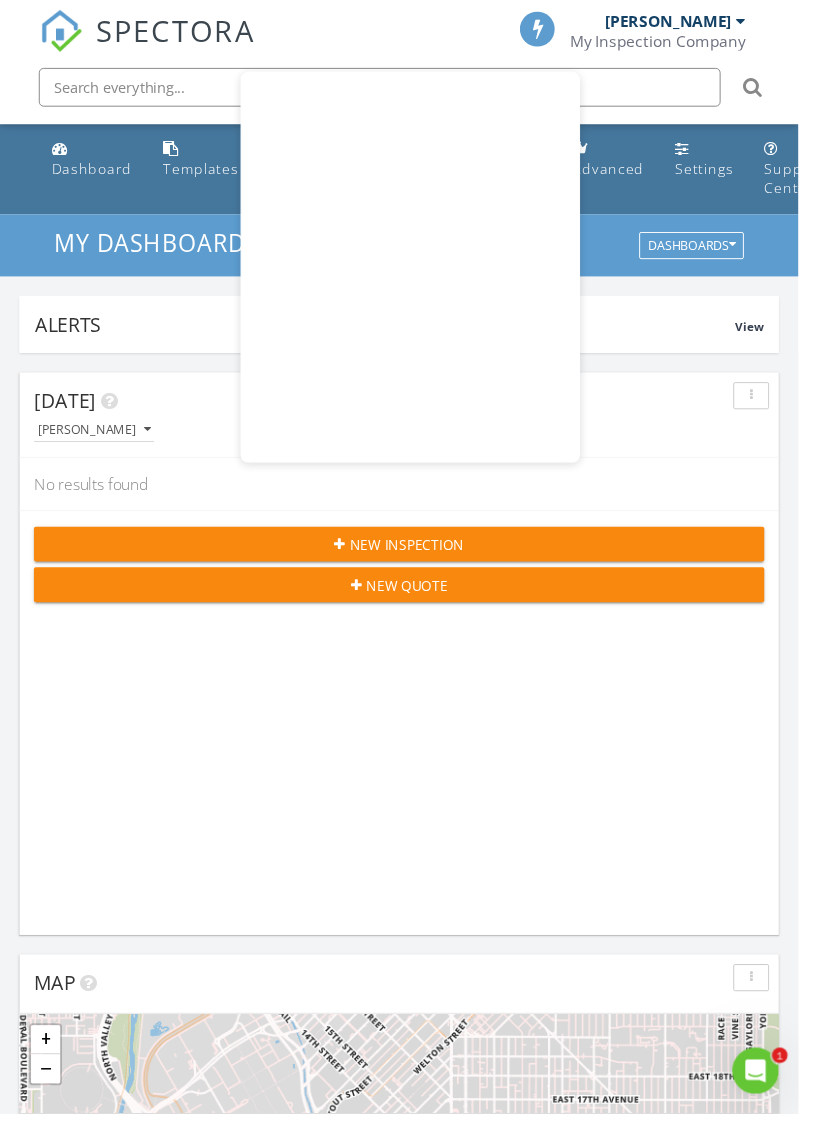 click on "[PERSON_NAME]" at bounding box center [689, 22] 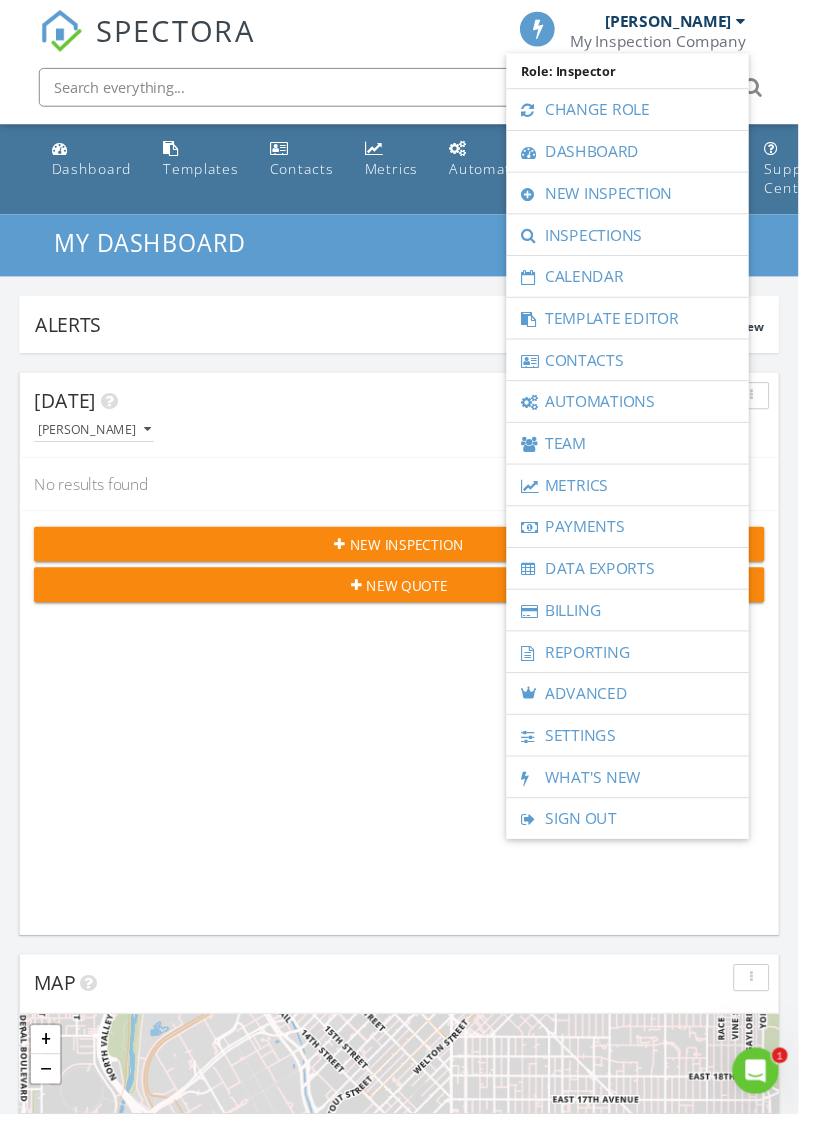 click on "Today
Randy Russ
No results found       New Inspection     New Quote" at bounding box center (411, 674) 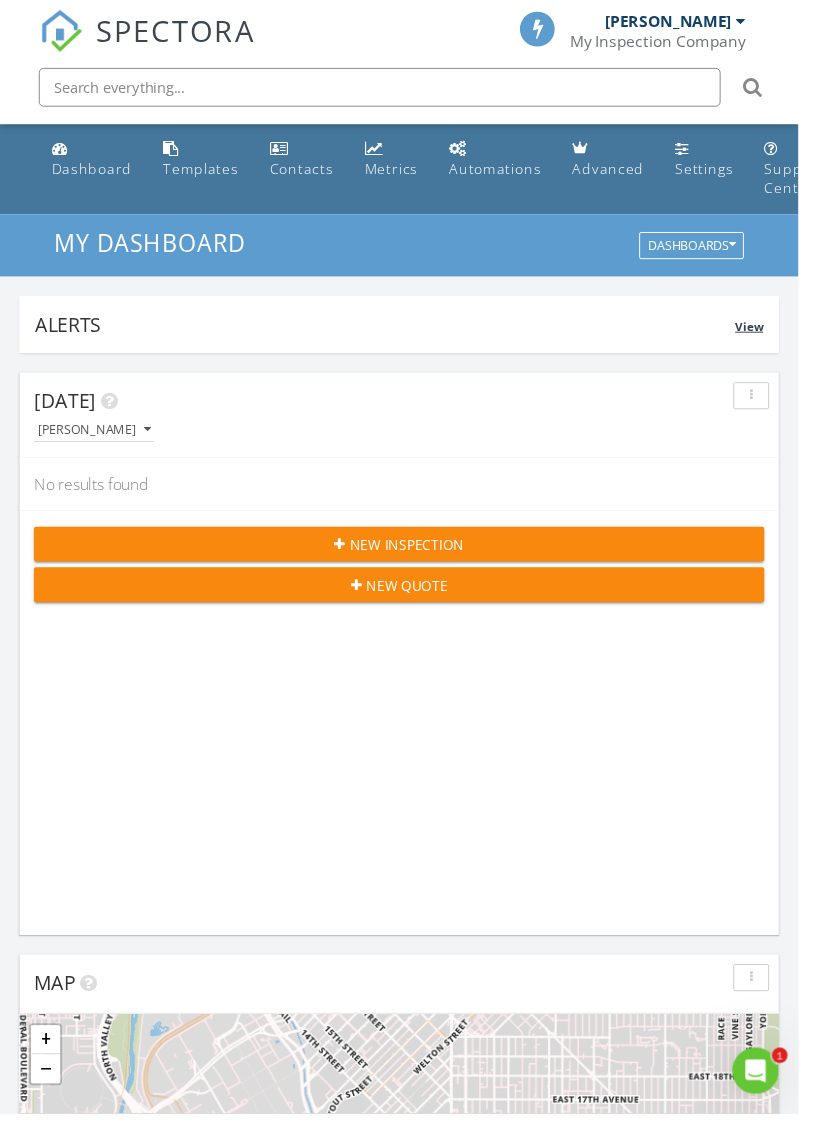 click on "View" at bounding box center (772, 336) 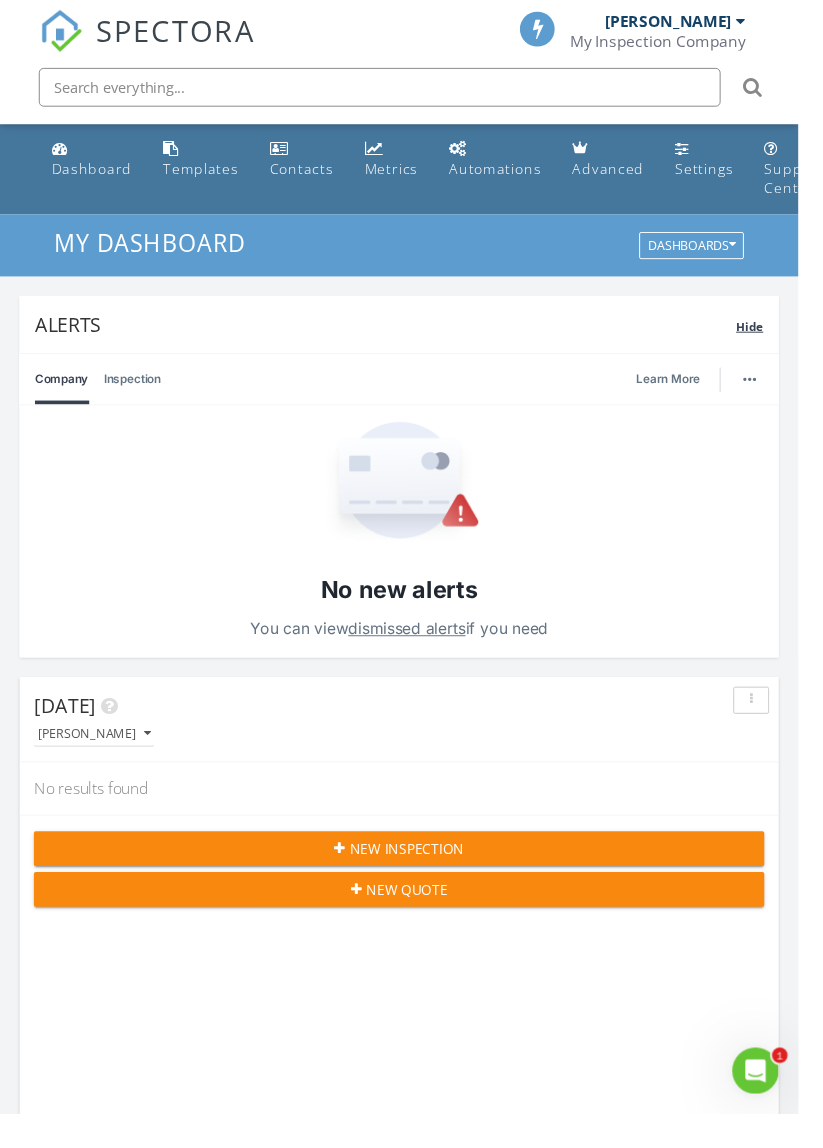 click on "Hide" at bounding box center [773, 336] 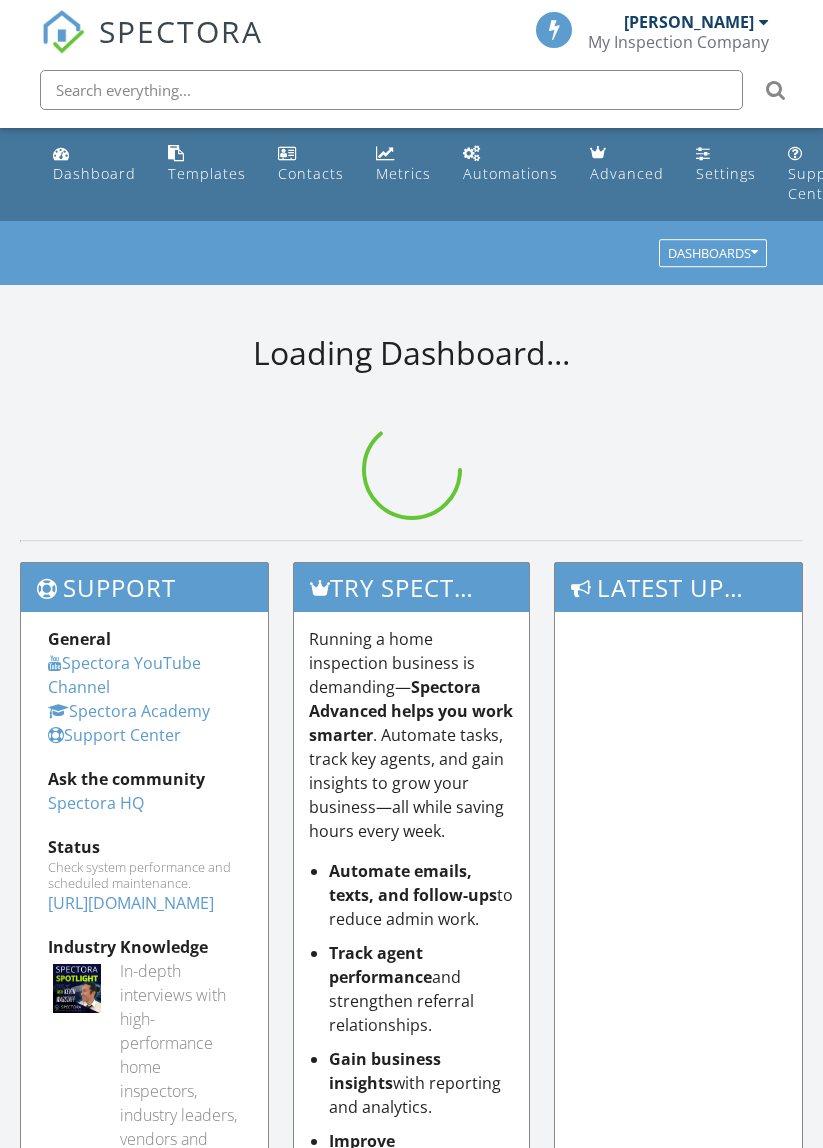 scroll, scrollTop: 0, scrollLeft: 0, axis: both 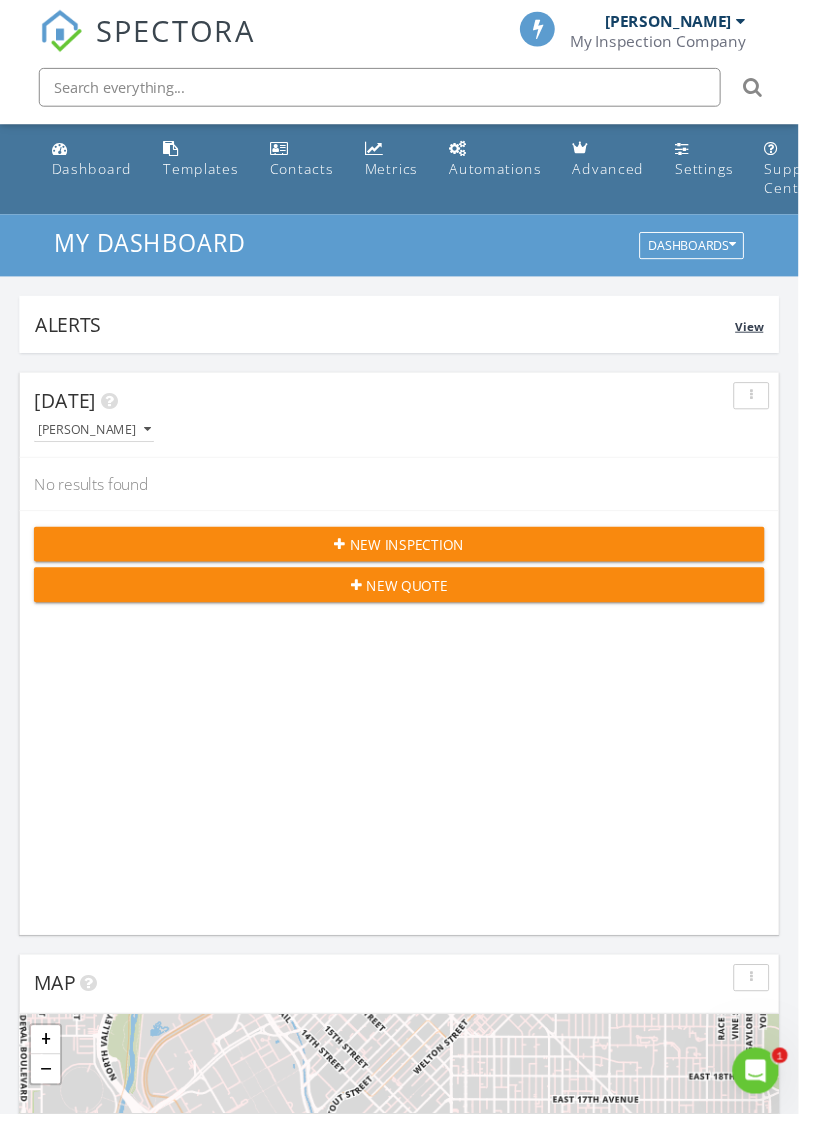 click on "View" at bounding box center [772, 336] 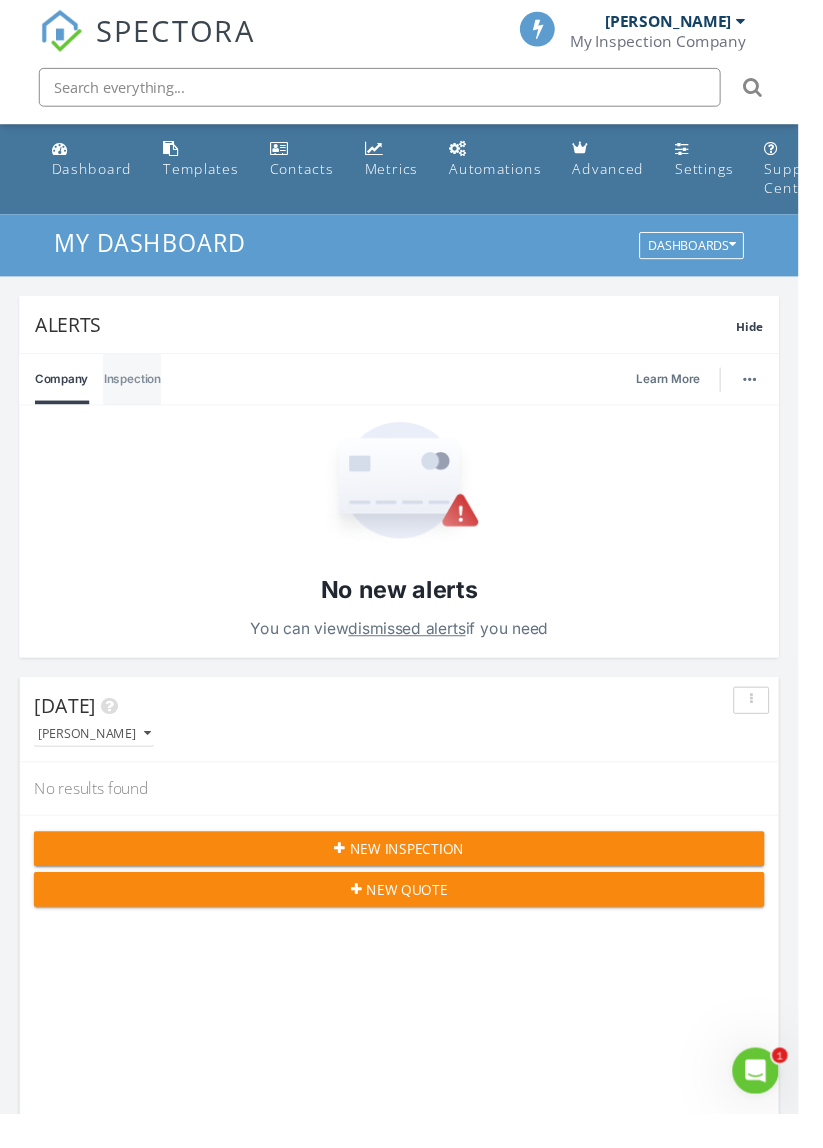 click on "Inspection" at bounding box center (136, 391) 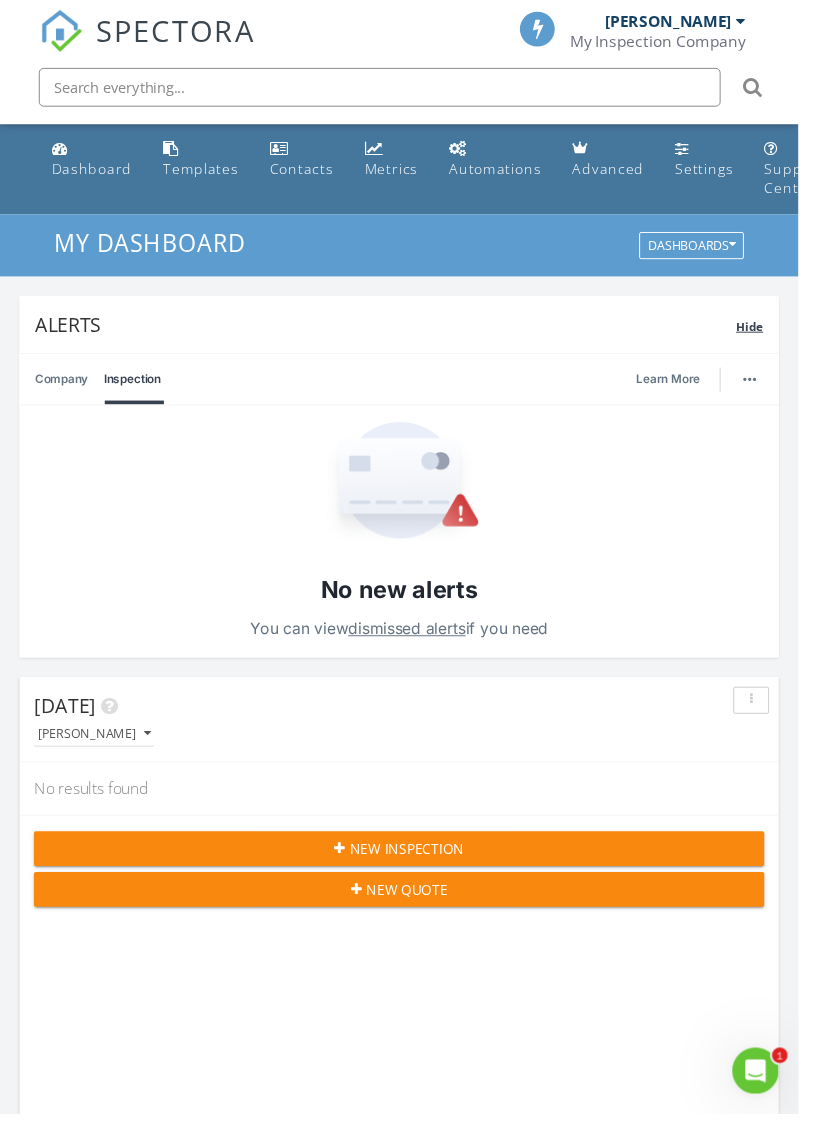 click on "Hide" at bounding box center [773, 336] 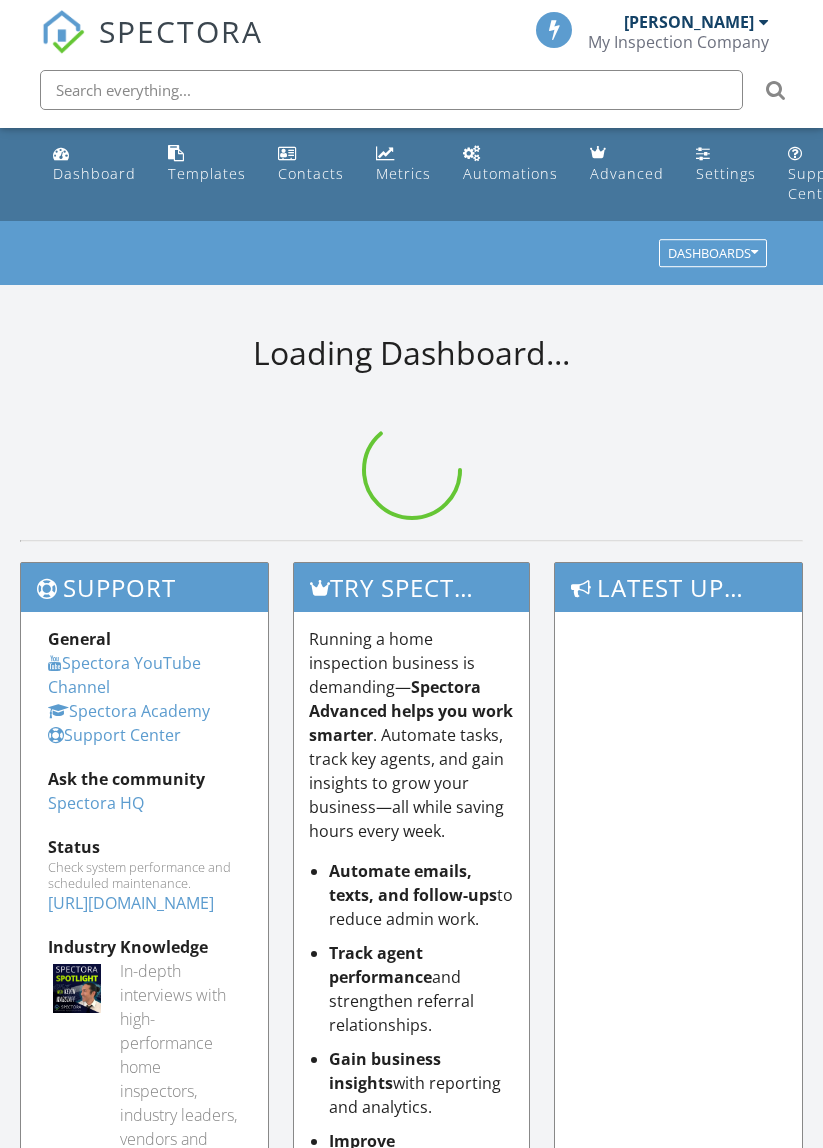 scroll, scrollTop: 0, scrollLeft: 0, axis: both 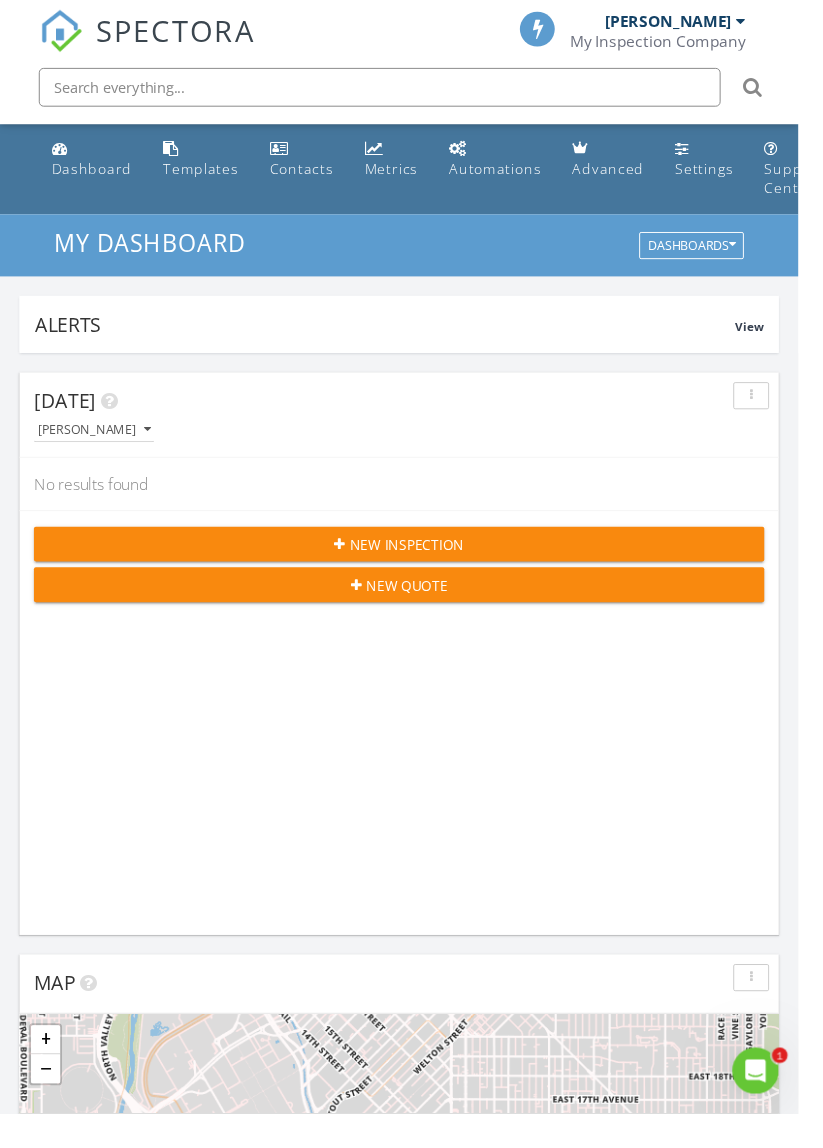 click on "My Inspection Company" at bounding box center (678, 42) 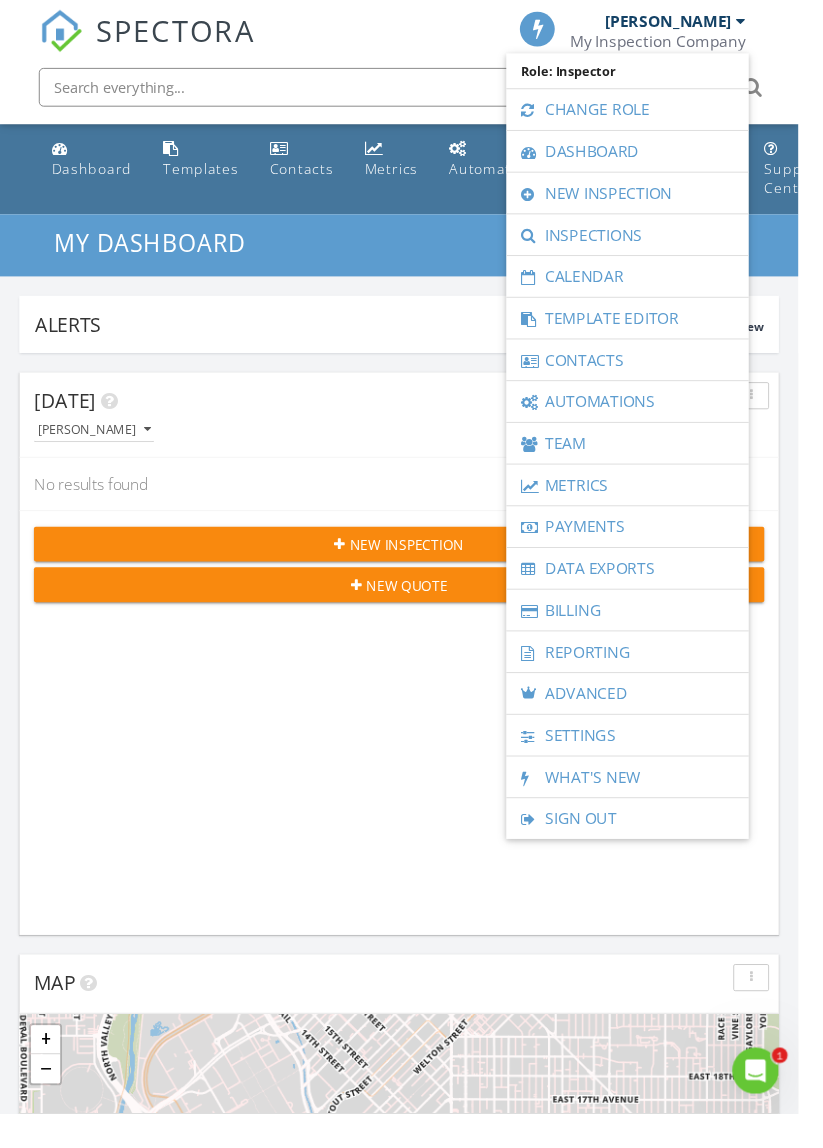 click on "[PERSON_NAME]" at bounding box center (419, 442) 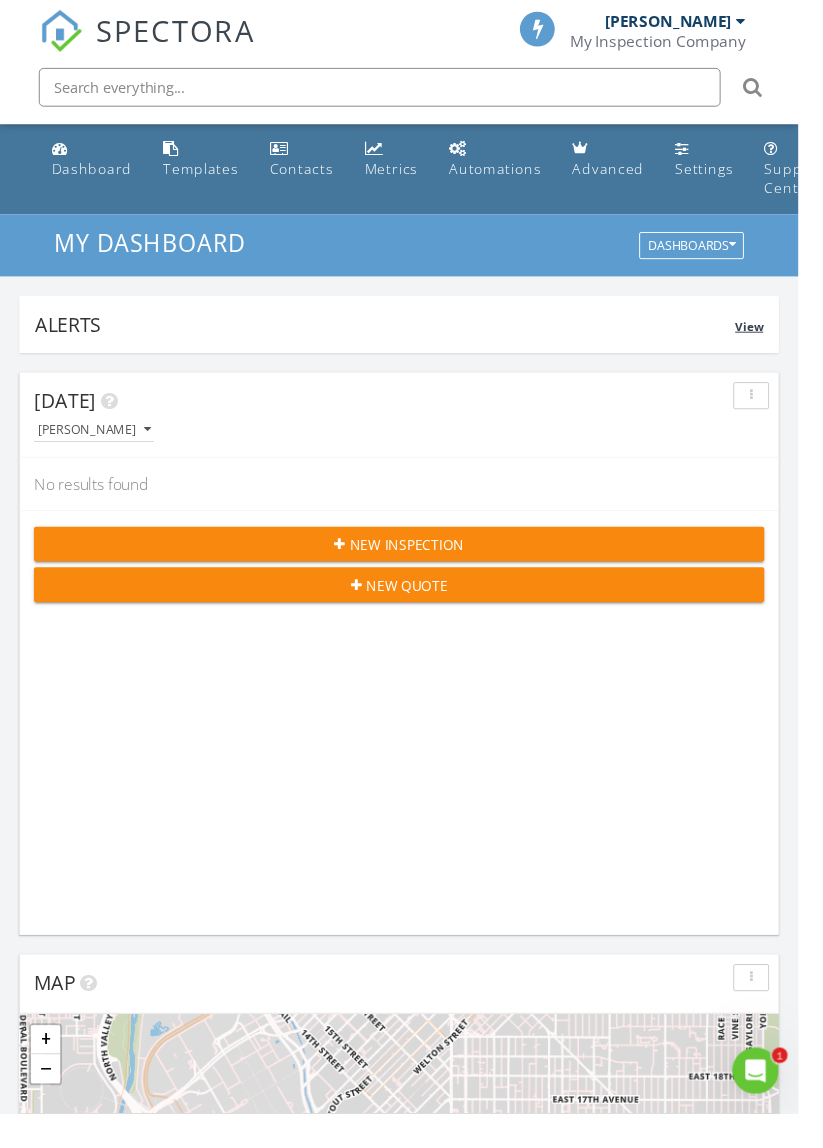 click on "View" at bounding box center (772, 336) 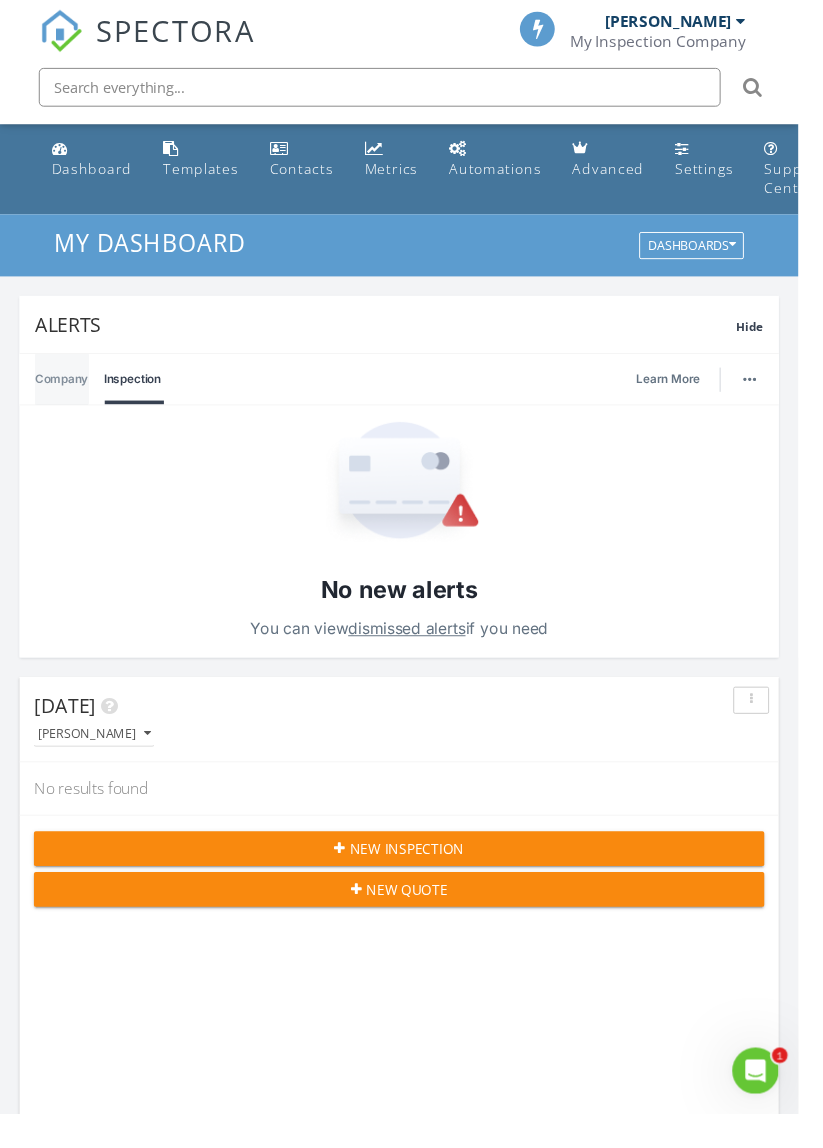 click on "Company" at bounding box center (63, 391) 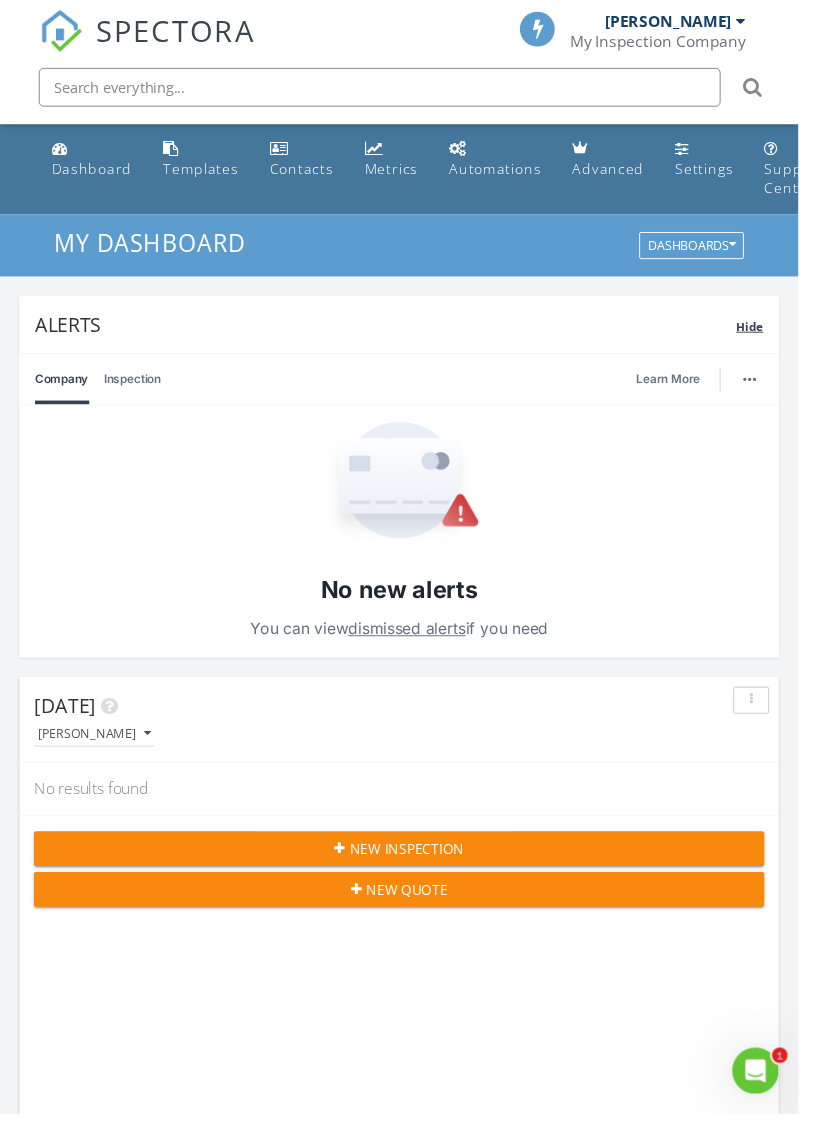 click on "Hide" at bounding box center [773, 336] 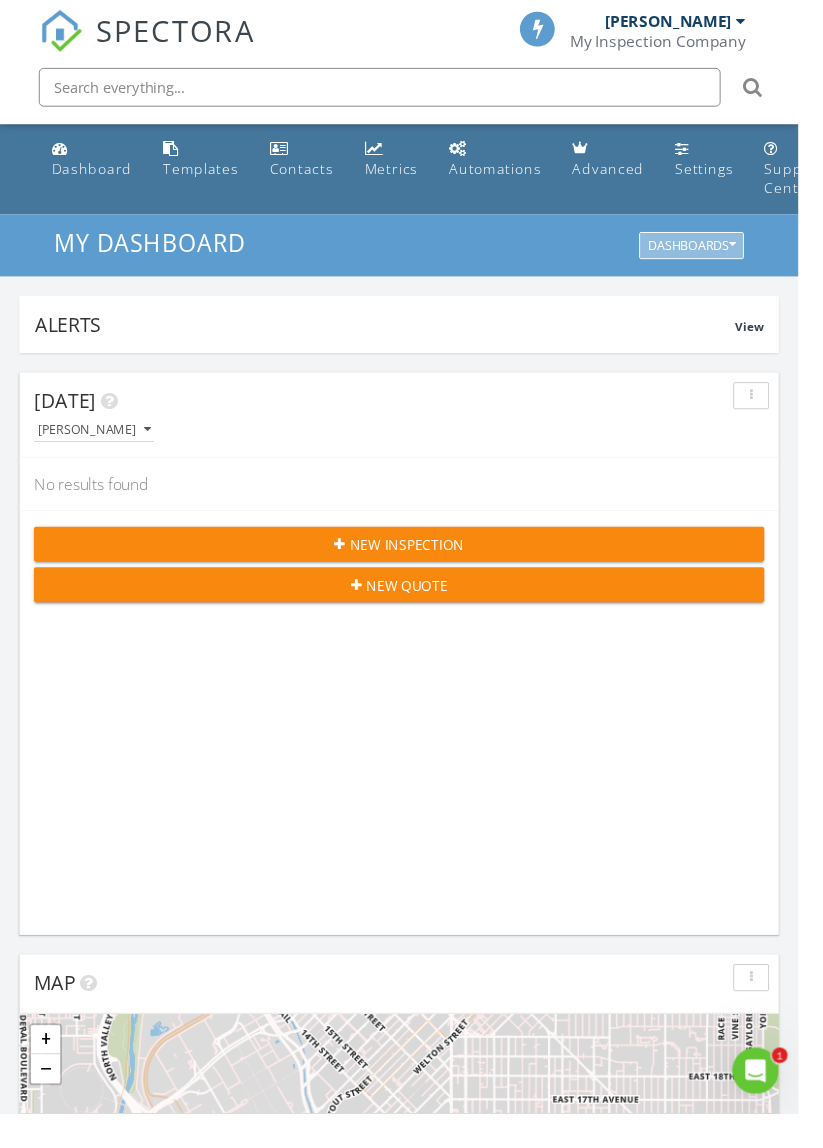 click on "Dashboards" at bounding box center (713, 254) 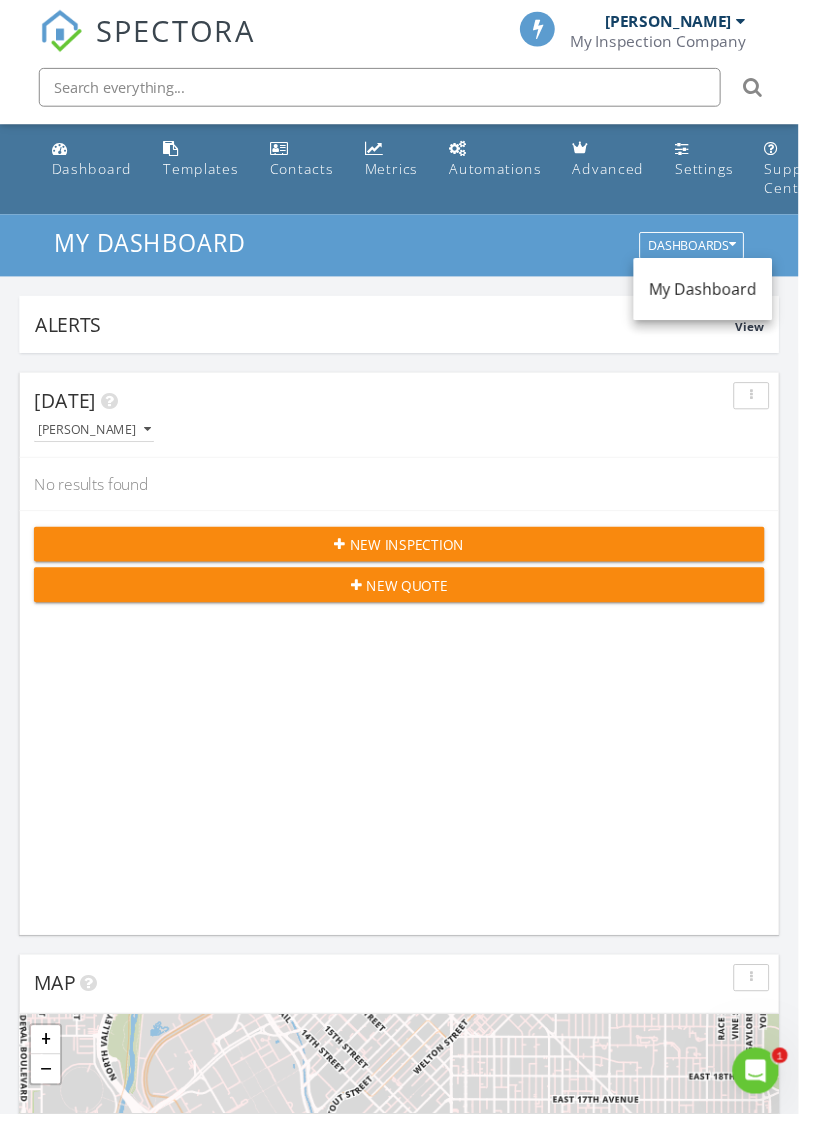 click on "My Dashboard" at bounding box center [724, 298] 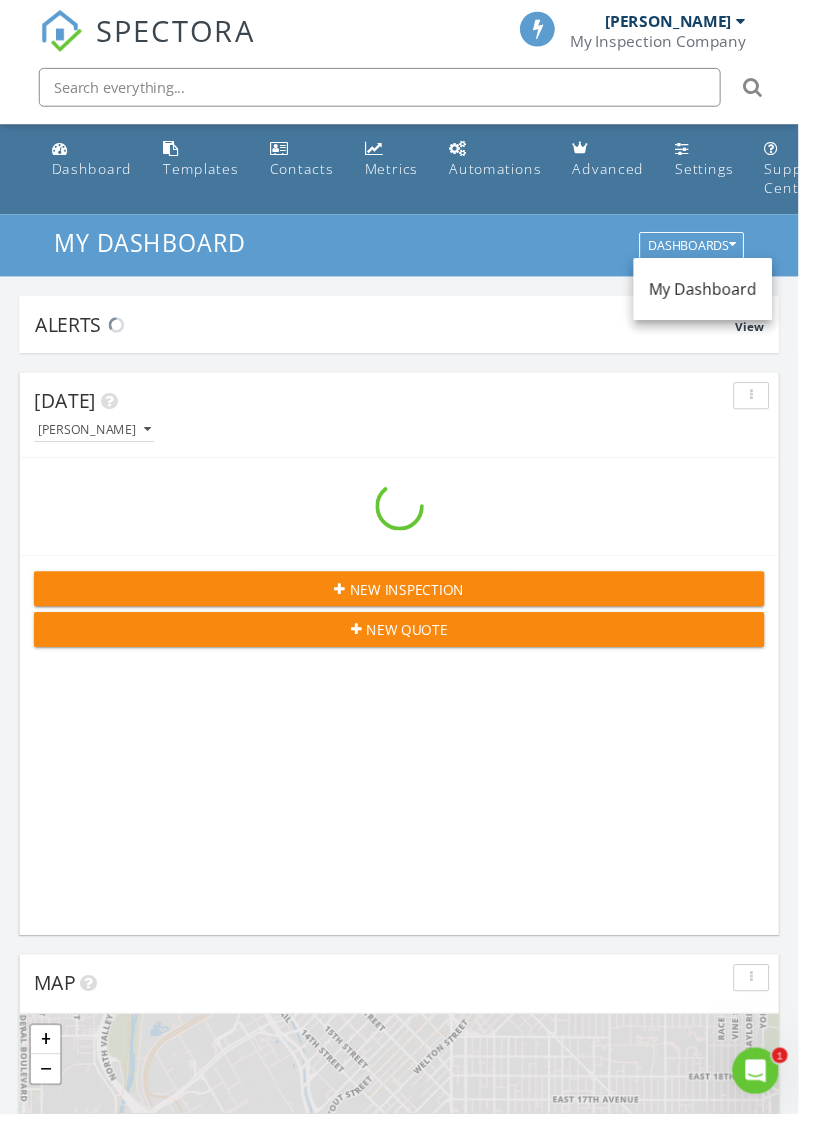 scroll, scrollTop: 9, scrollLeft: 10, axis: both 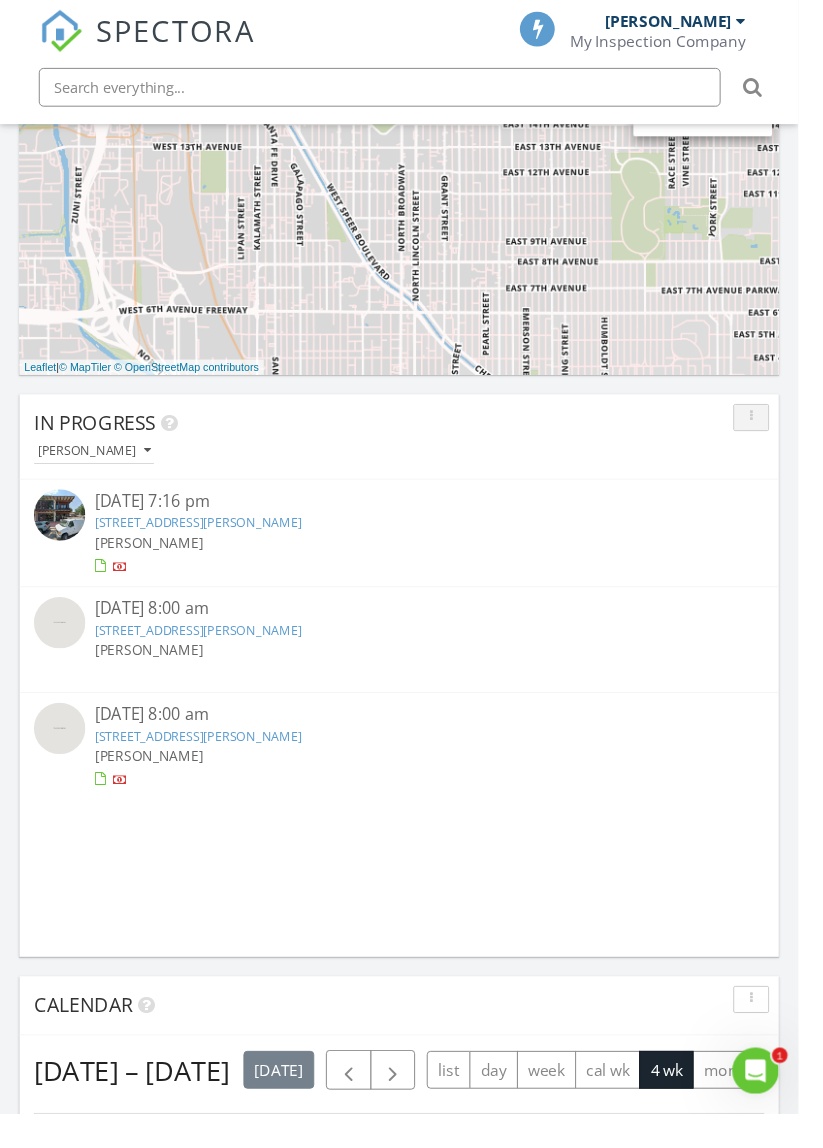 click at bounding box center (774, 431) 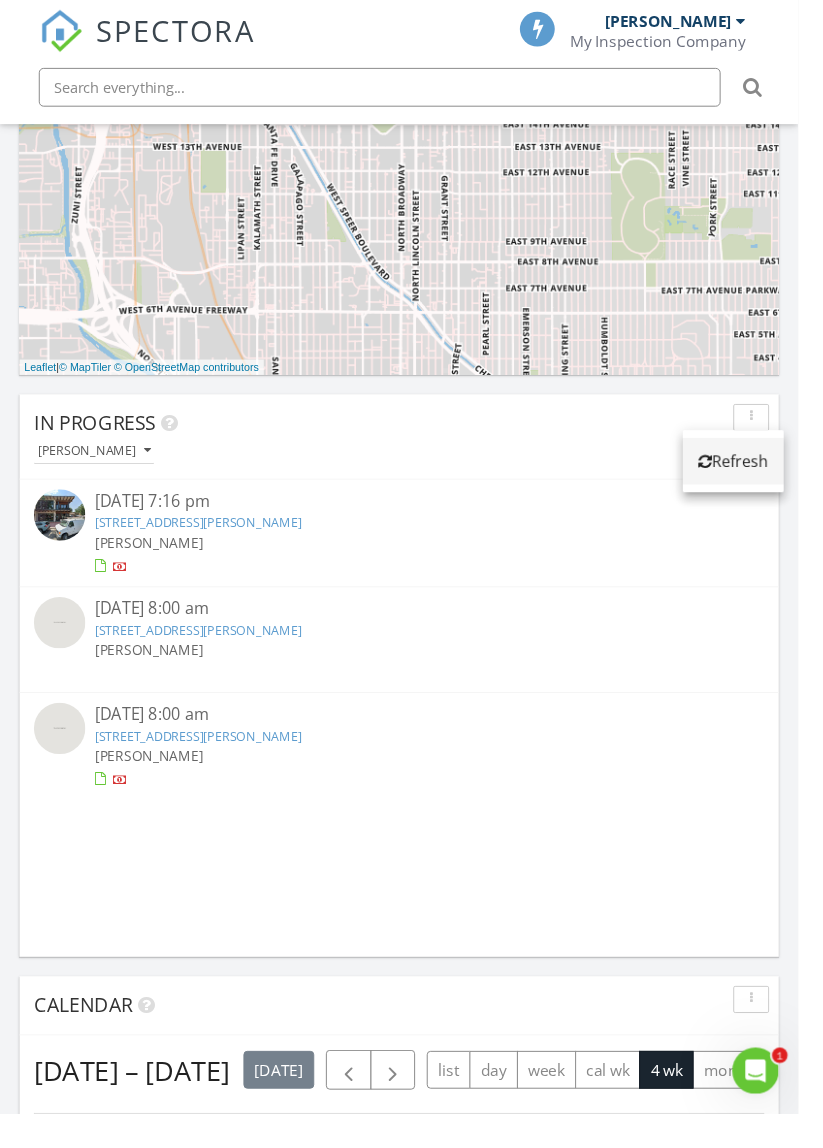 click on "Refresh" at bounding box center (756, 476) 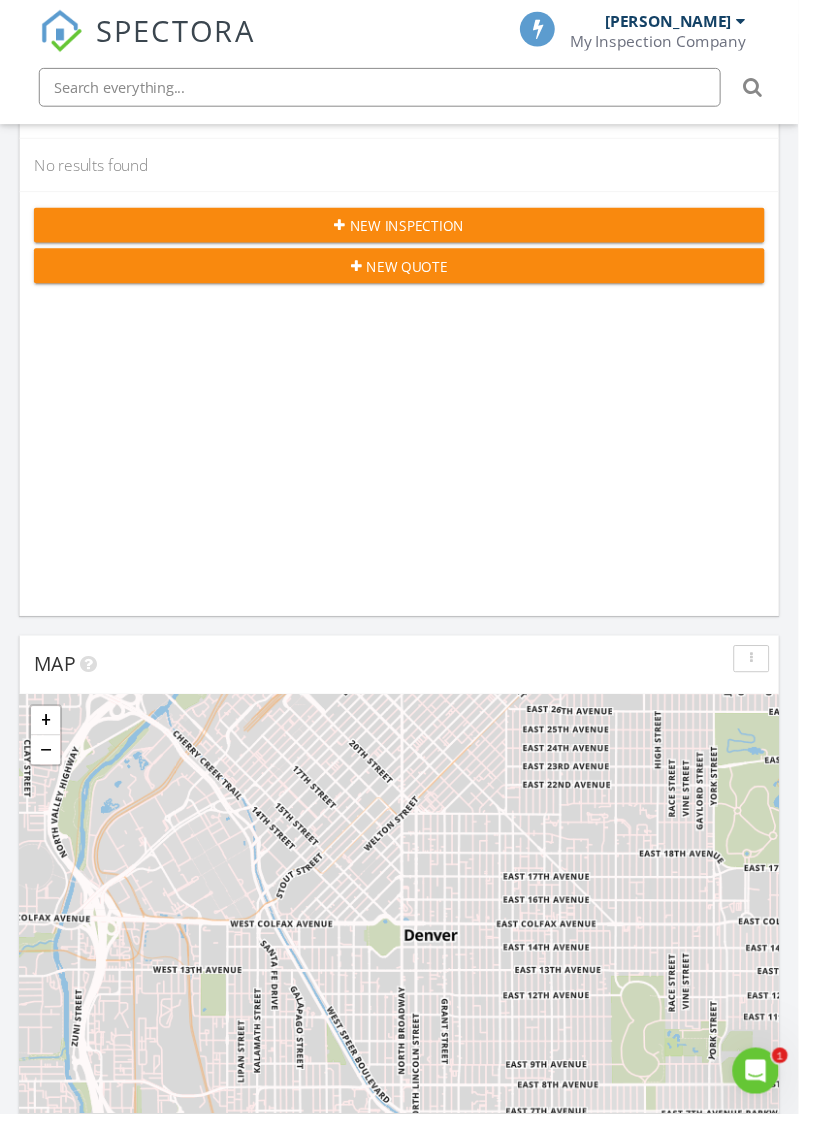 scroll, scrollTop: 0, scrollLeft: 0, axis: both 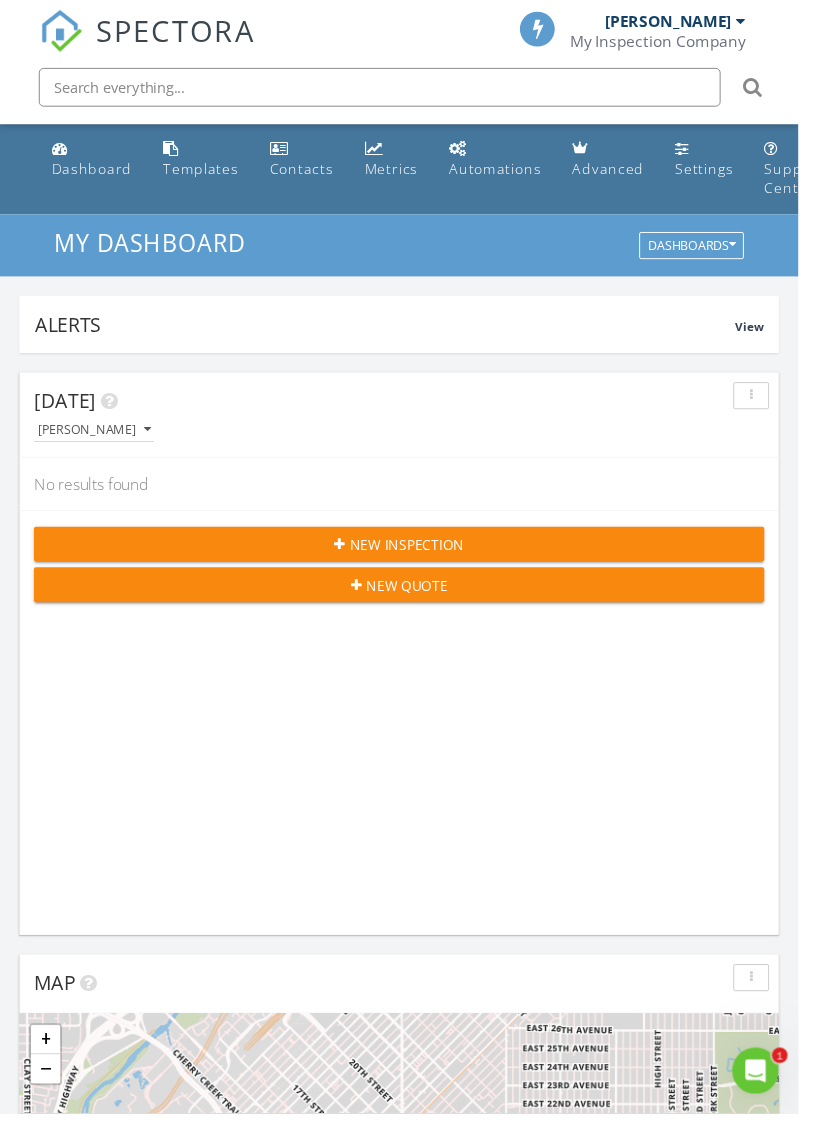 click on "My Inspection Company" at bounding box center [678, 42] 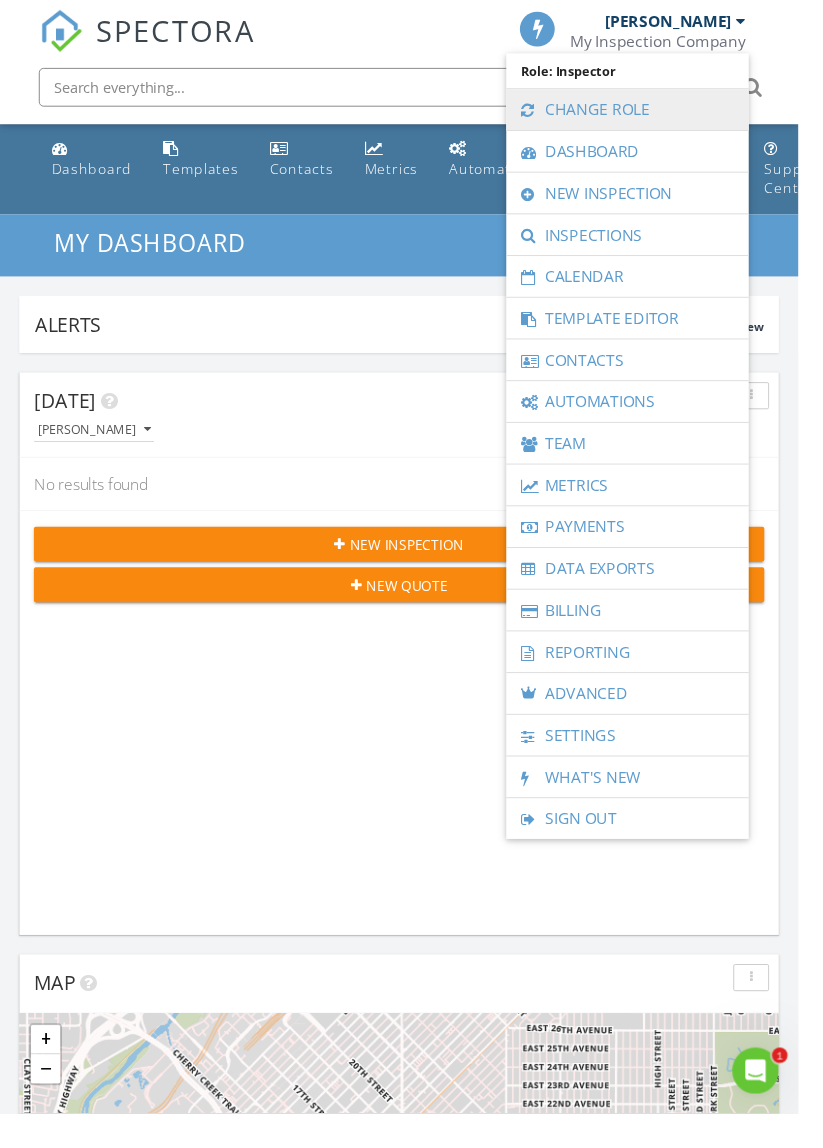 click on "Change Role" at bounding box center [647, 113] 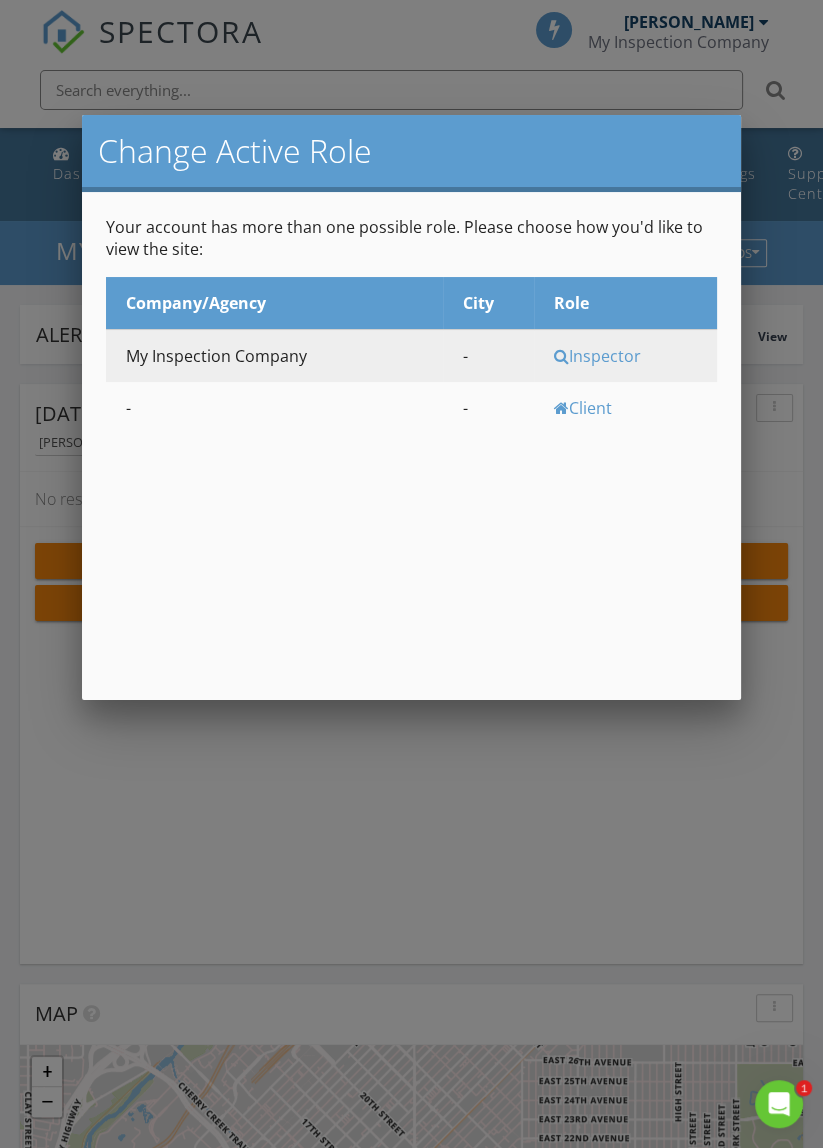 click on "Inspector" at bounding box center (633, 356) 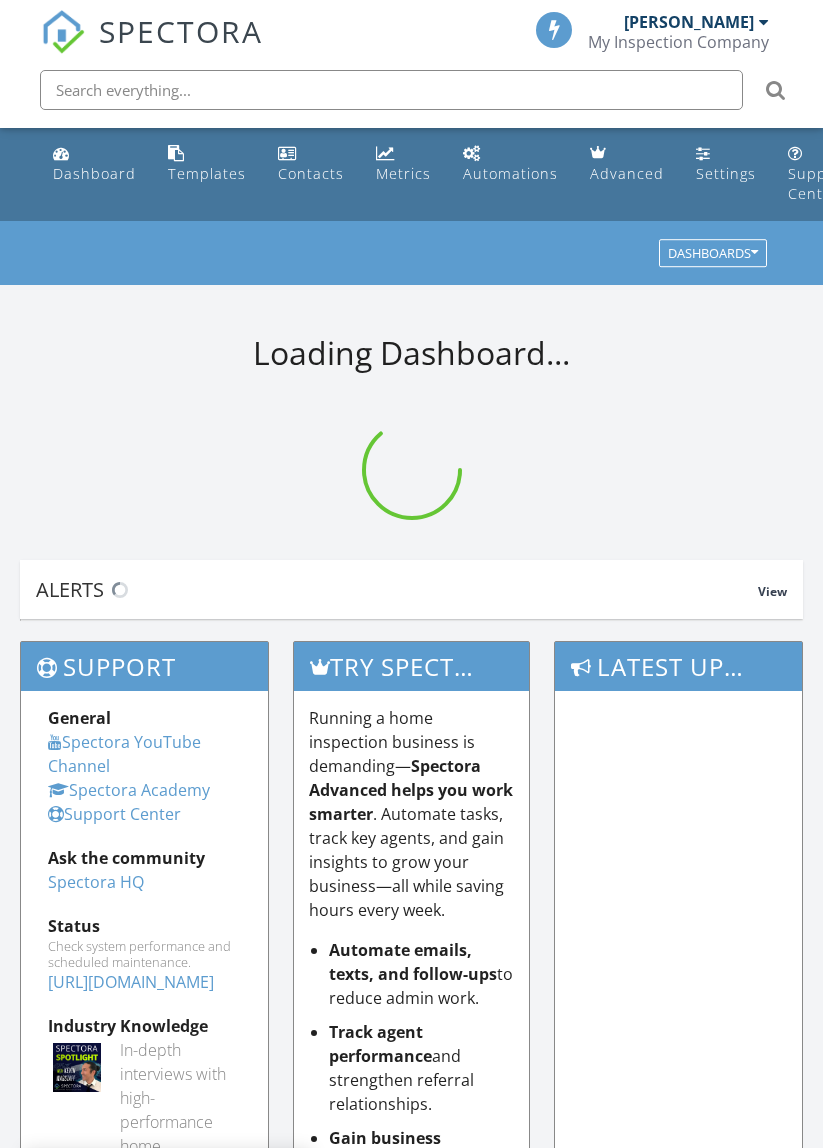 scroll, scrollTop: 0, scrollLeft: 0, axis: both 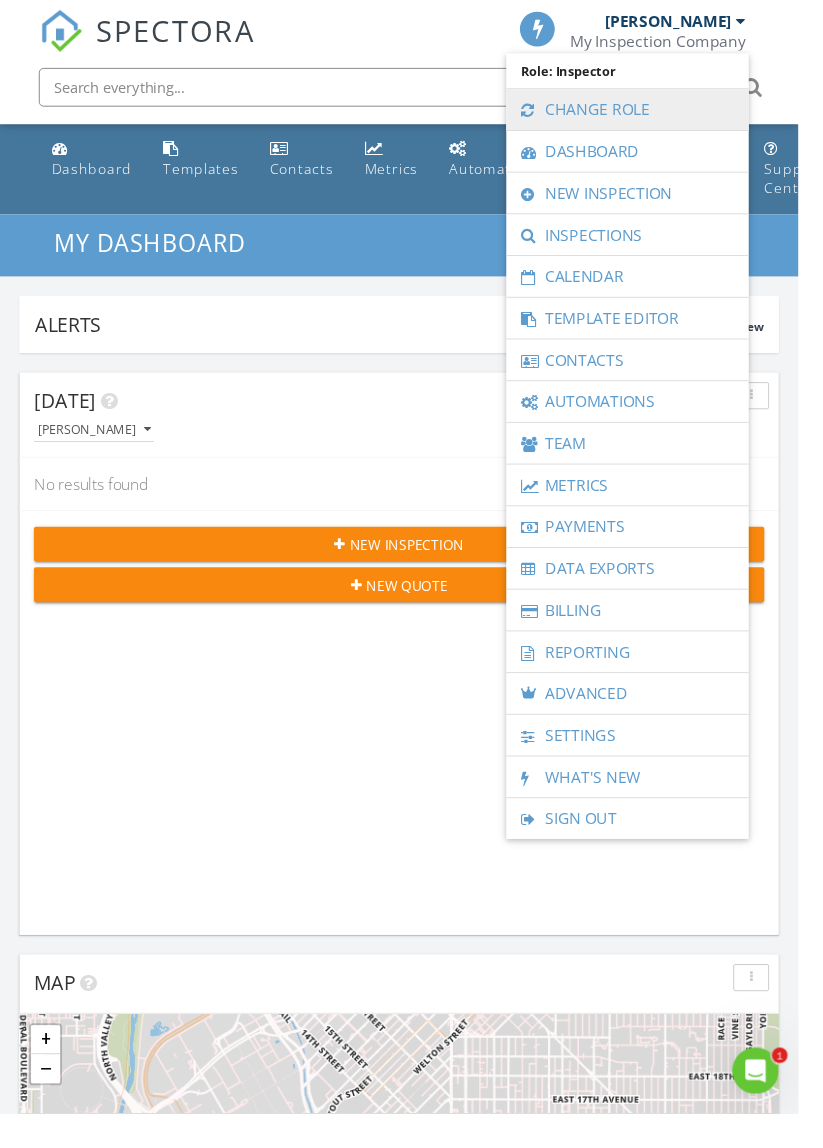 click on "Change Role" at bounding box center [647, 113] 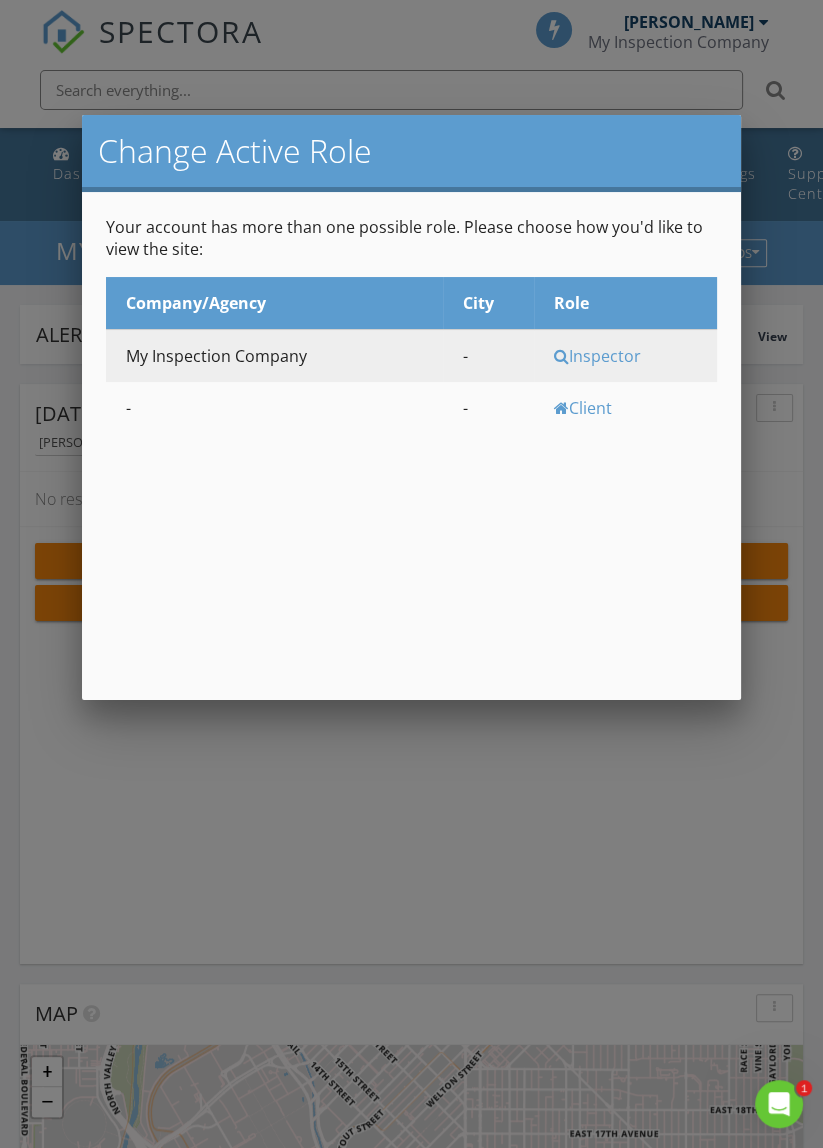 click on "My Inspection Company" at bounding box center (274, 355) 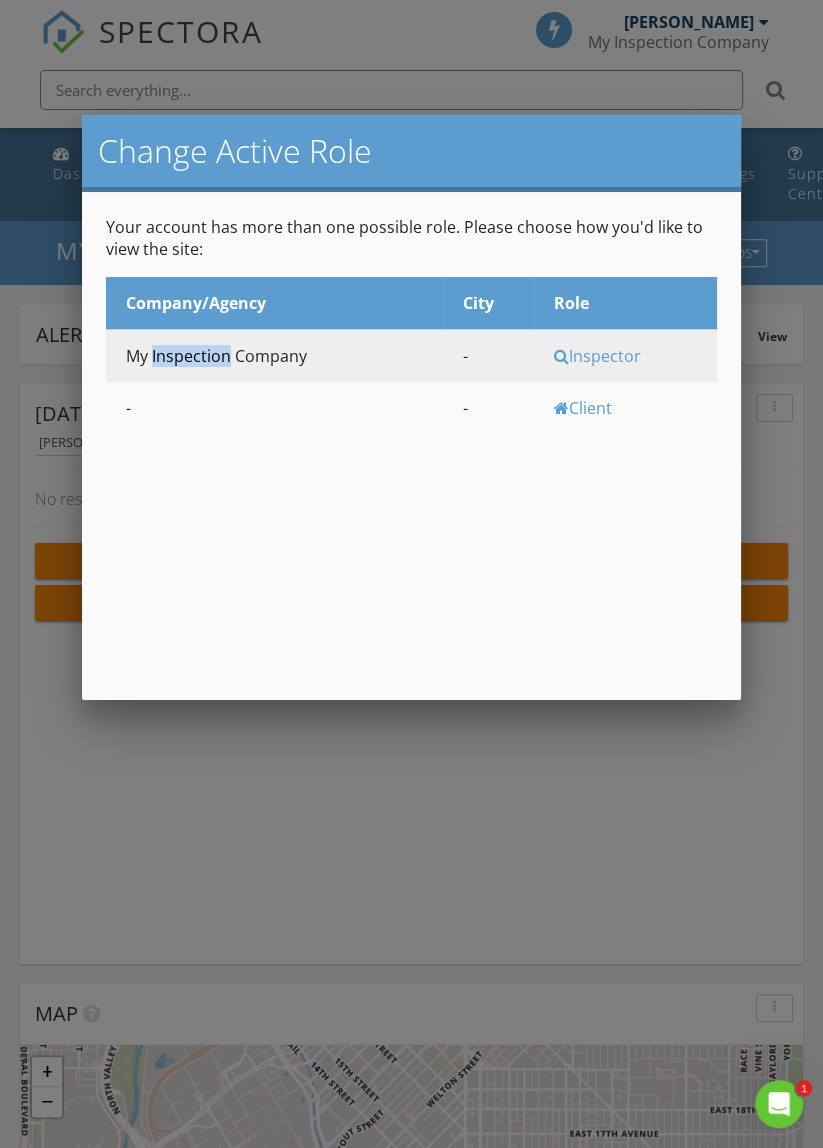 click on "My Inspection Company" at bounding box center (274, 355) 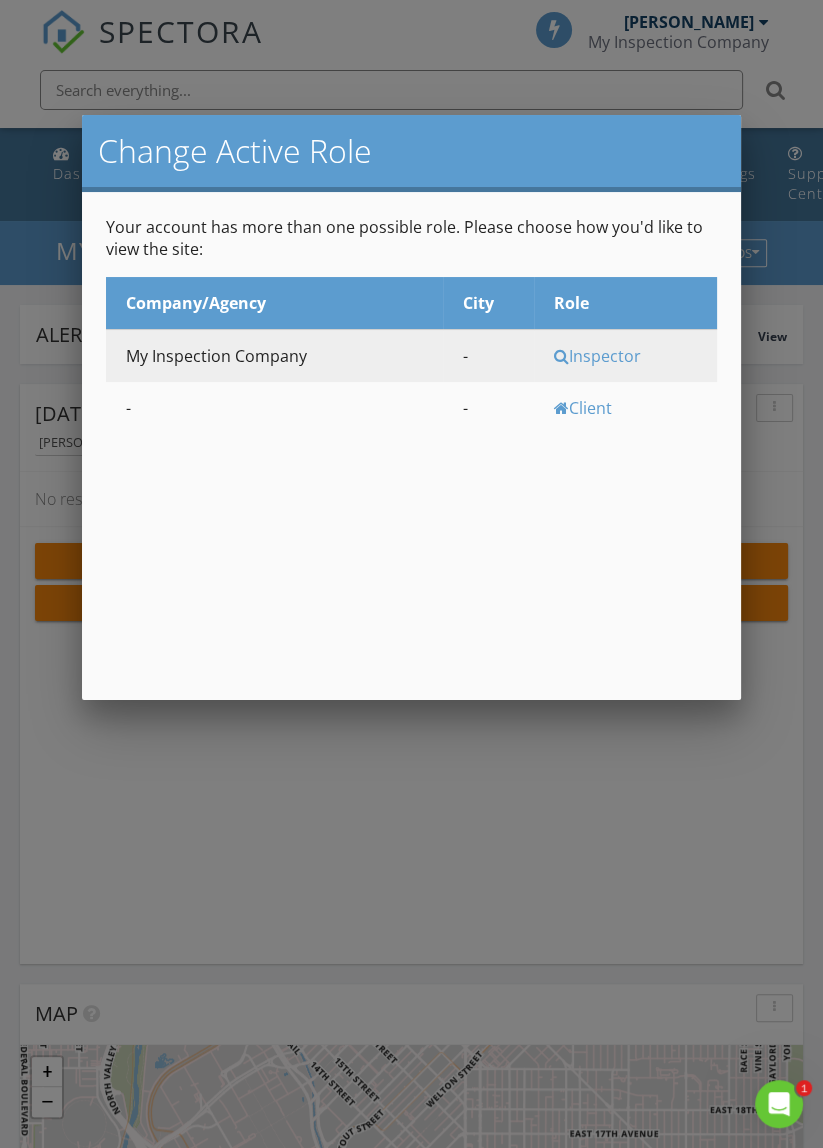click at bounding box center (411, 617) 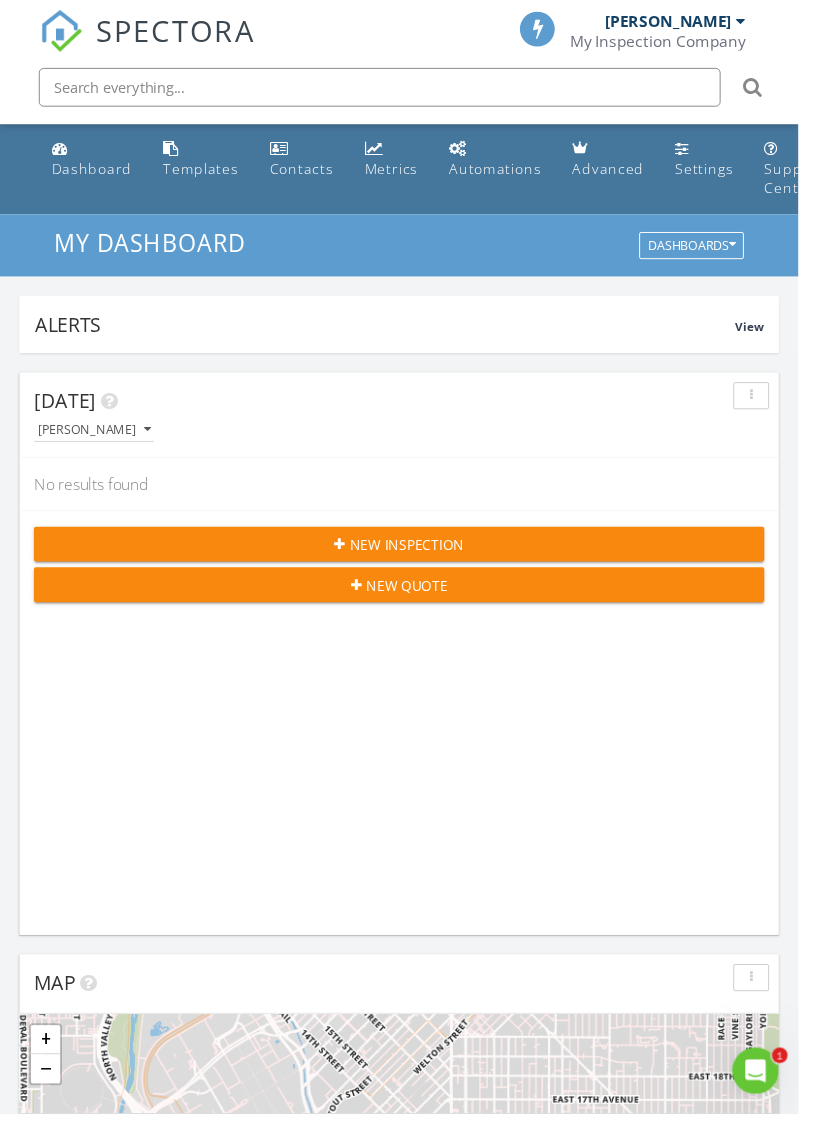 click on "[PERSON_NAME]" at bounding box center (689, 22) 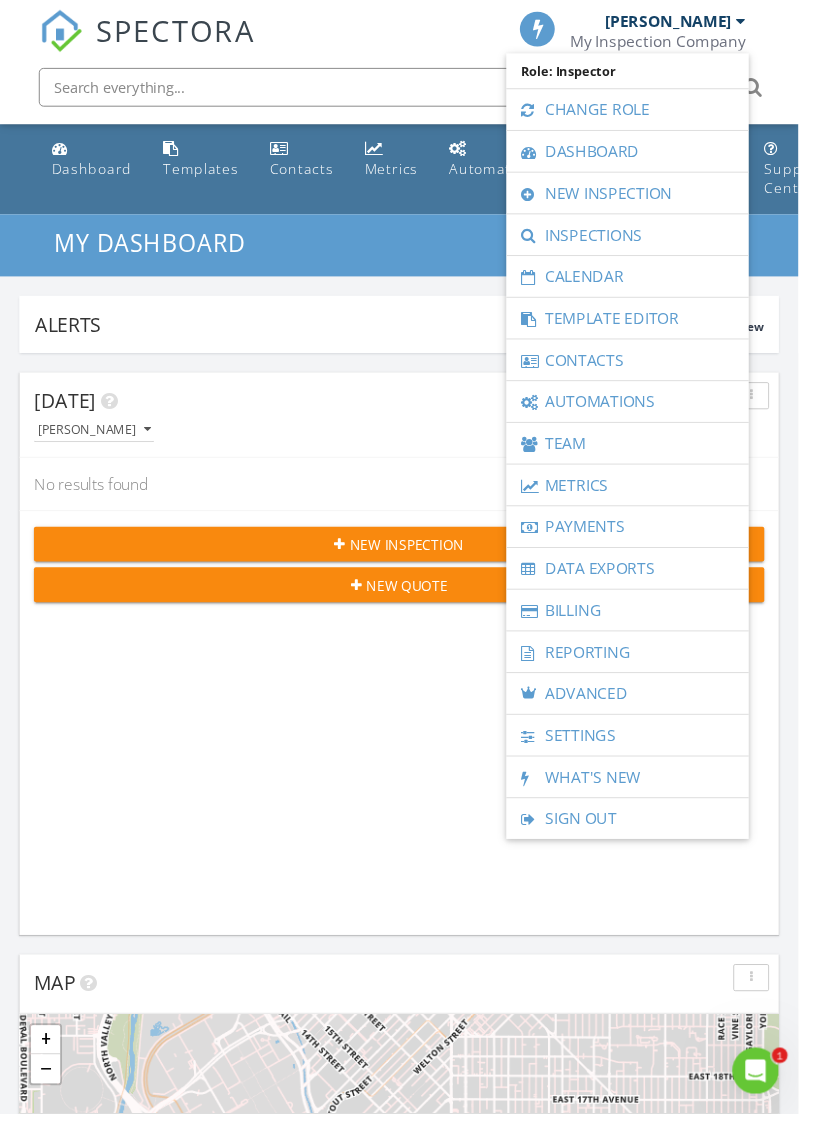 click on "Today
Randy Russ" at bounding box center (411, 428) 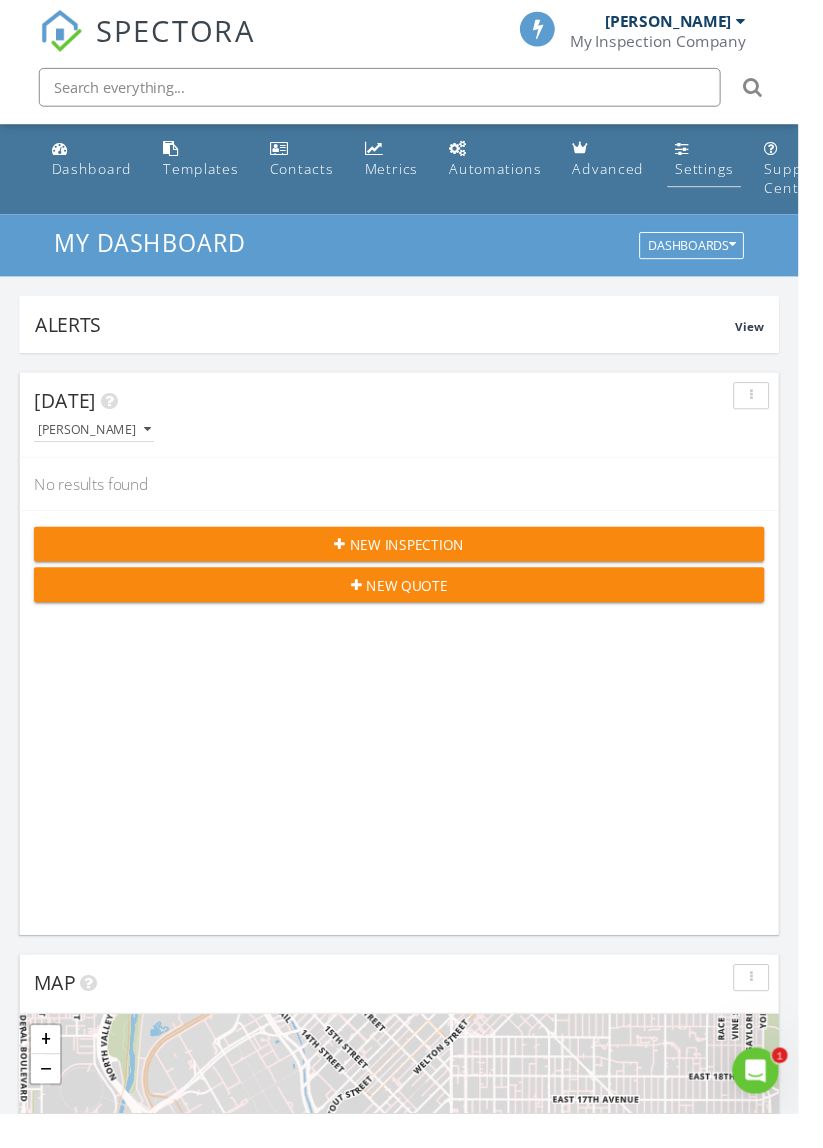 click on "Settings" at bounding box center (726, 173) 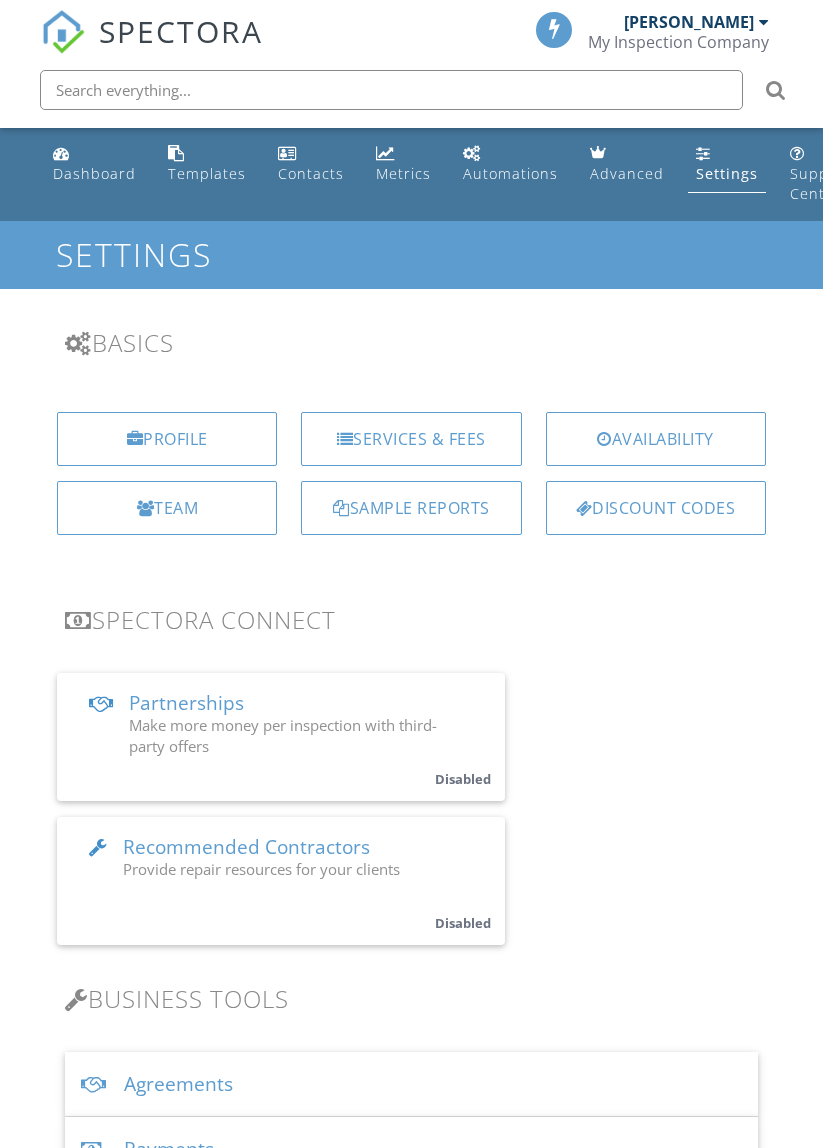 scroll, scrollTop: 0, scrollLeft: 0, axis: both 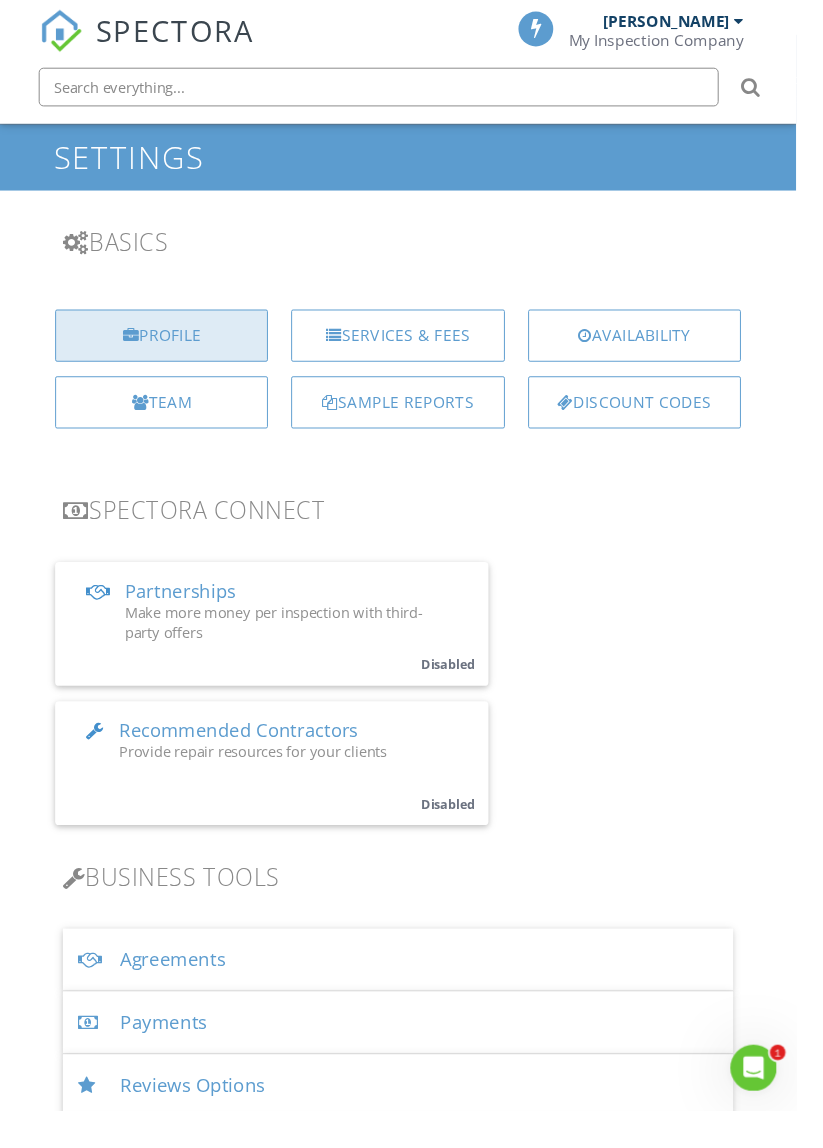 click on "Profile" at bounding box center (167, 347) 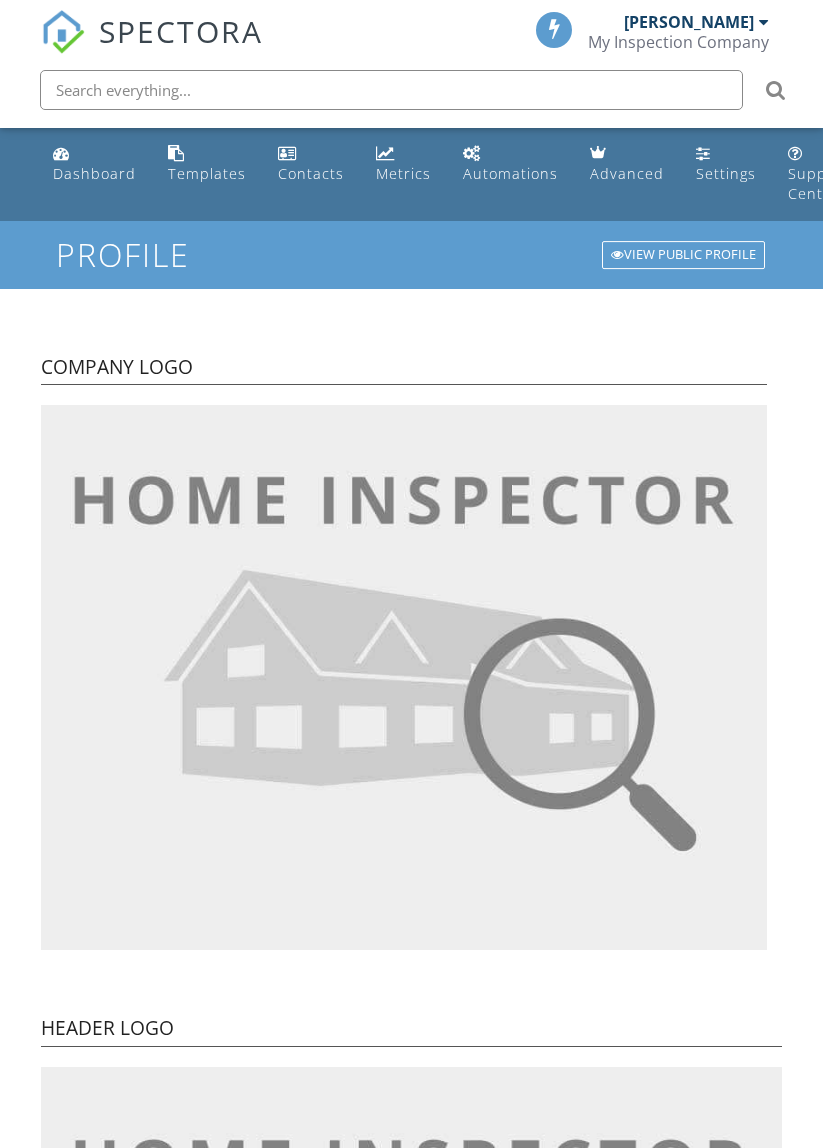 scroll, scrollTop: 0, scrollLeft: 0, axis: both 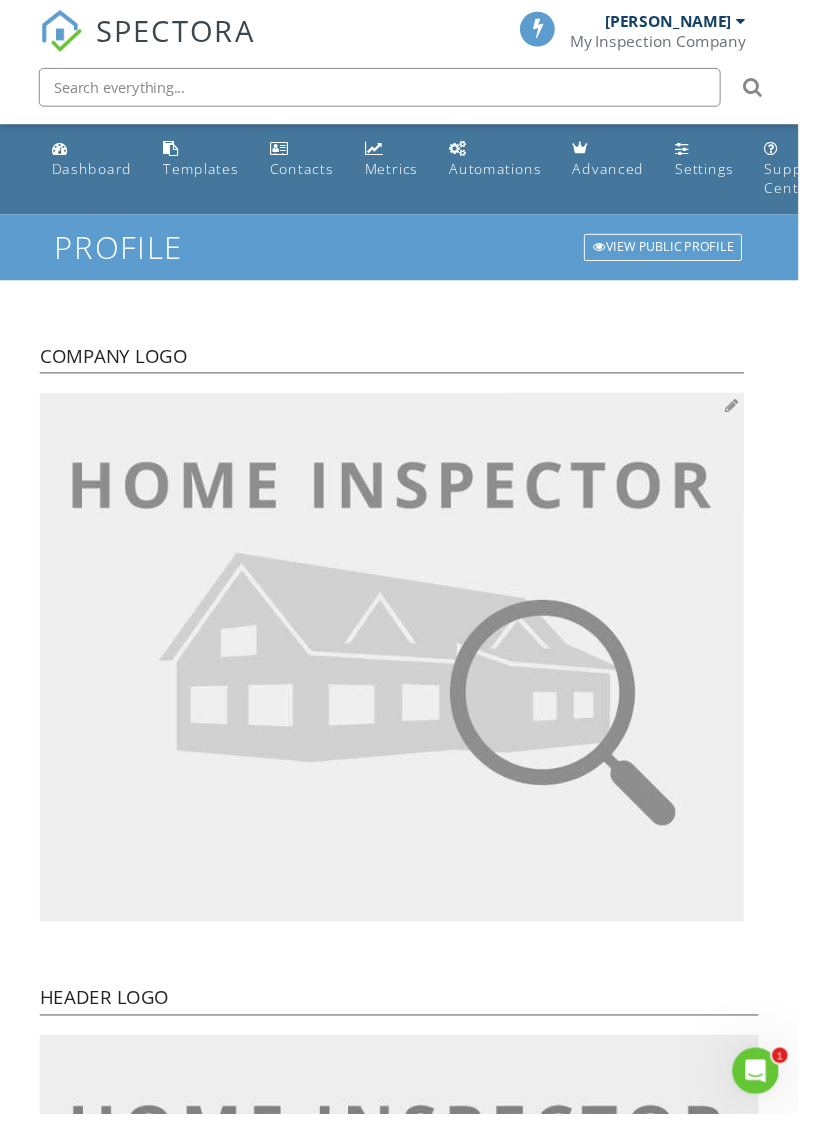 click at bounding box center [404, 677] 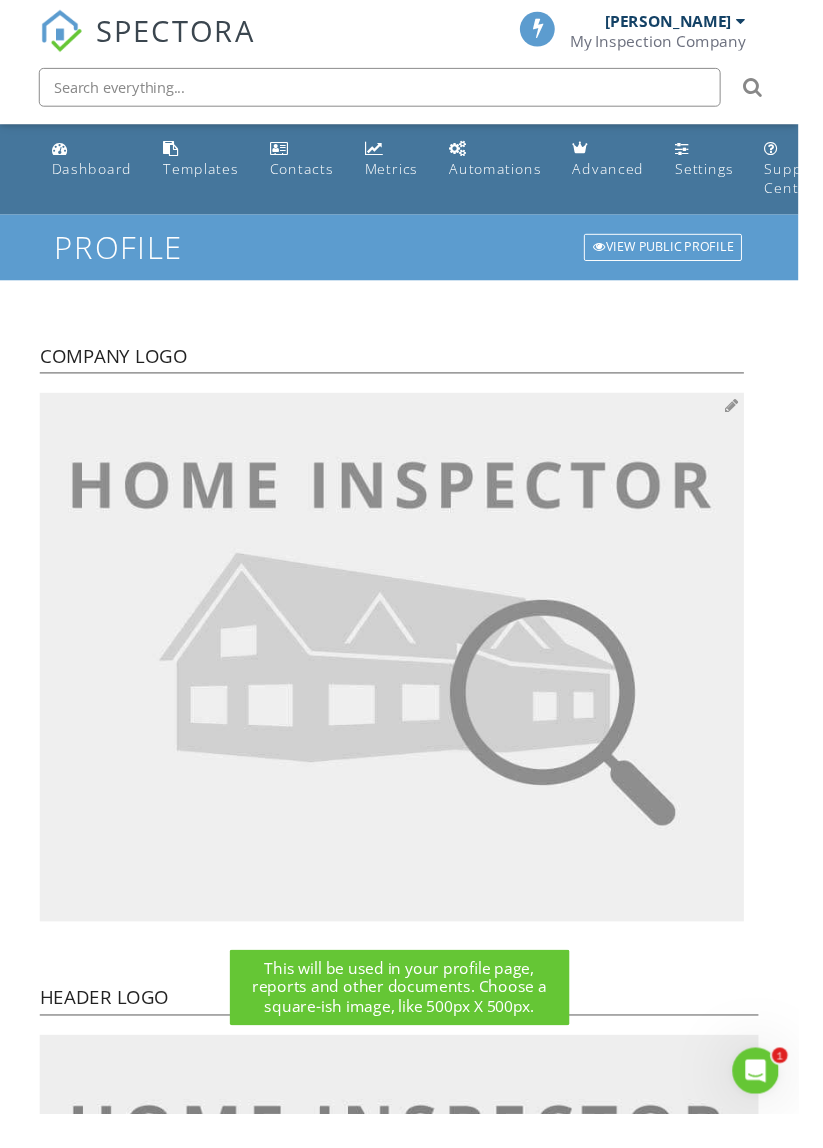 type on "C:\fakepath\1836 Logo.jpg" 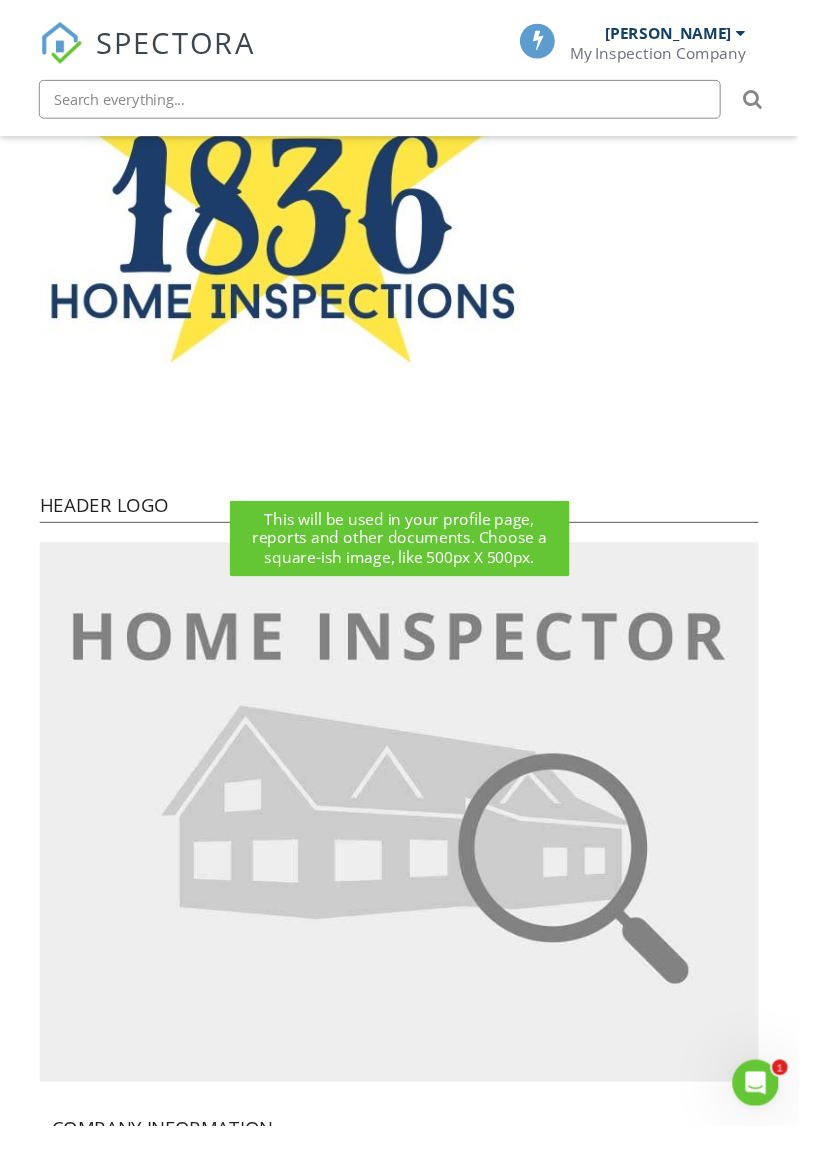 scroll, scrollTop: 473, scrollLeft: 0, axis: vertical 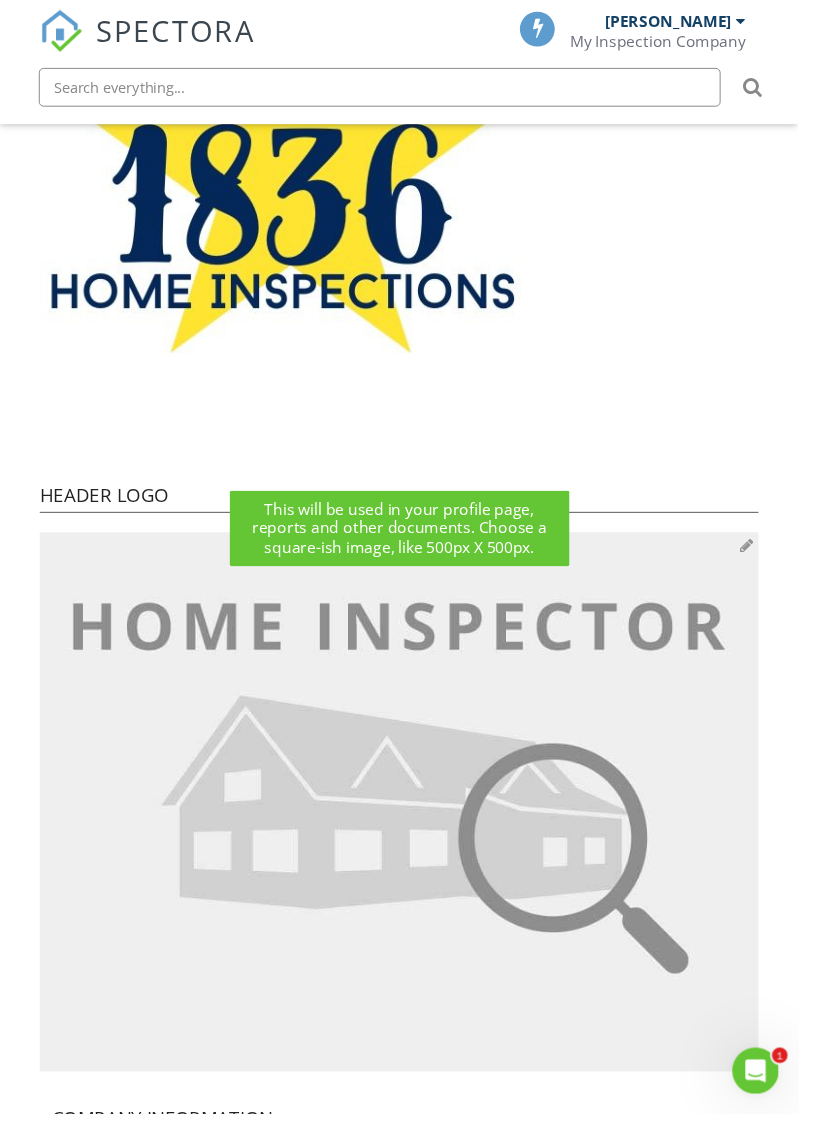 click at bounding box center [411, 827] 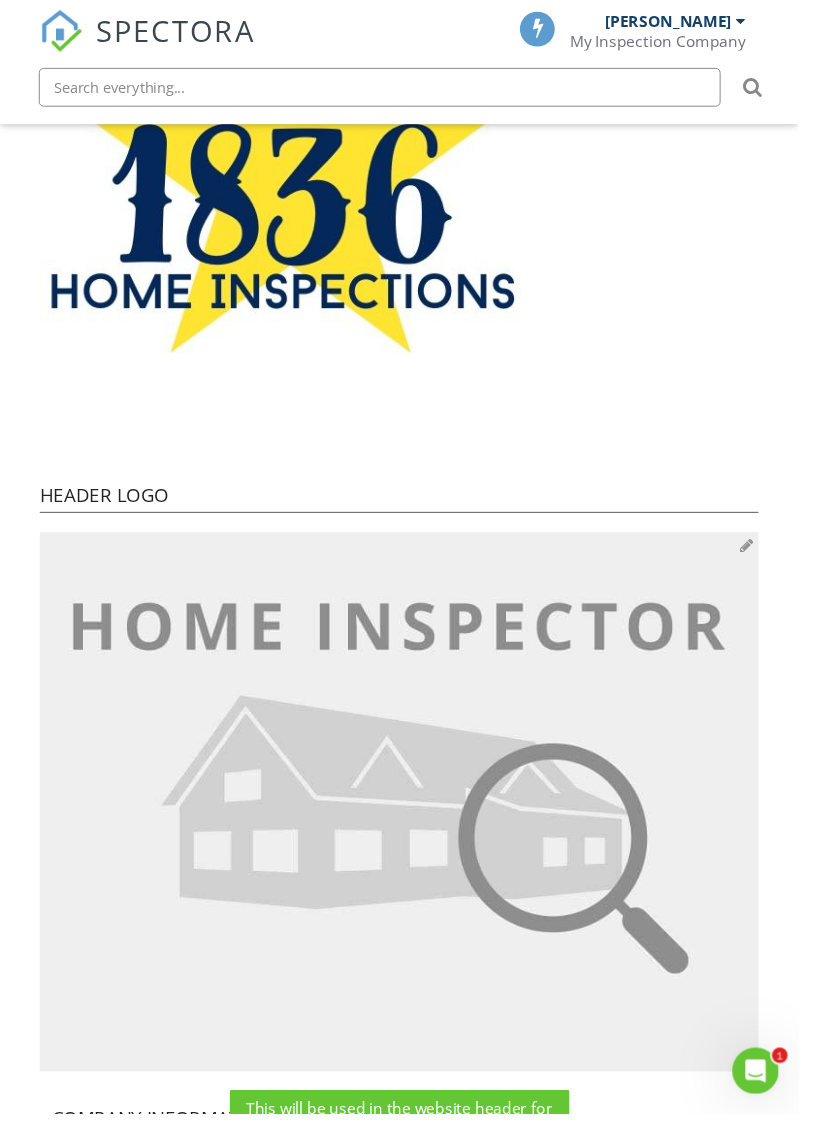 click at bounding box center (411, 827) 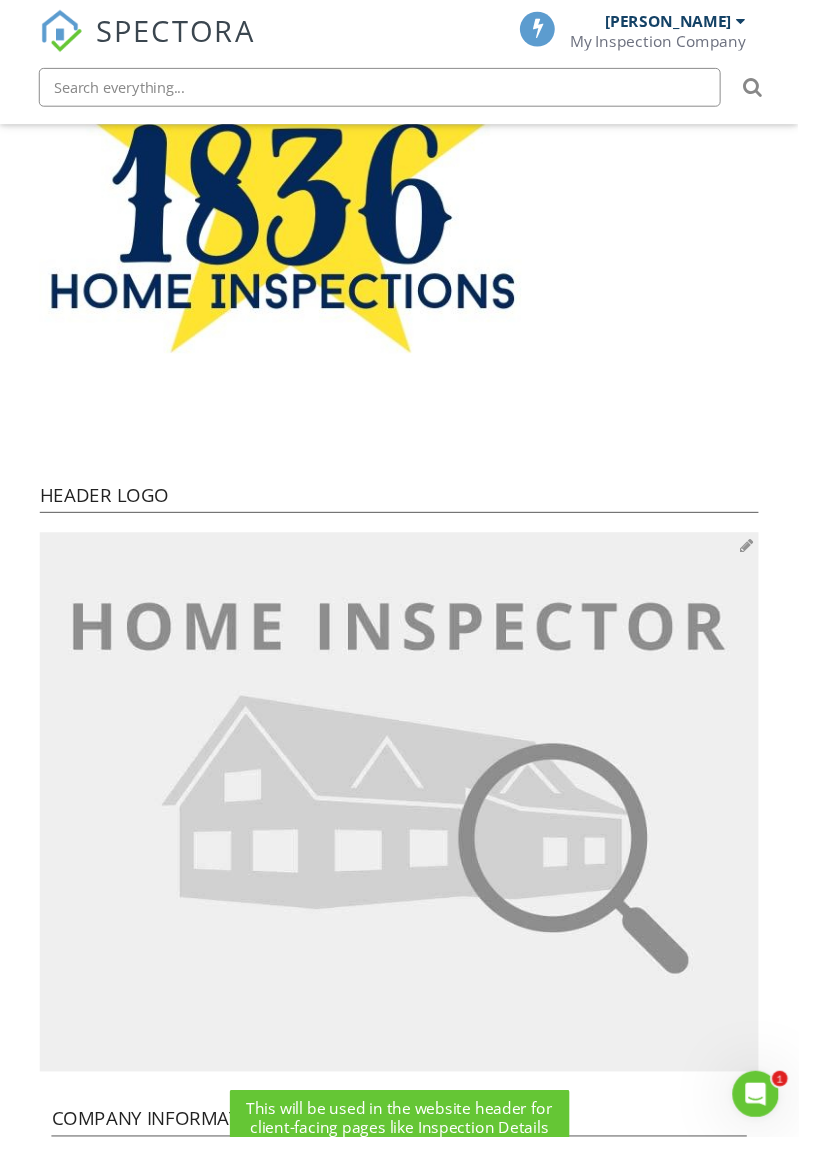 type on "C:\fakepath\1836 Logo.jpg" 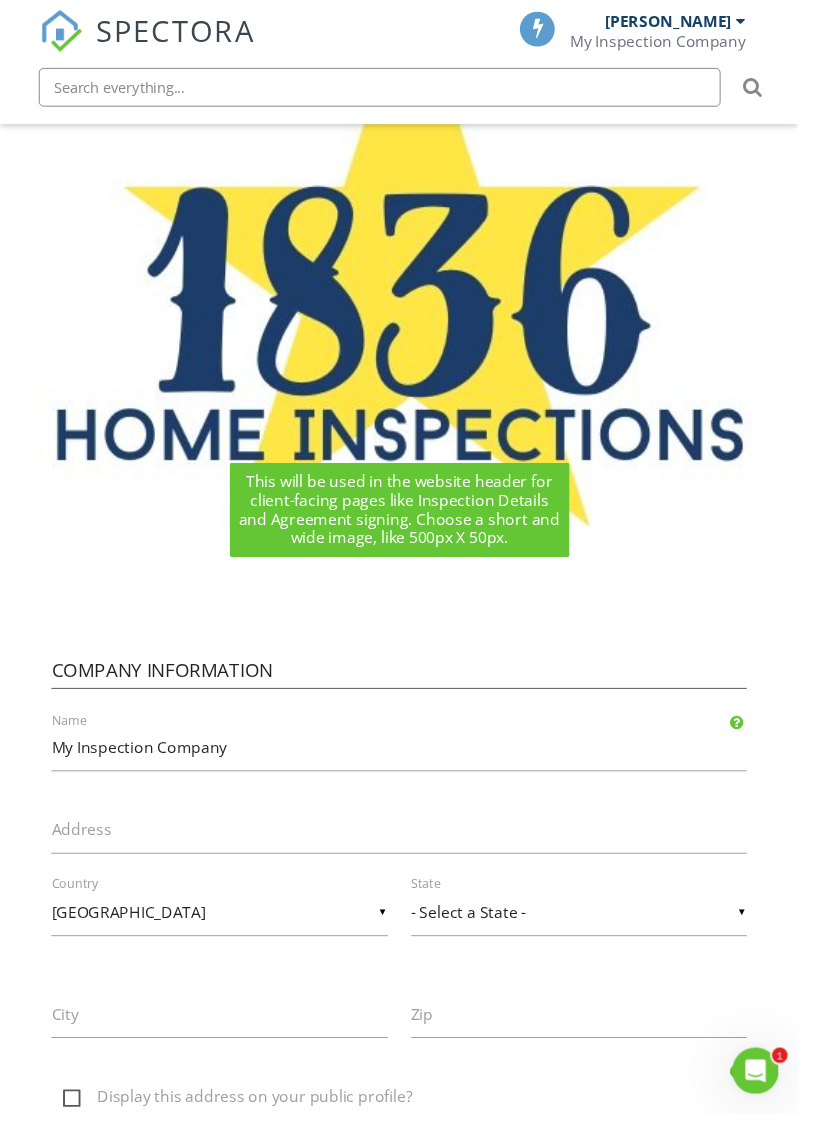 scroll, scrollTop: 1120, scrollLeft: 0, axis: vertical 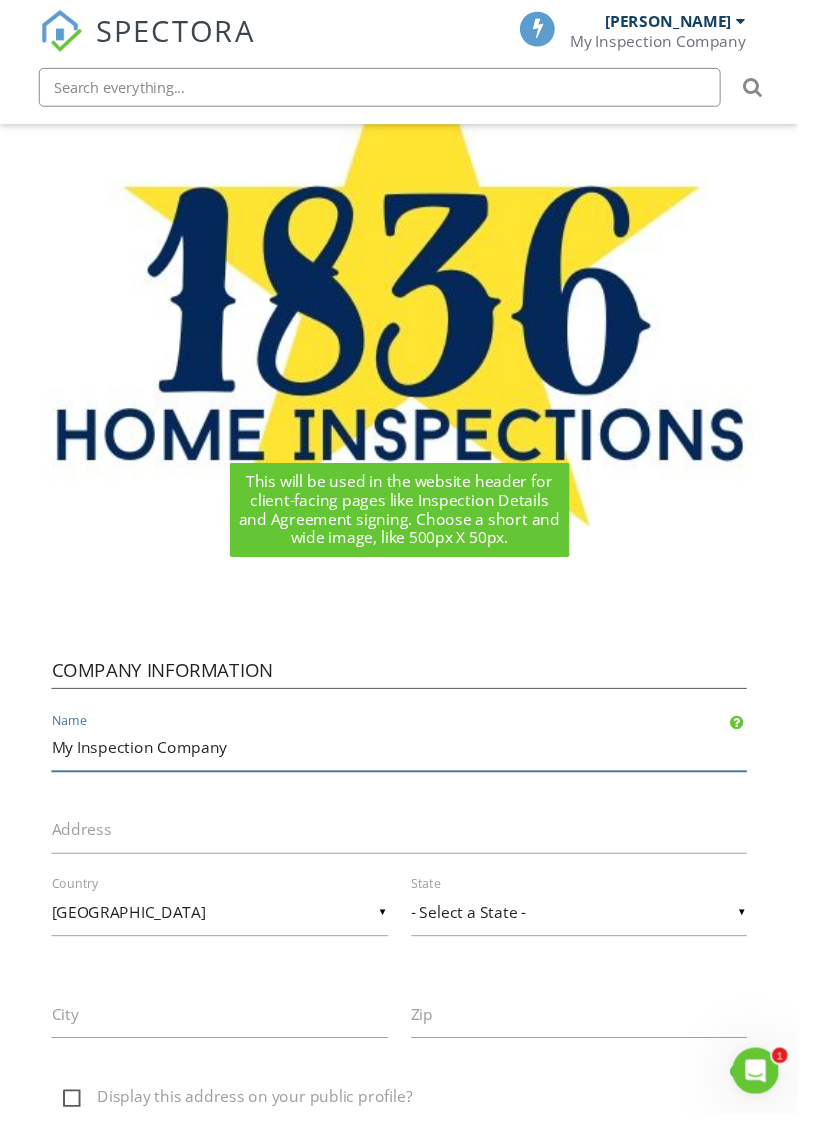 click on "My Inspection Company" at bounding box center (411, 770) 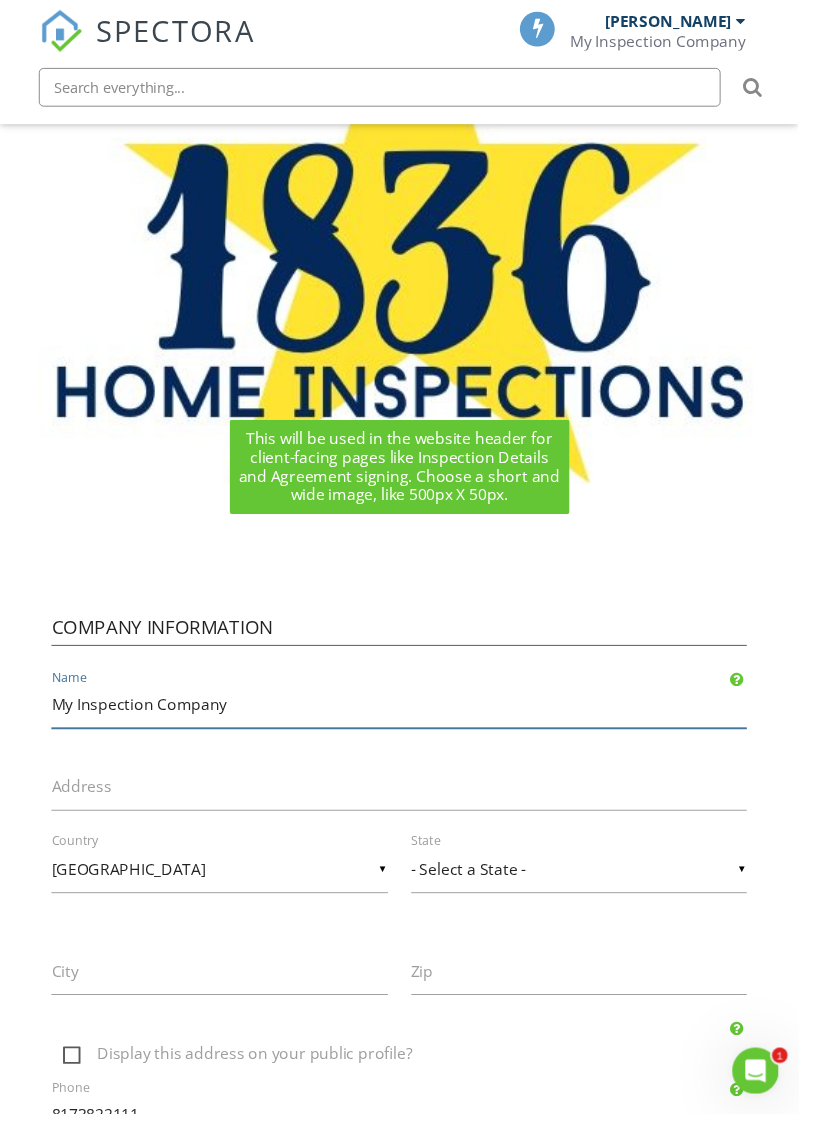 scroll, scrollTop: 1208, scrollLeft: 0, axis: vertical 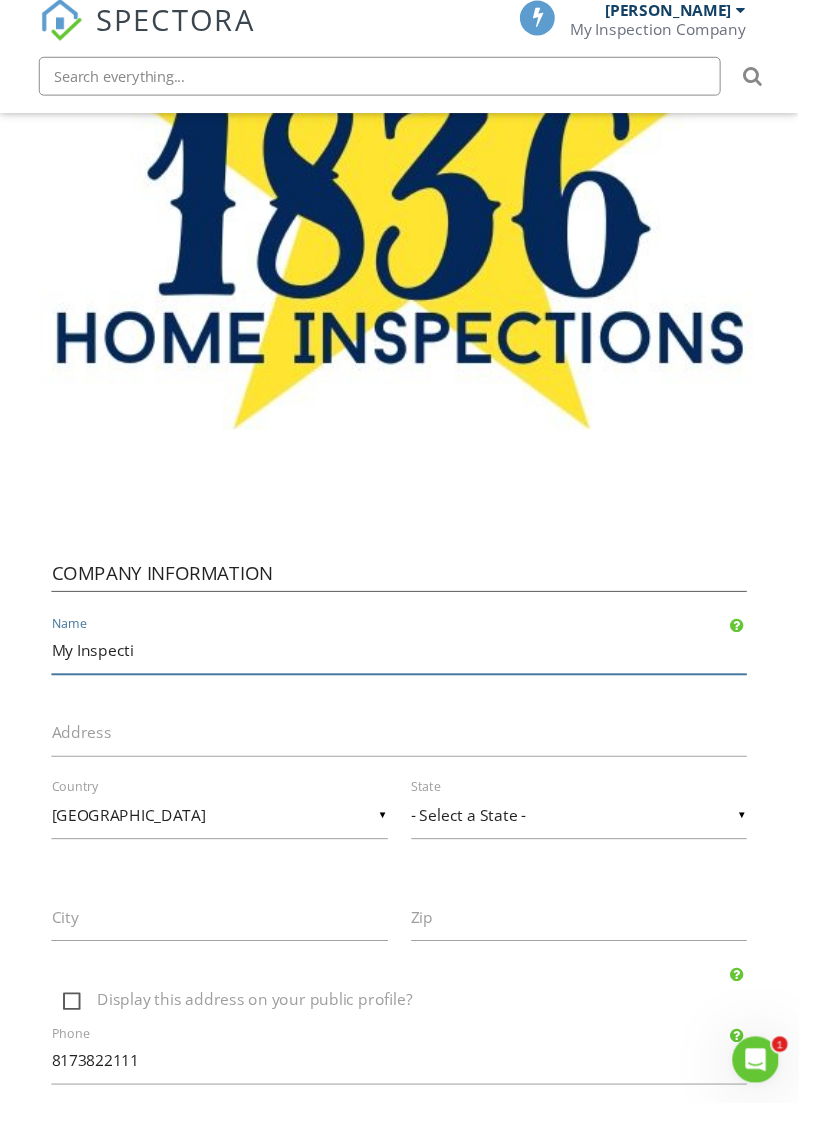 type on "My" 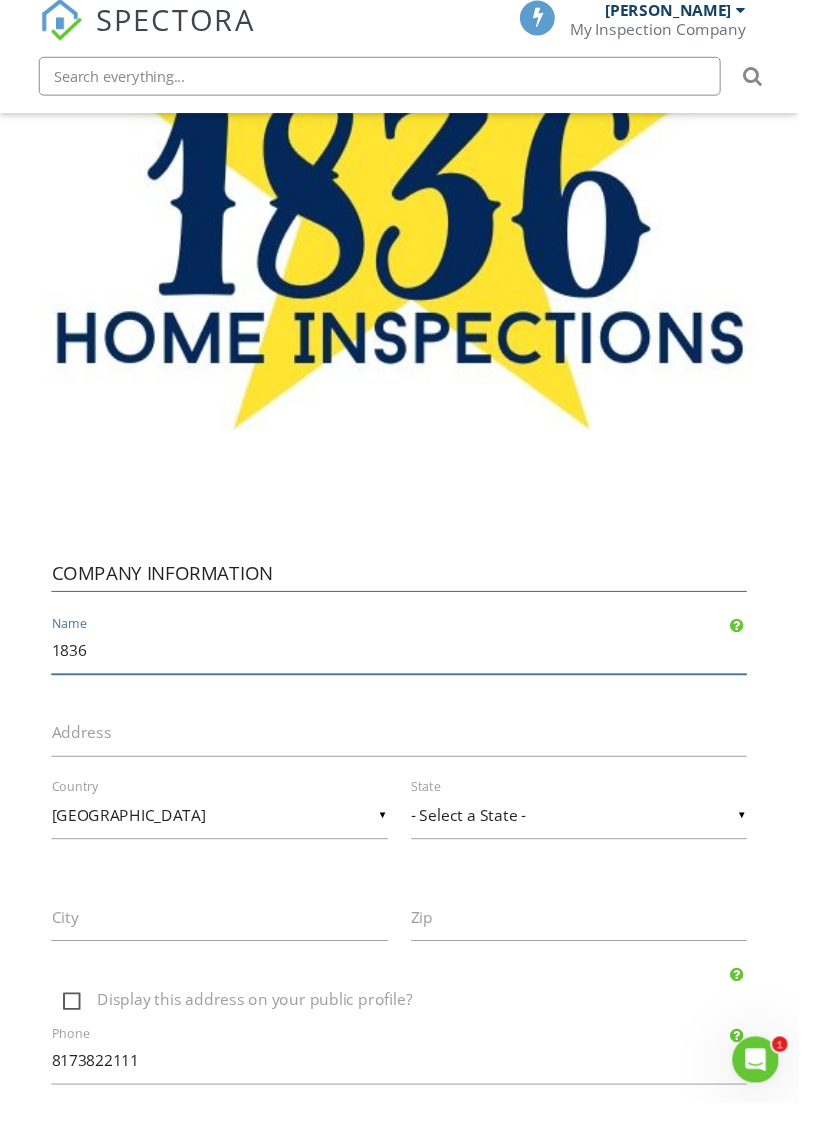 type on "1836 Home Inspections, PLLC" 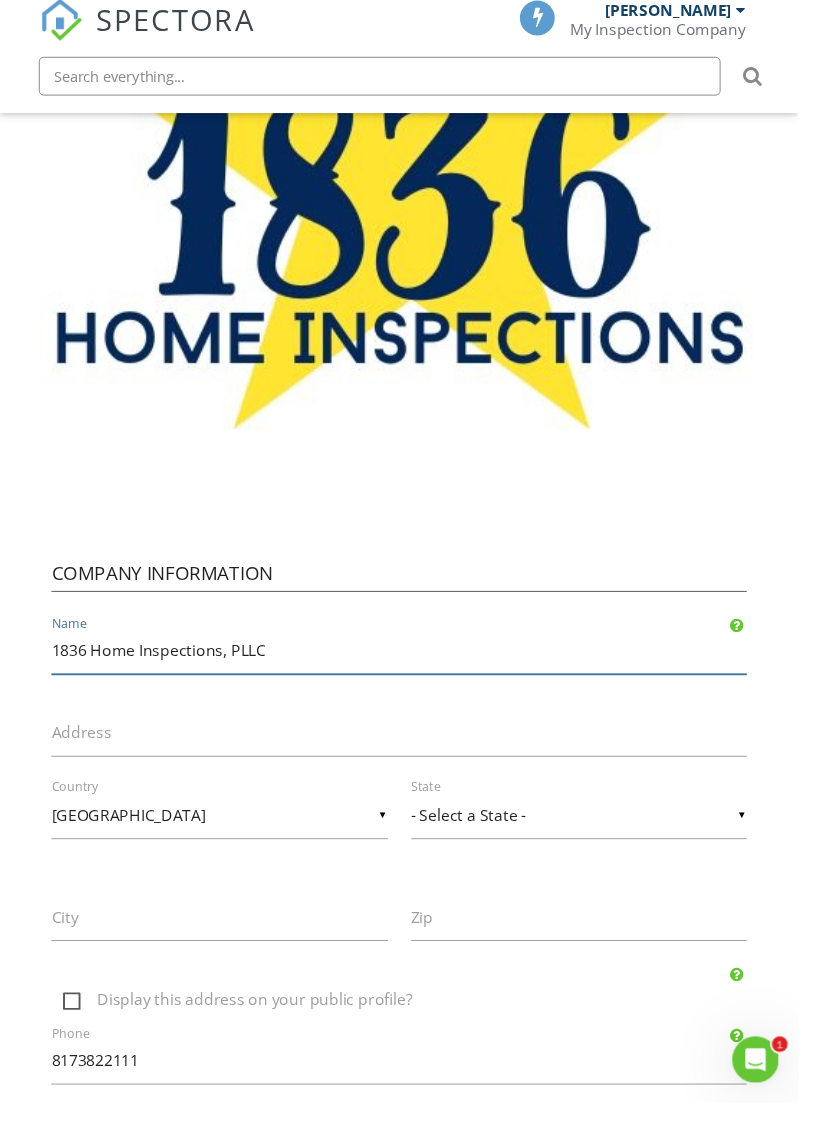 scroll, scrollTop: 1208, scrollLeft: 0, axis: vertical 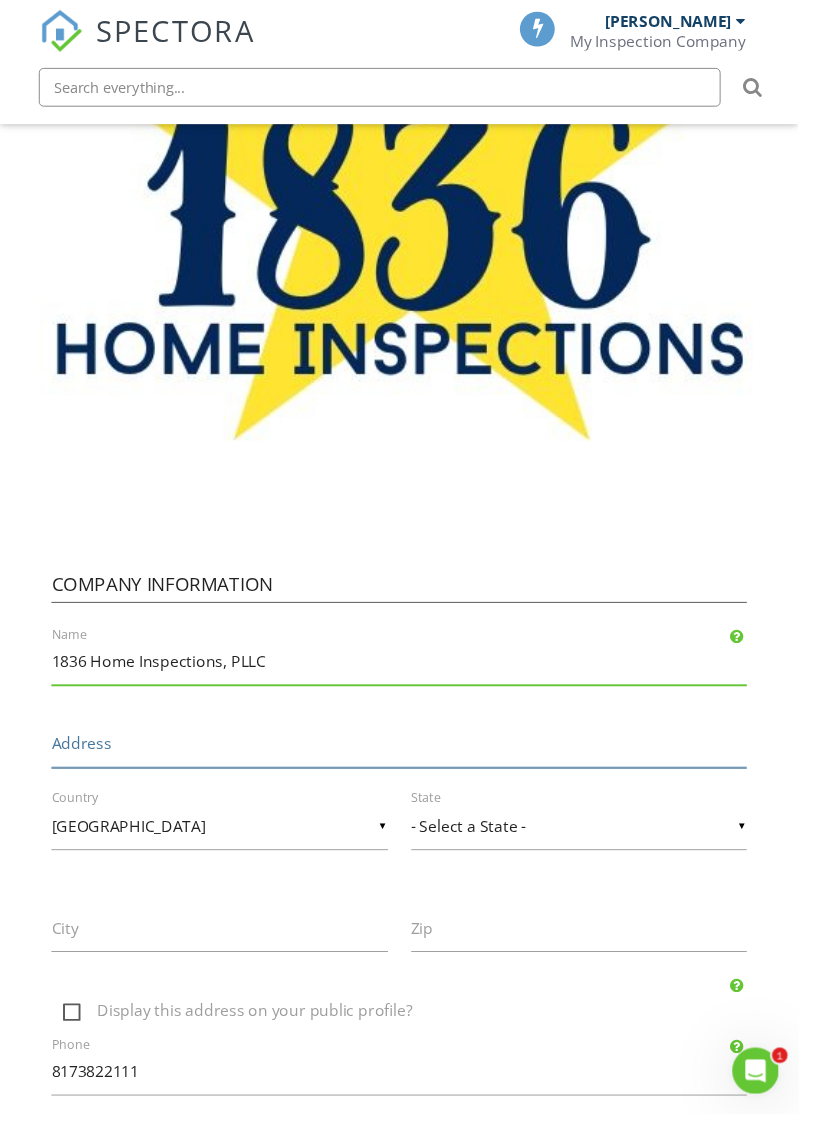click on "Address" at bounding box center [411, 767] 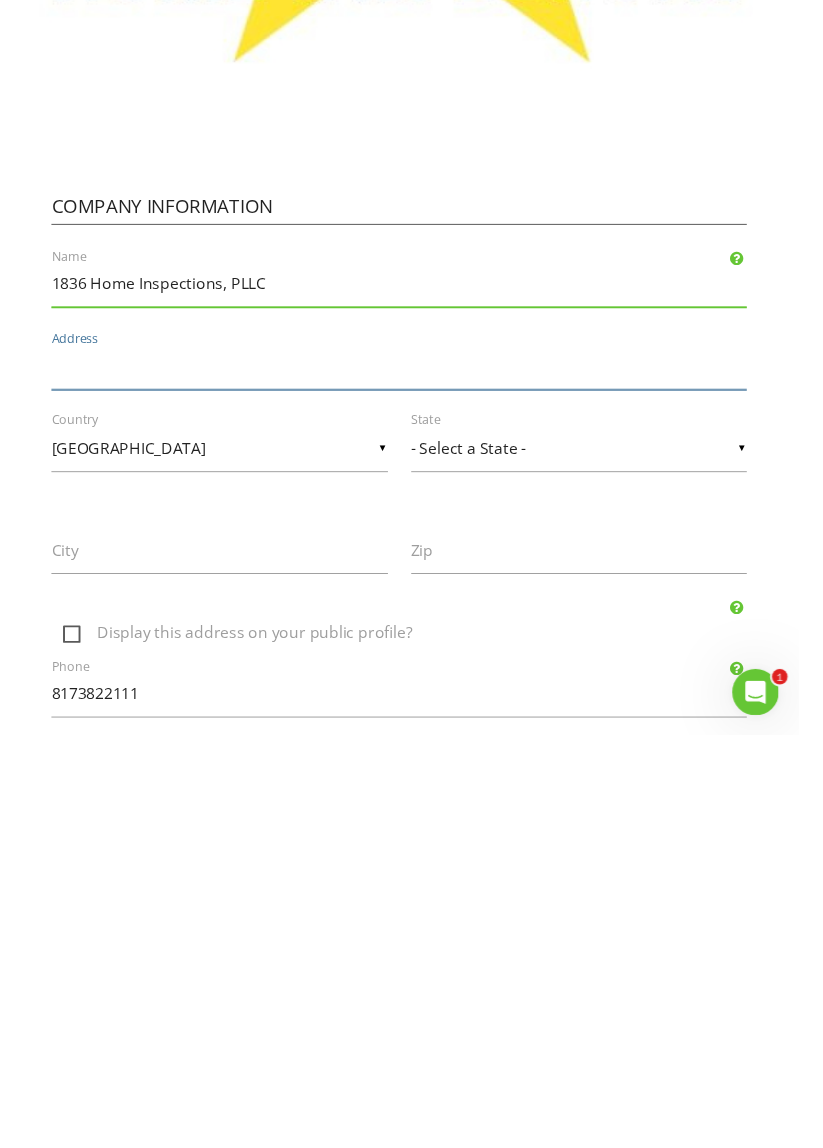 type on "[STREET_ADDRESS][PERSON_NAME]" 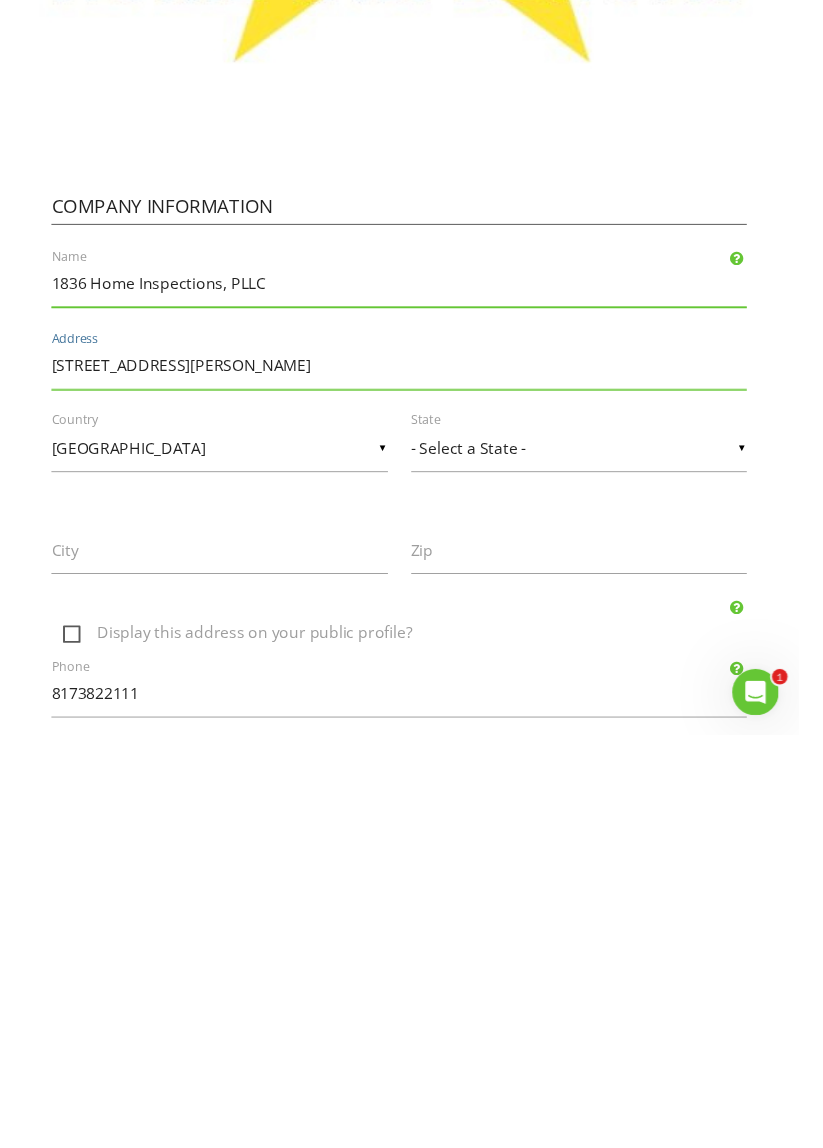 scroll, scrollTop: 1208, scrollLeft: 0, axis: vertical 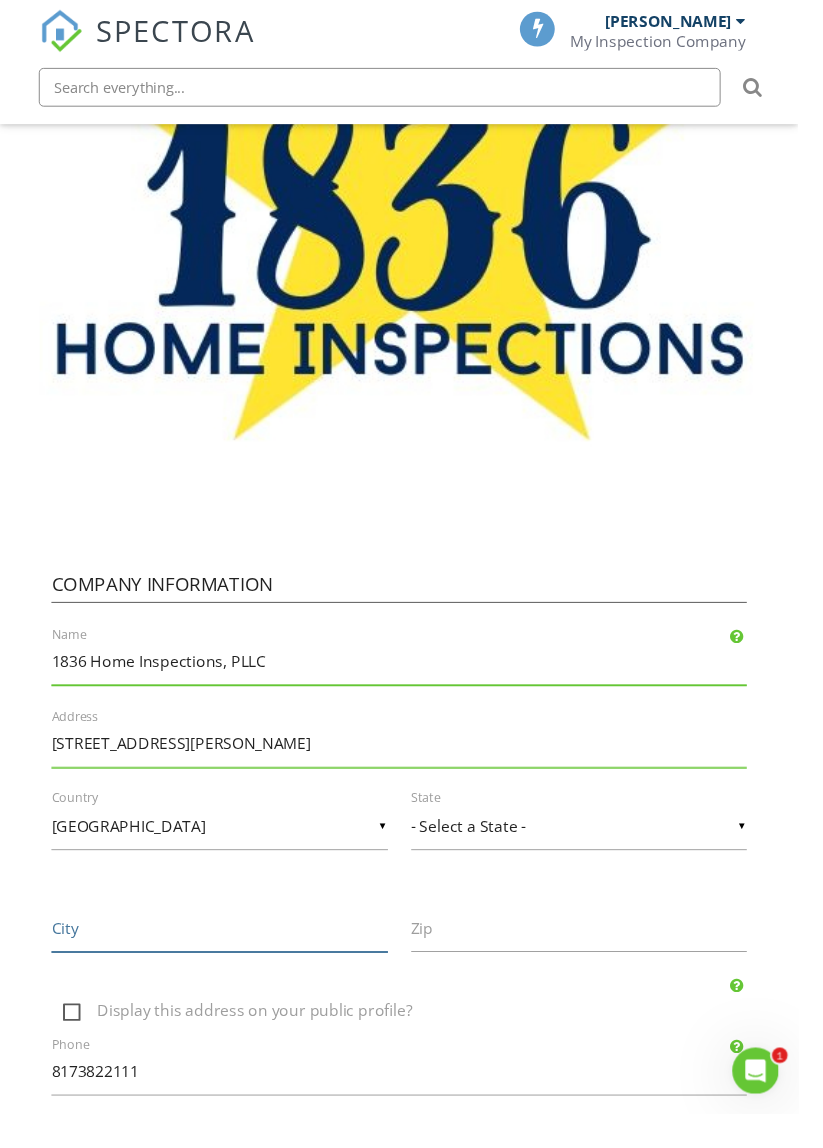 click on "City" at bounding box center [226, 957] 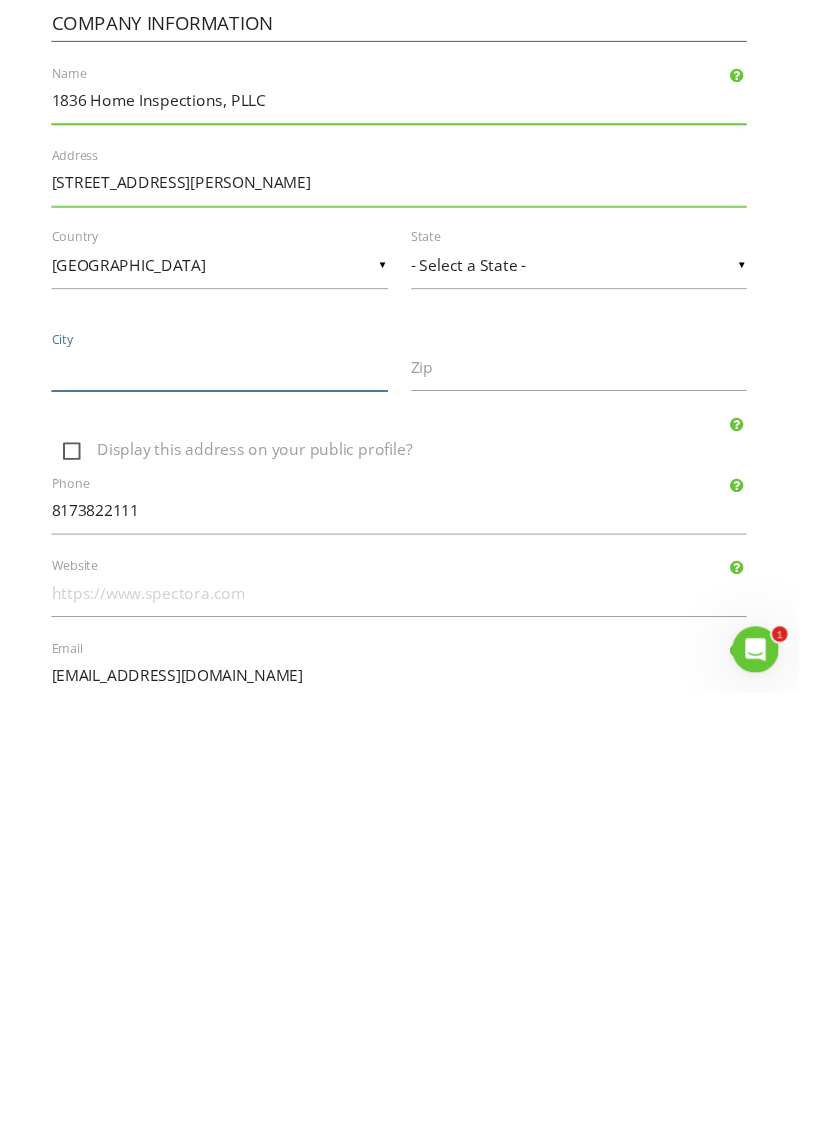 type on "Azle" 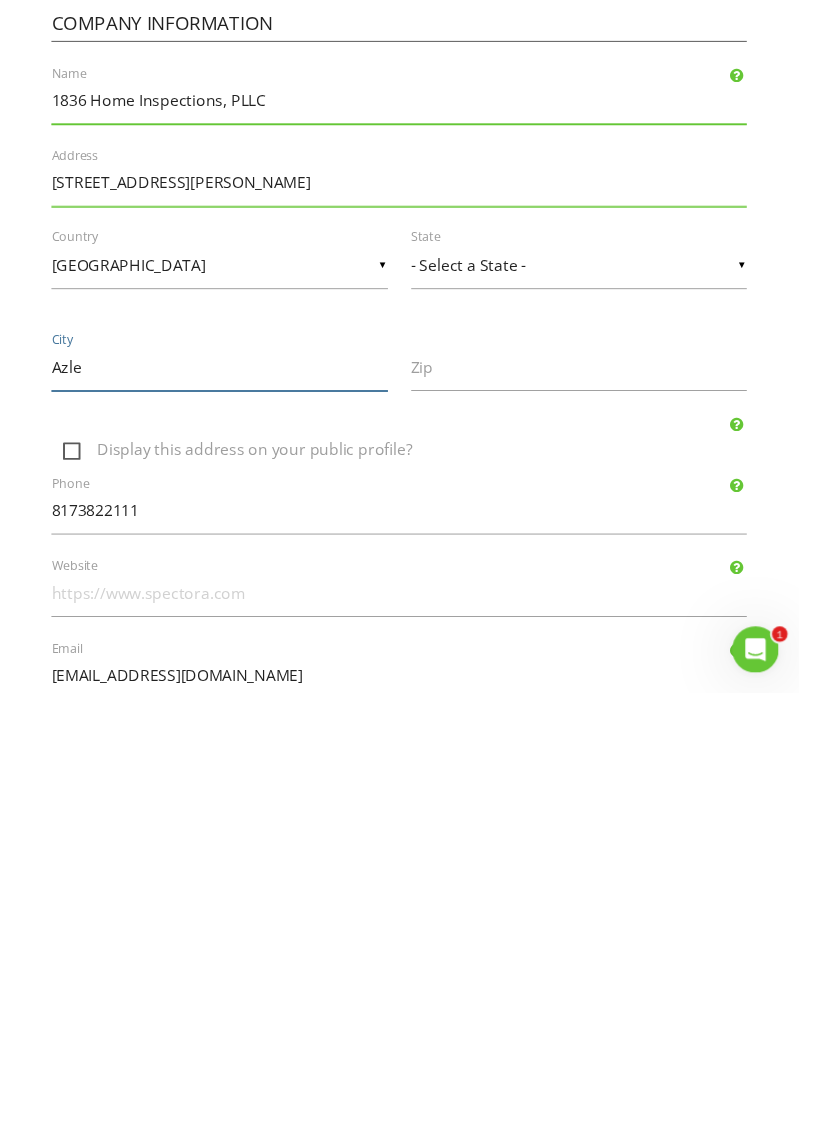 scroll, scrollTop: 1353, scrollLeft: 0, axis: vertical 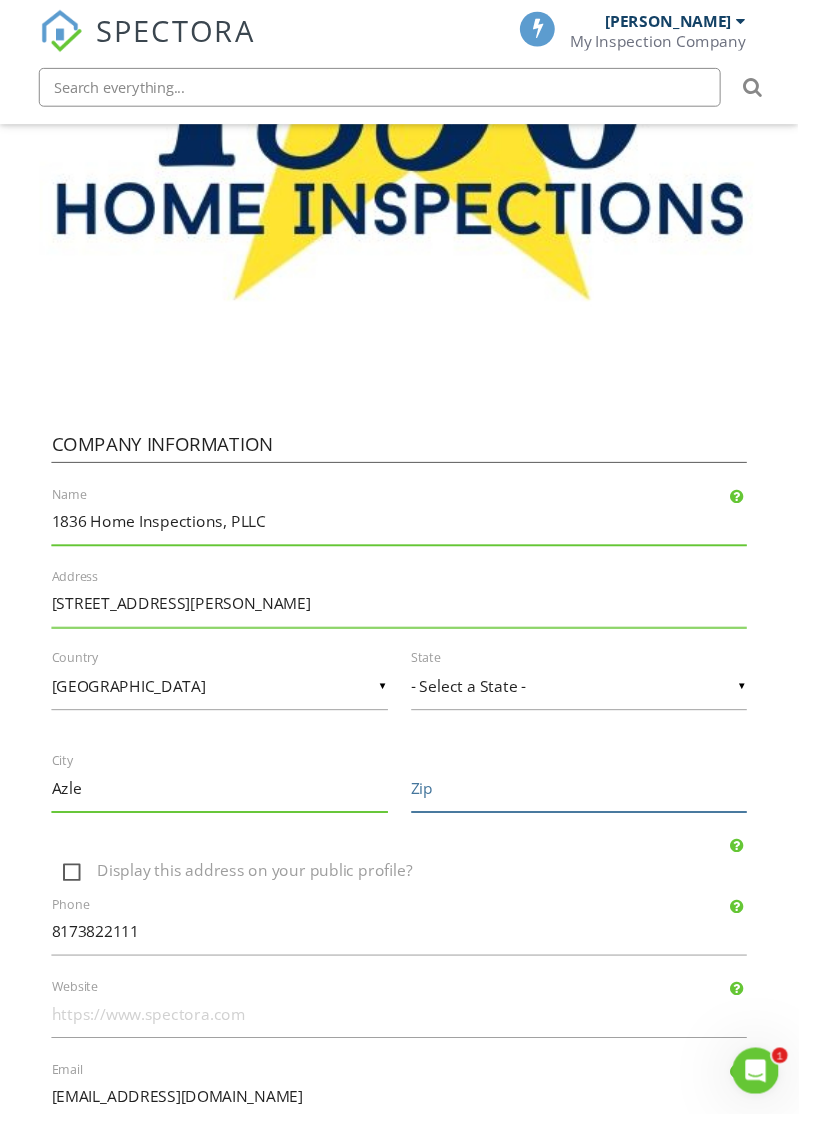 click on "Zip" at bounding box center (597, 812) 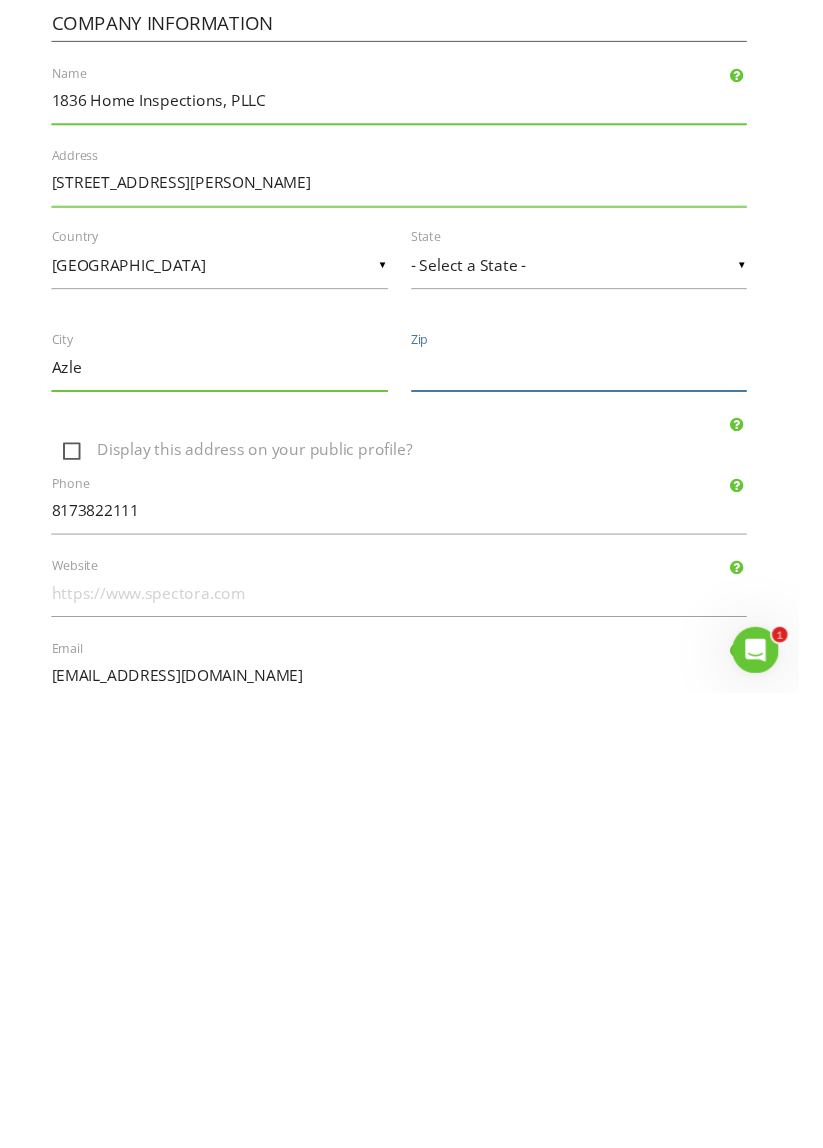 type on "76020" 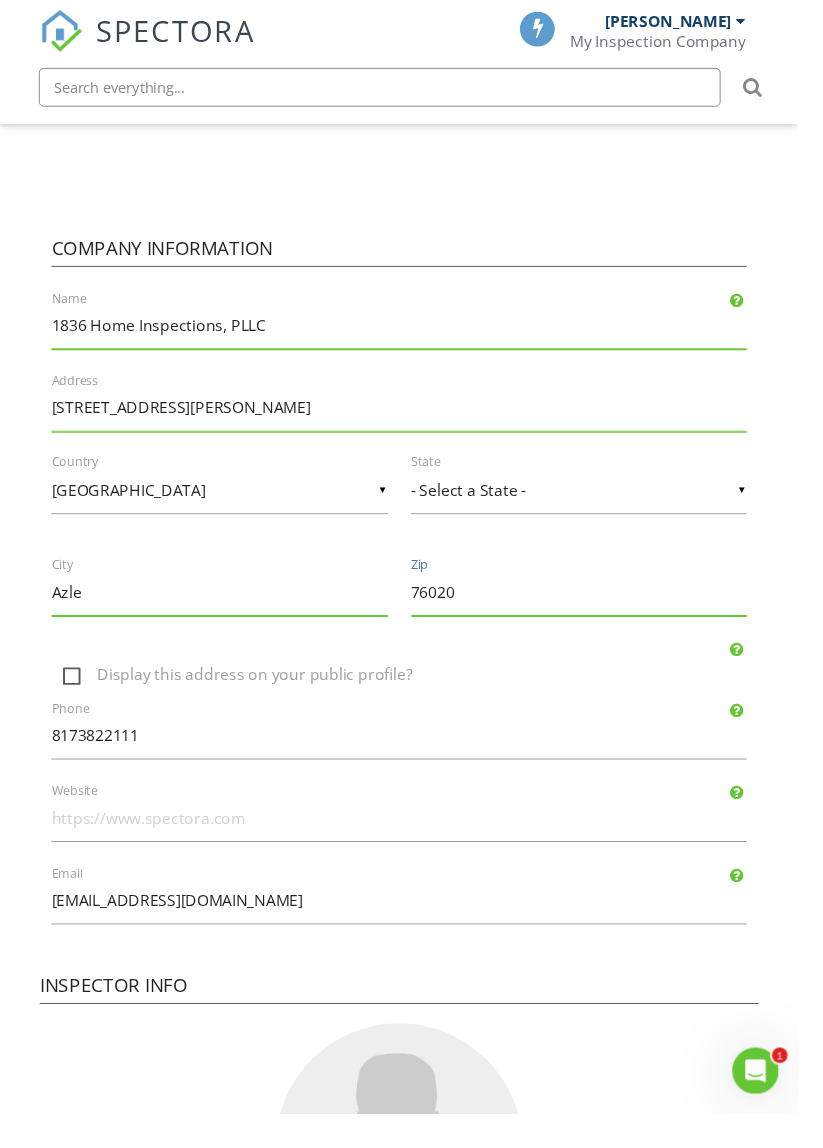 scroll, scrollTop: 1559, scrollLeft: 0, axis: vertical 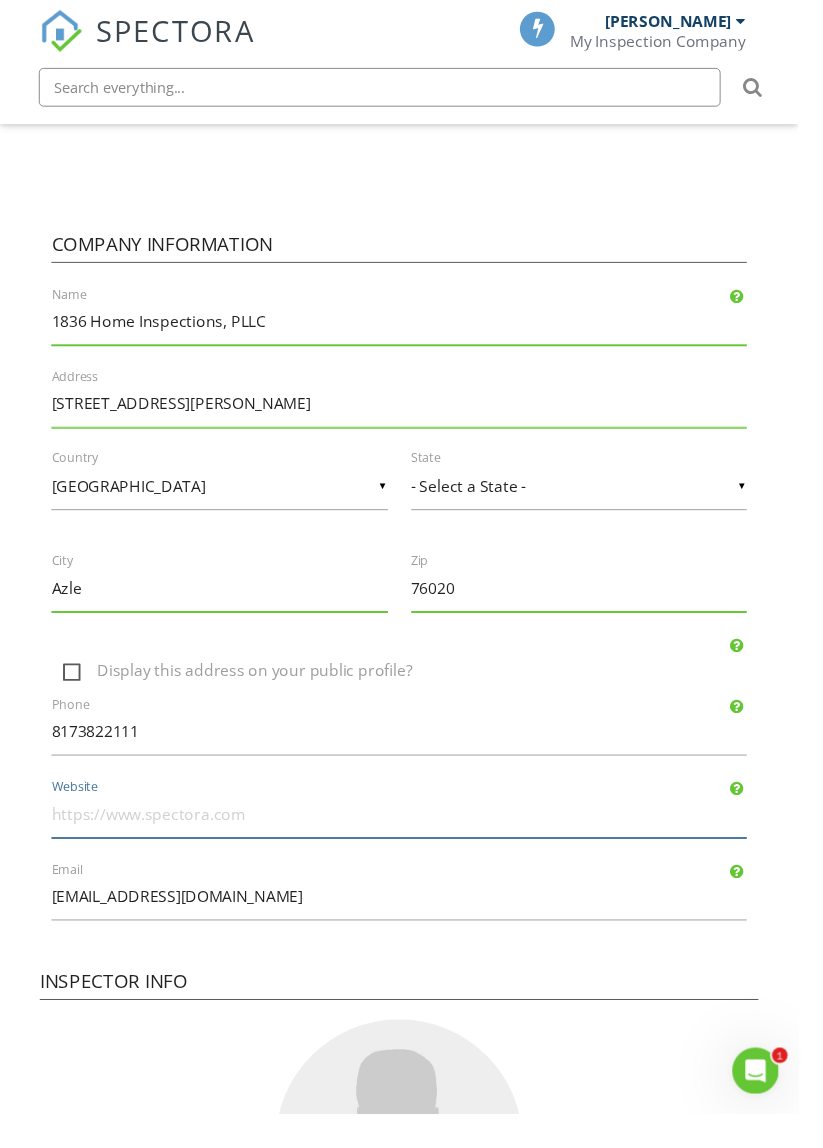 click on "Website" at bounding box center [411, 839] 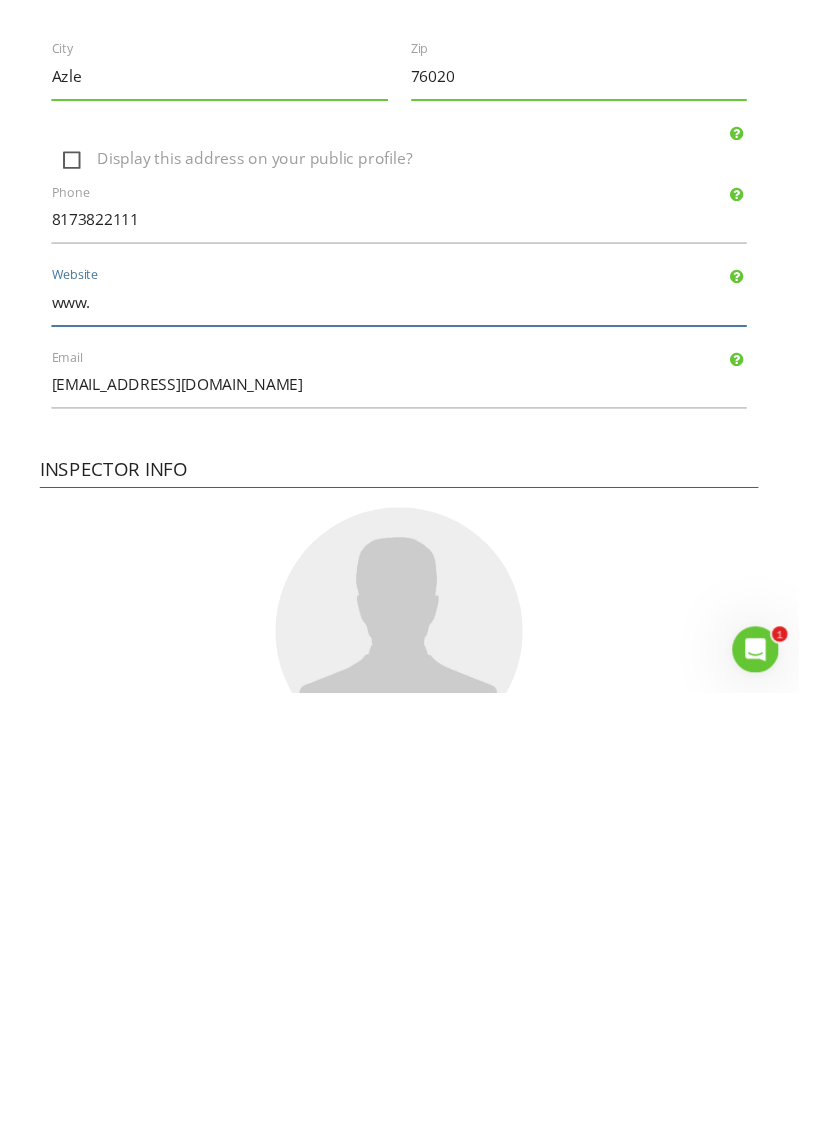 scroll, scrollTop: 1663, scrollLeft: 0, axis: vertical 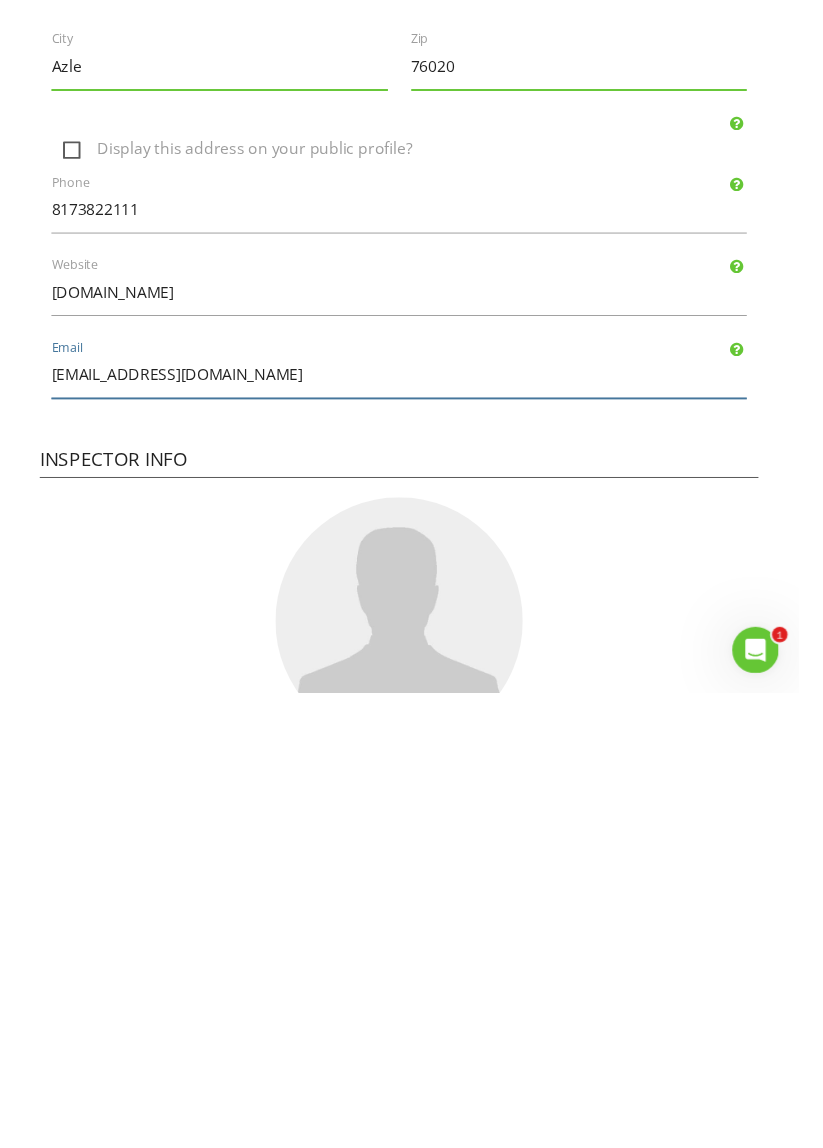 click on "[EMAIL_ADDRESS][DOMAIN_NAME]" at bounding box center (411, 820) 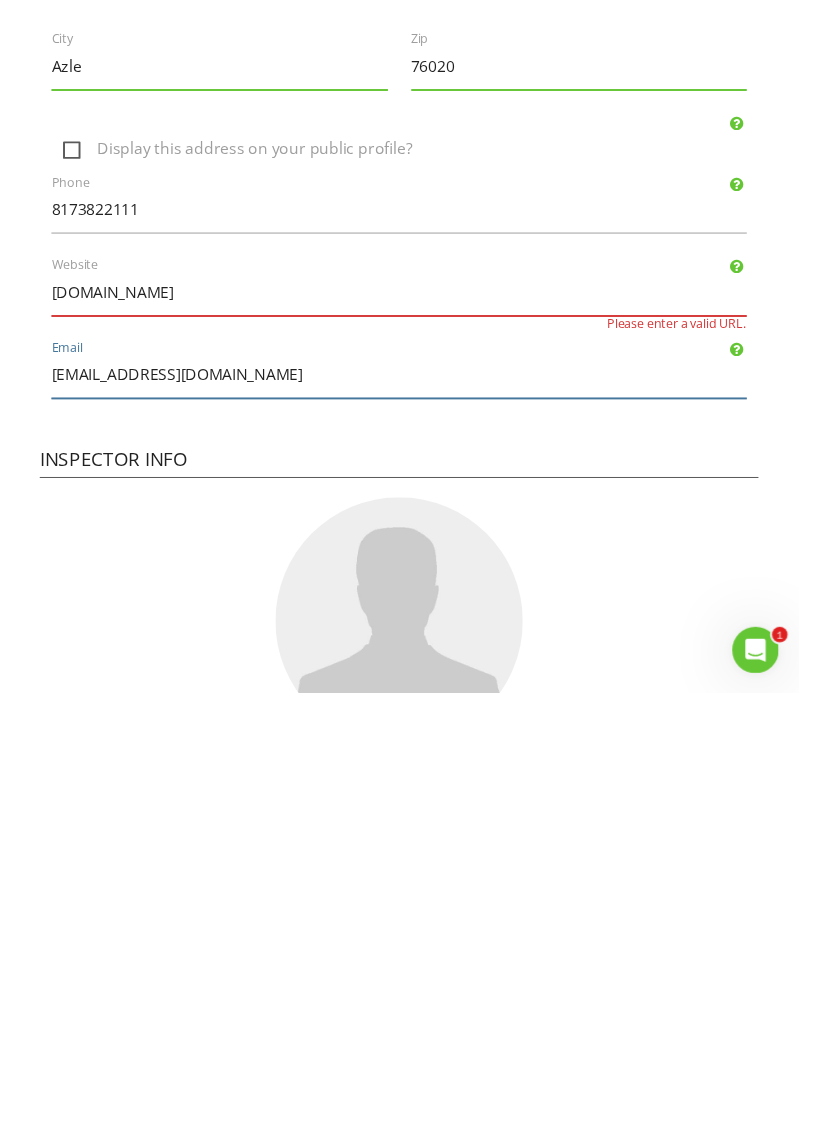 scroll, scrollTop: 1664, scrollLeft: 0, axis: vertical 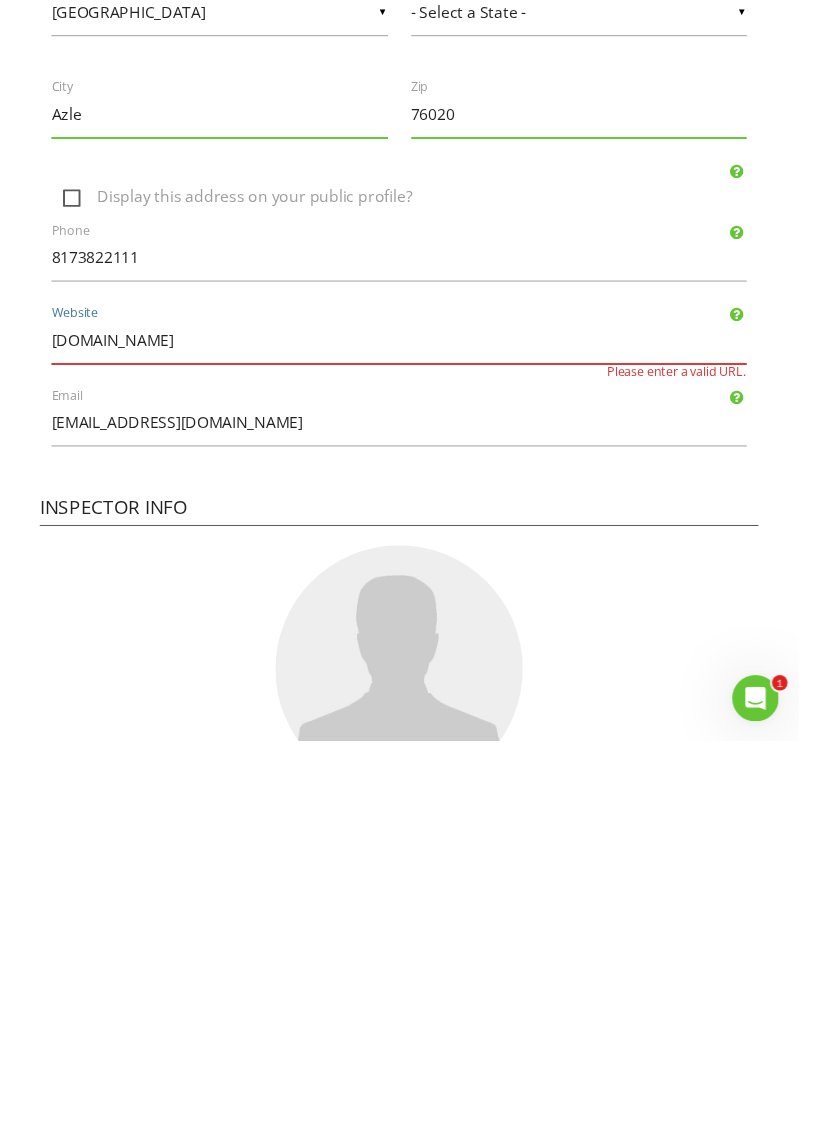 click on "www.1836homeinspections.com" at bounding box center [411, 734] 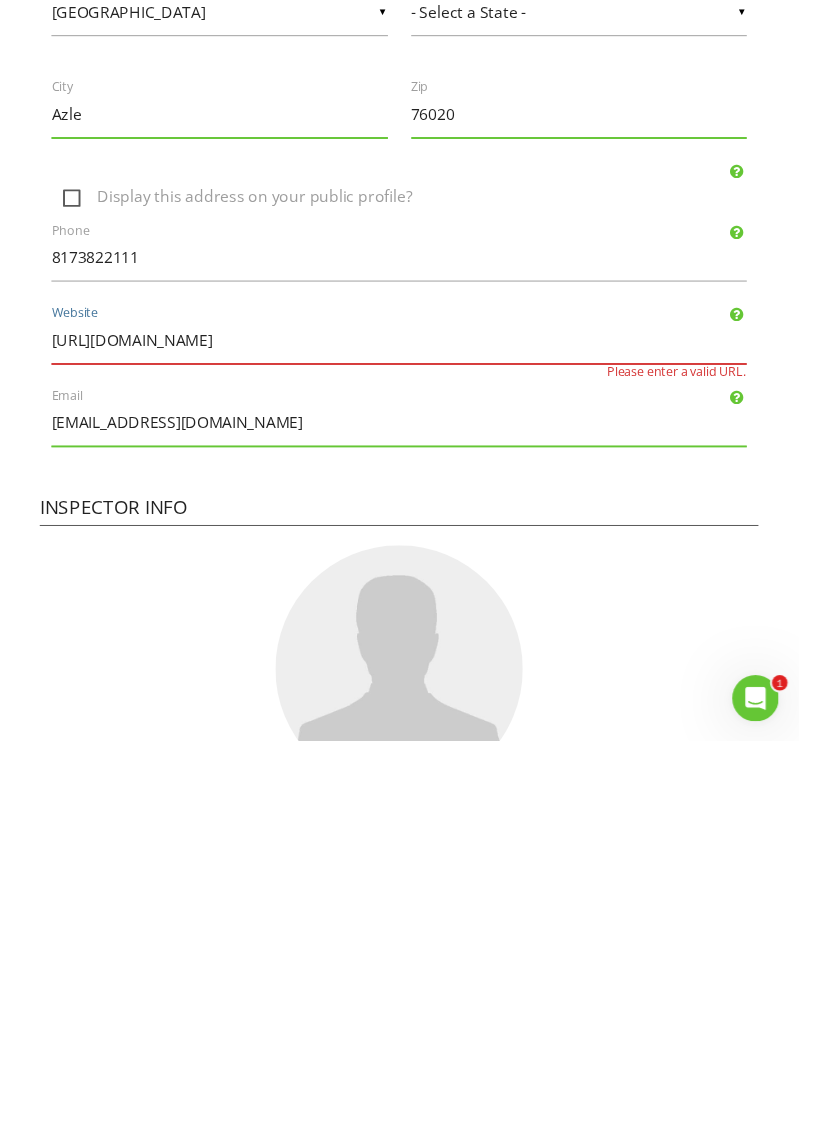 type on "[URL][DOMAIN_NAME]" 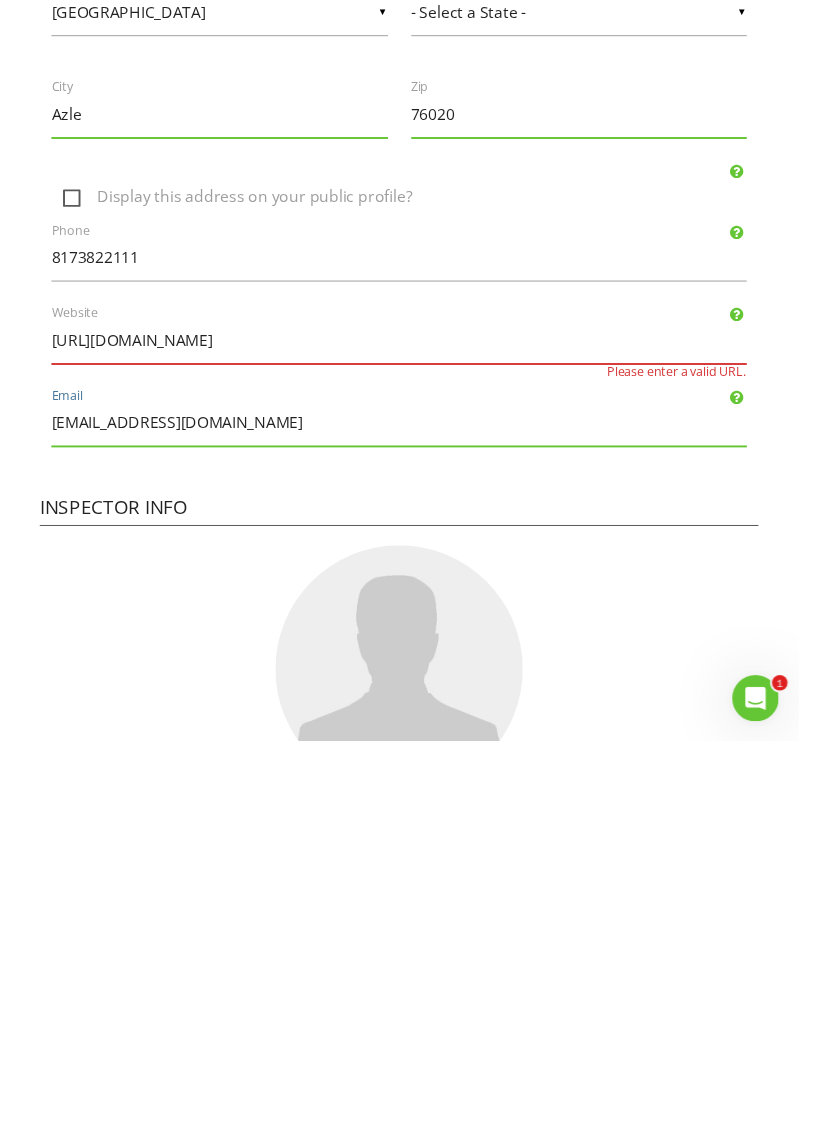 click on "[EMAIL_ADDRESS][DOMAIN_NAME]" at bounding box center (411, 819) 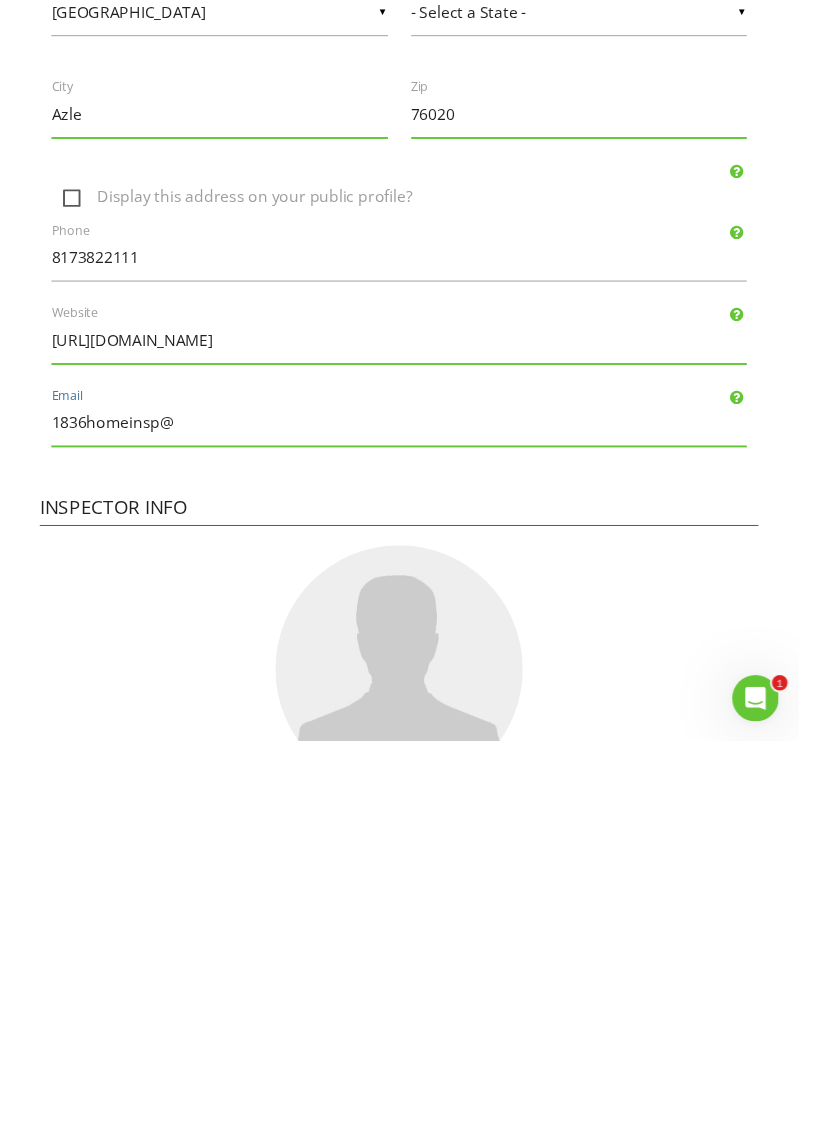 type on "1836homeinsp" 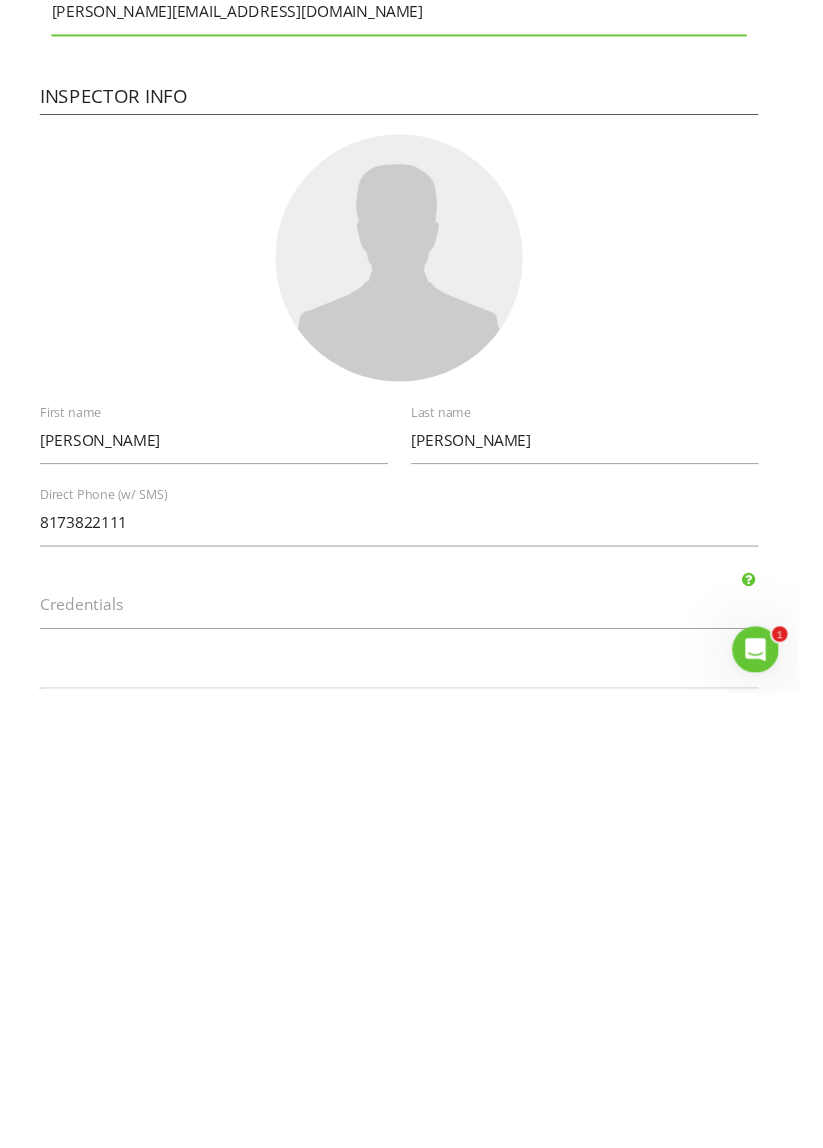 scroll, scrollTop: 2038, scrollLeft: 0, axis: vertical 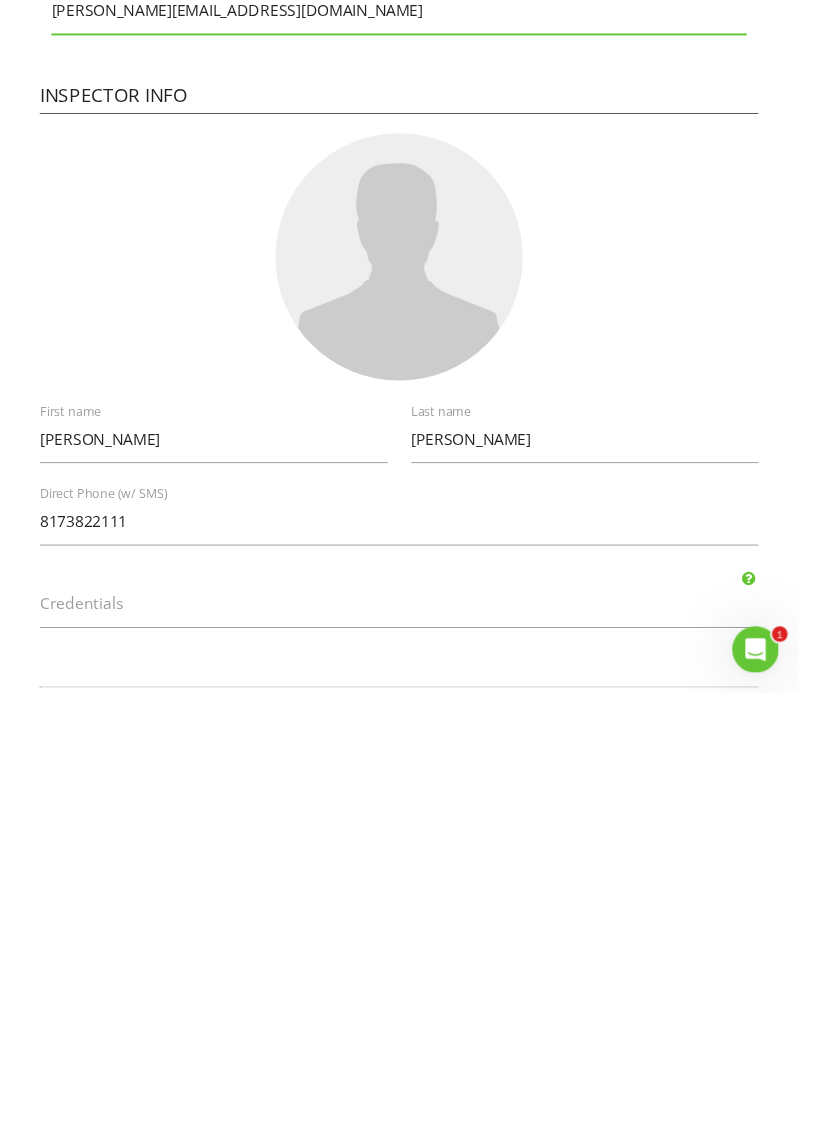 type on "[PERSON_NAME][EMAIL_ADDRESS][DOMAIN_NAME]" 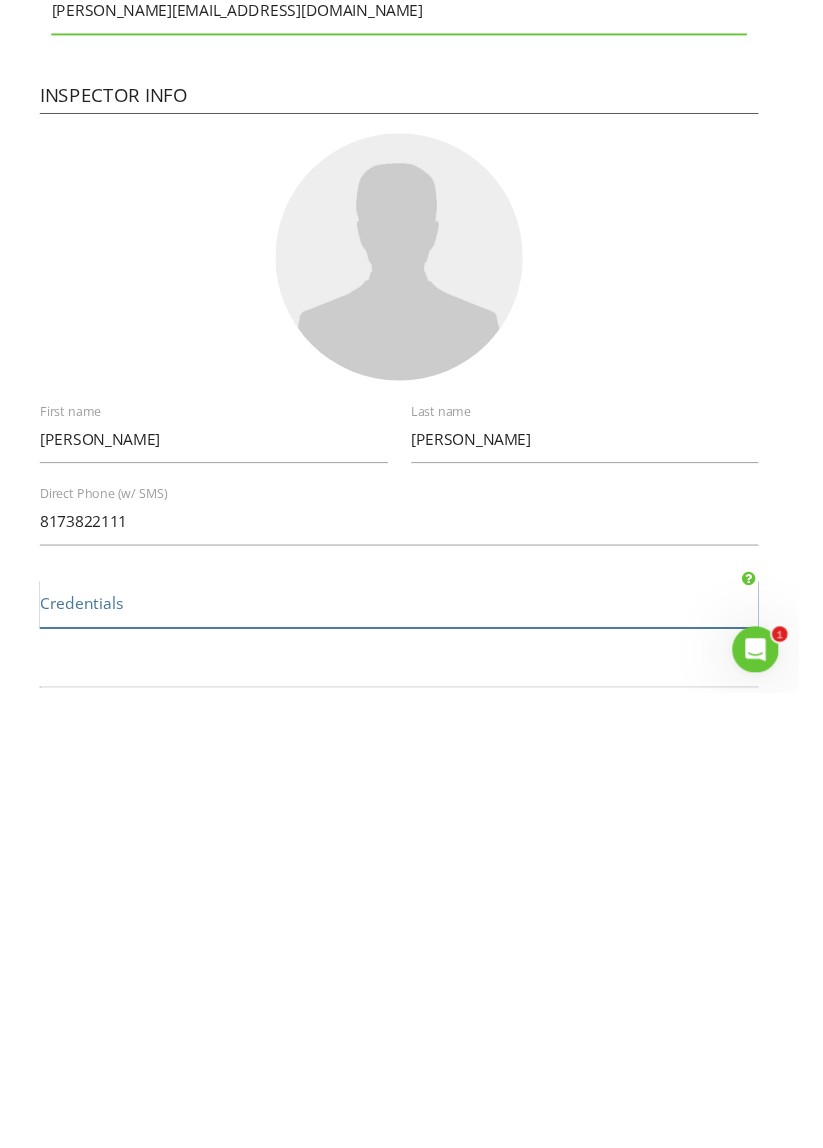 click on "Credentials" at bounding box center (411, 1057) 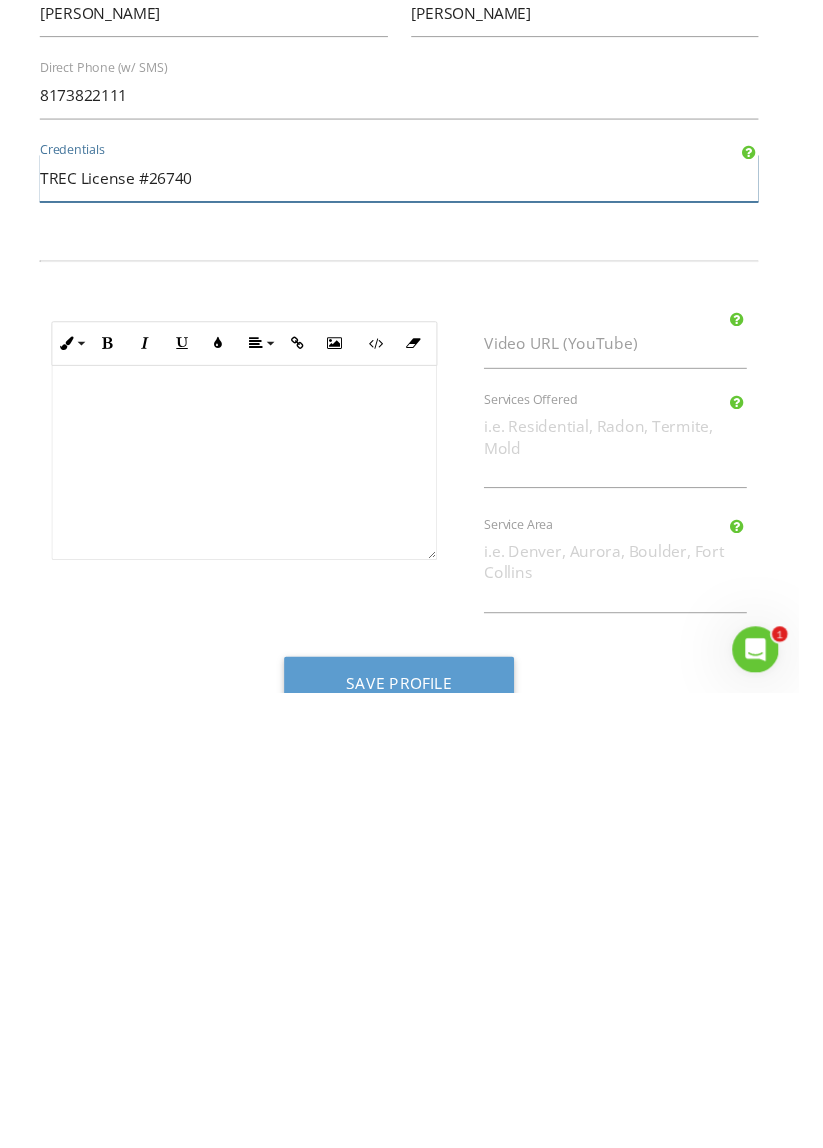 scroll, scrollTop: 2481, scrollLeft: 0, axis: vertical 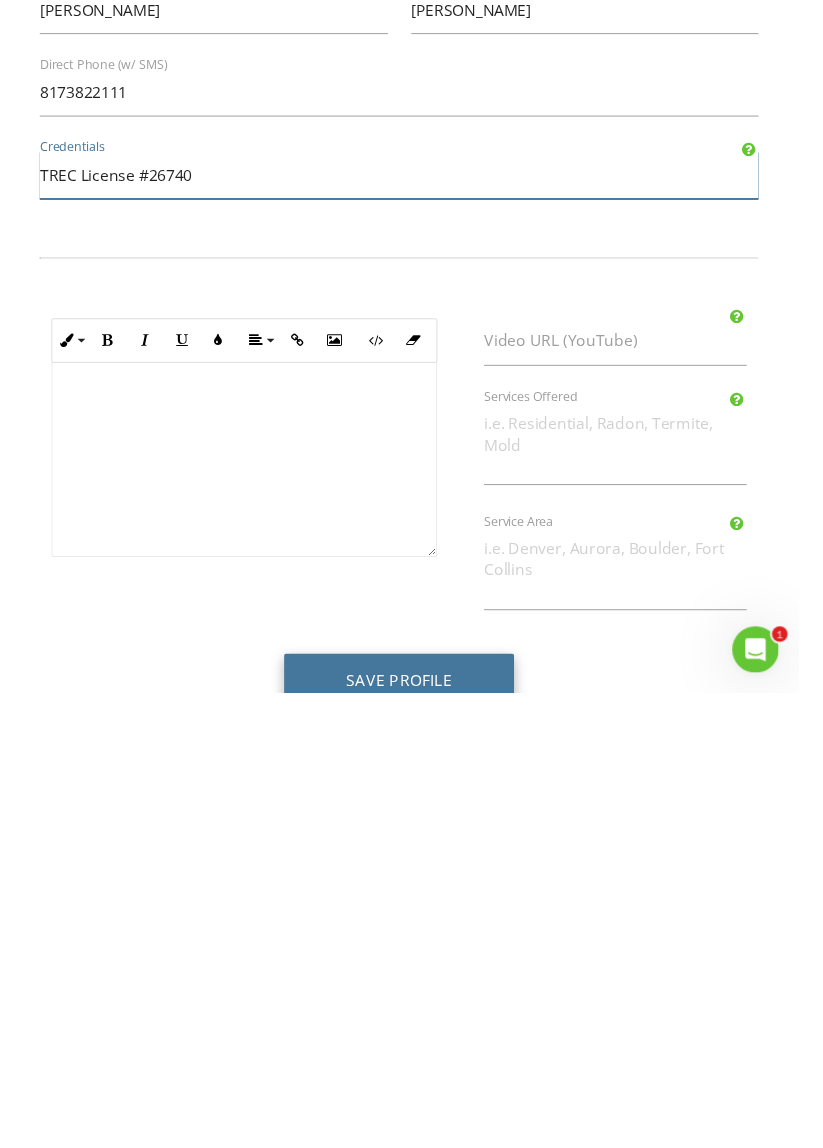 type on "TREC License #26740" 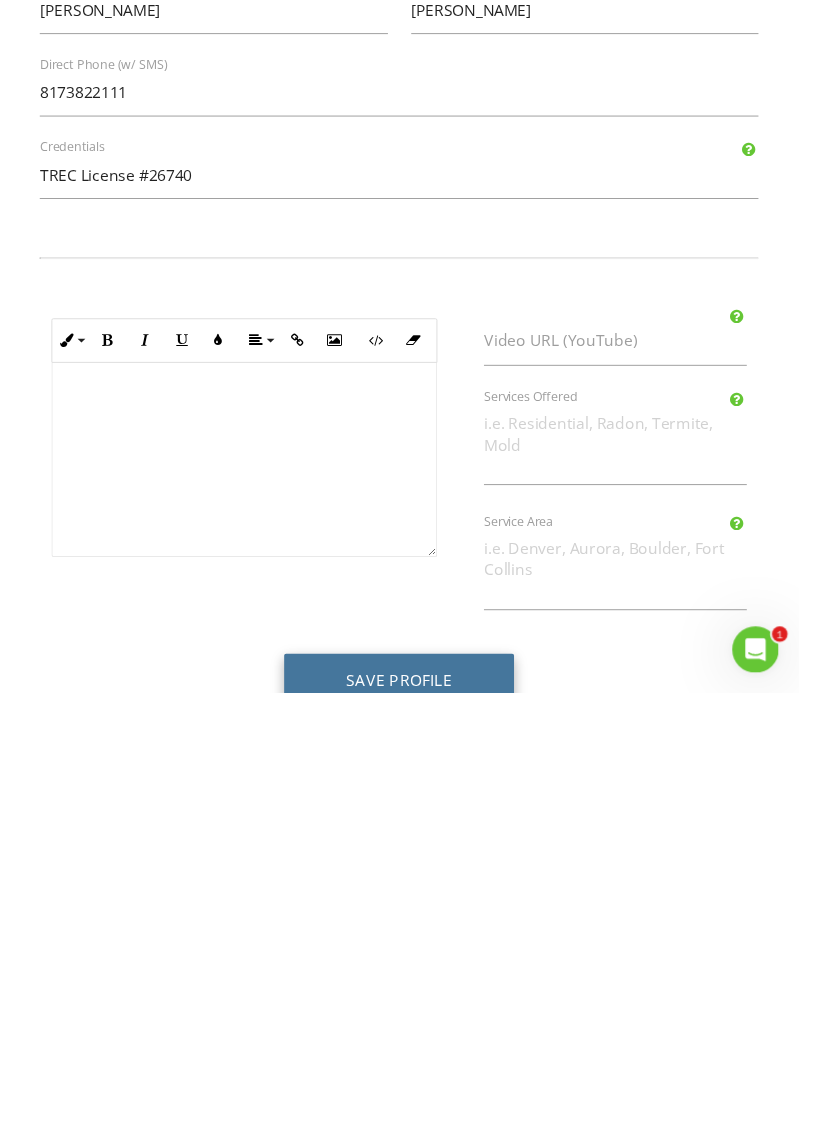 click on "Save Profile" at bounding box center [411, 1135] 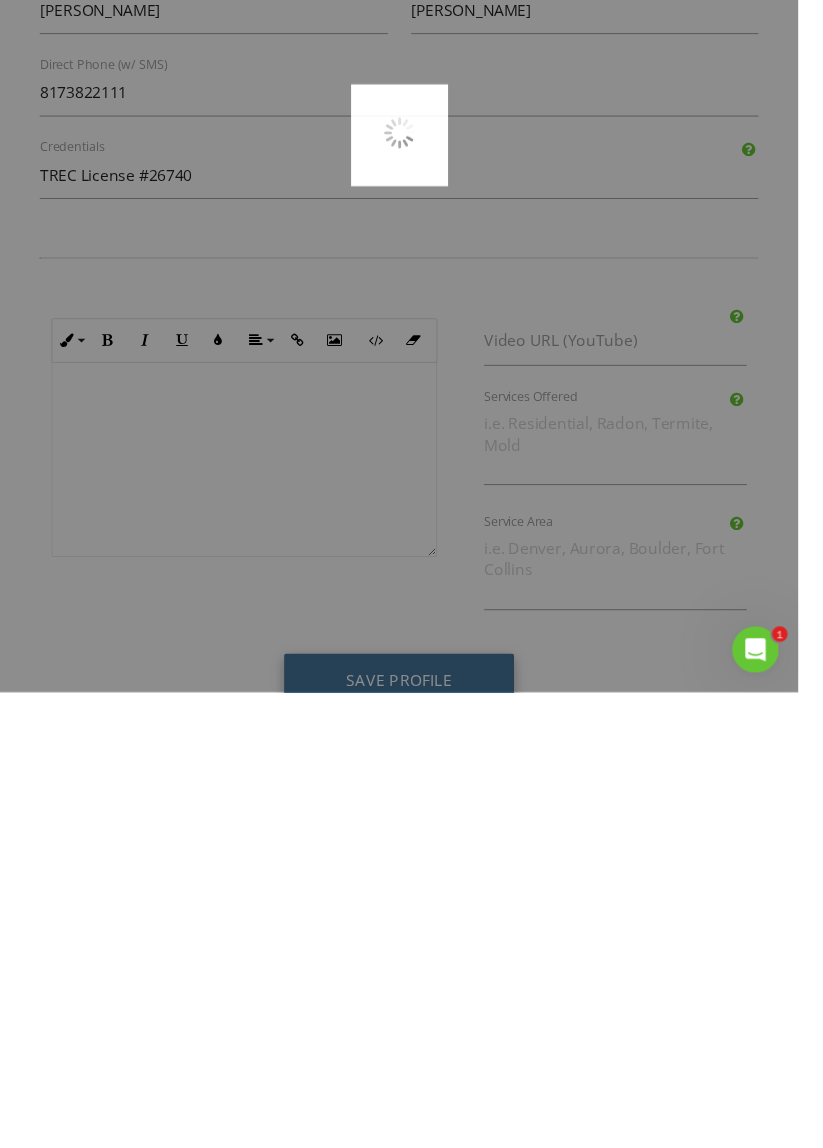 scroll, scrollTop: 2482, scrollLeft: 0, axis: vertical 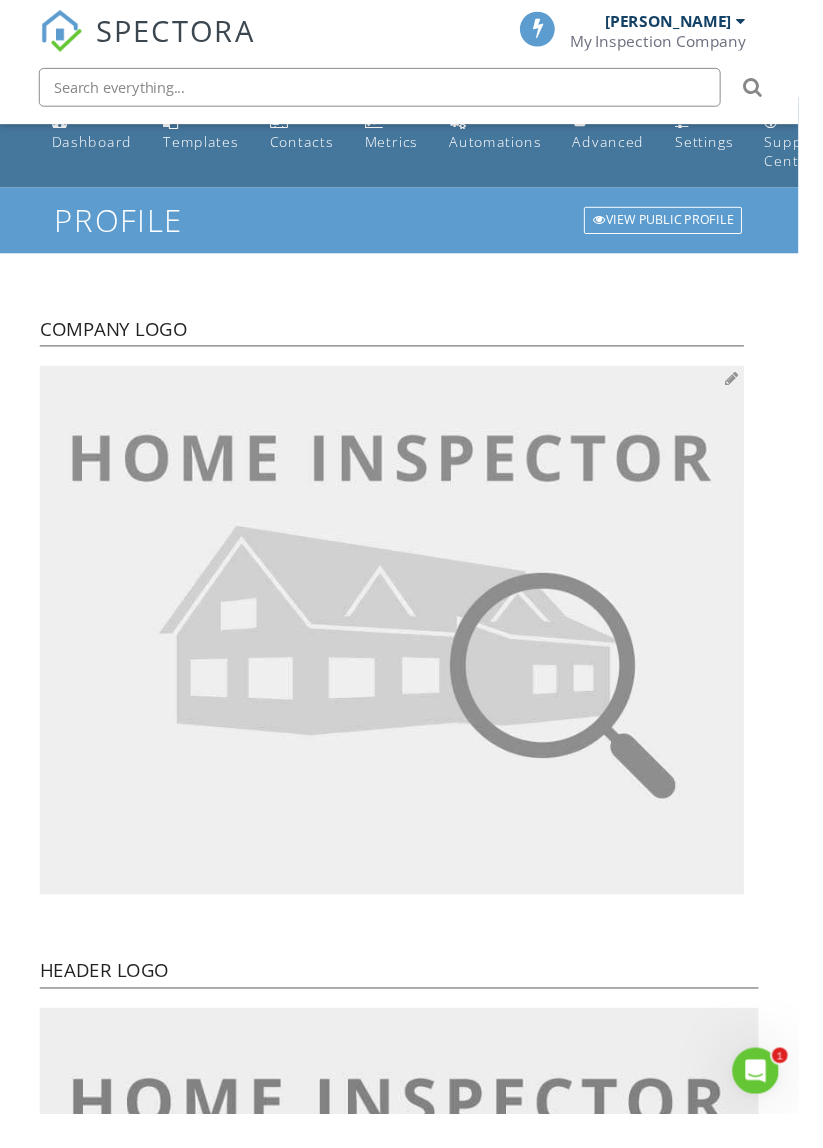 click at bounding box center [404, 649] 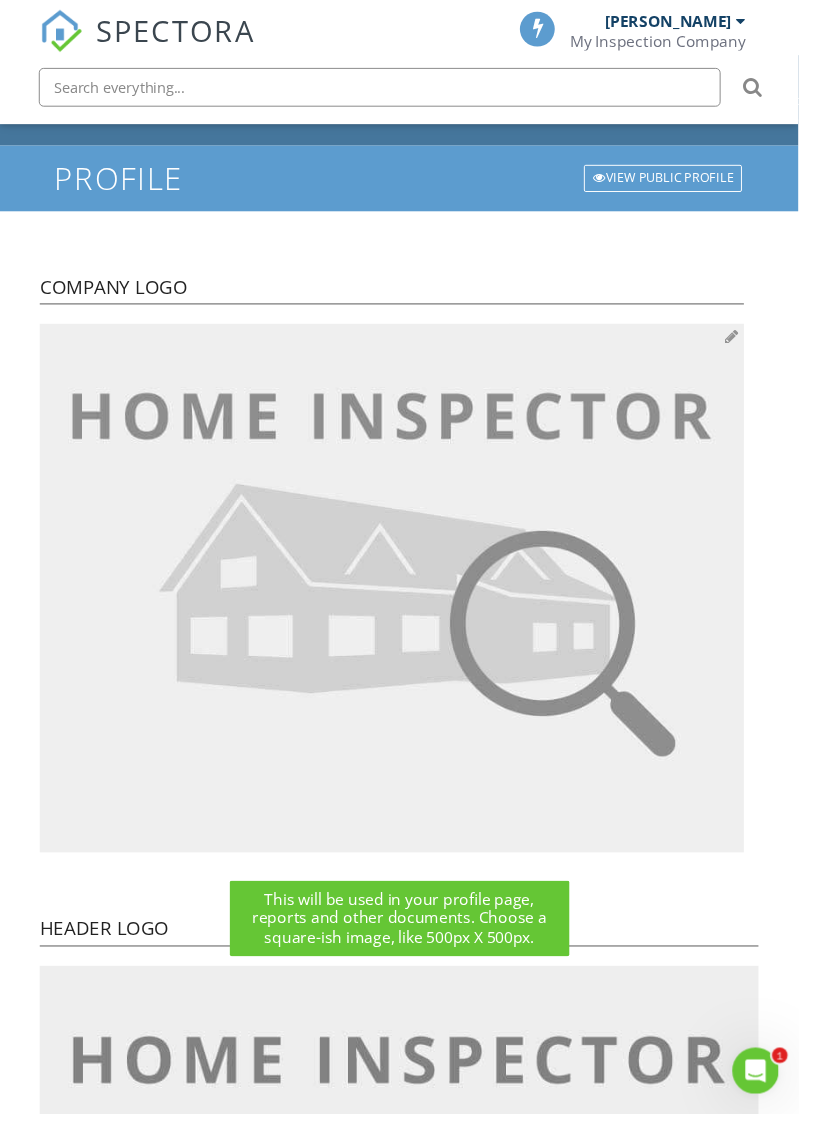scroll, scrollTop: 70, scrollLeft: 0, axis: vertical 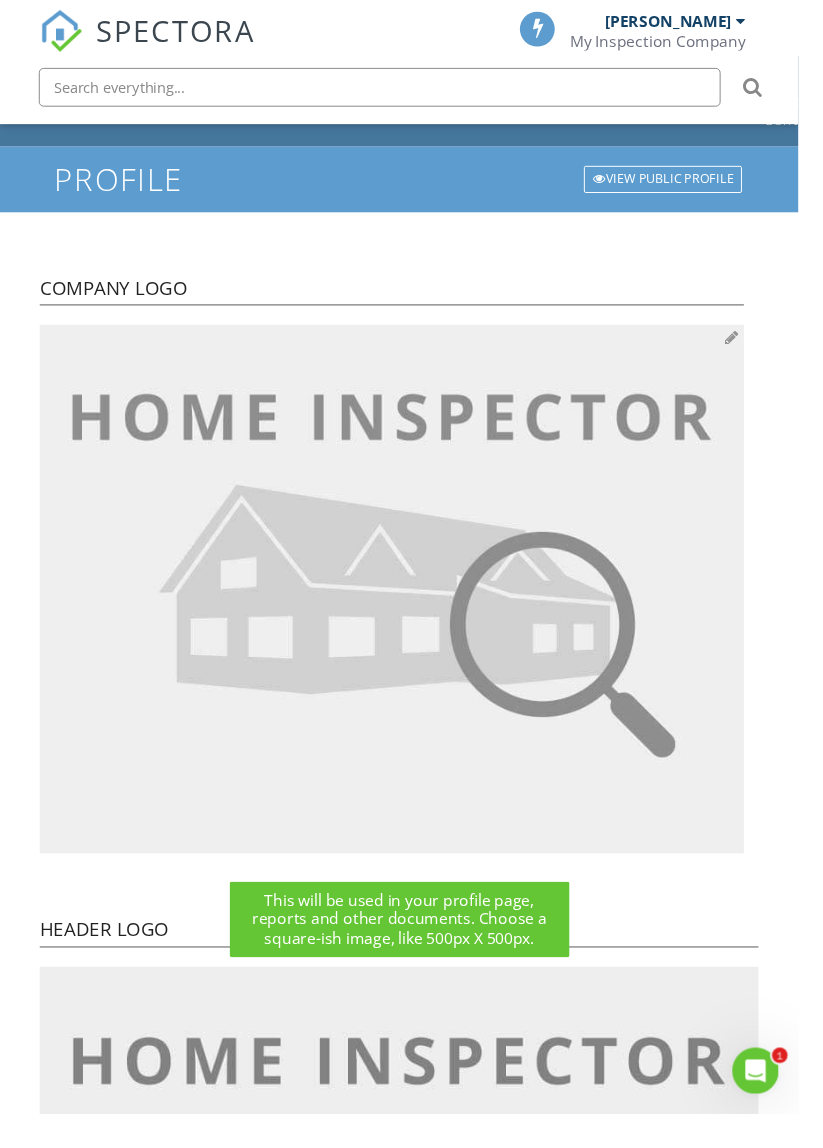 click at bounding box center (404, 607) 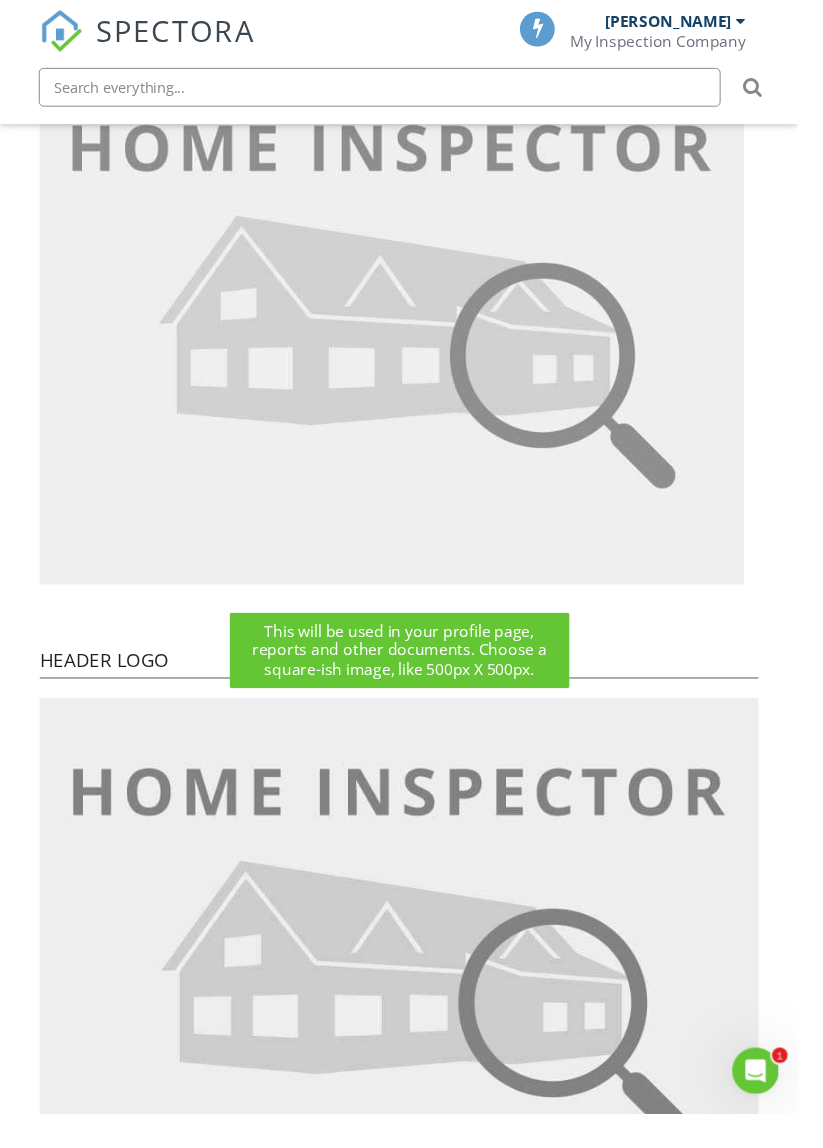 scroll, scrollTop: 348, scrollLeft: 0, axis: vertical 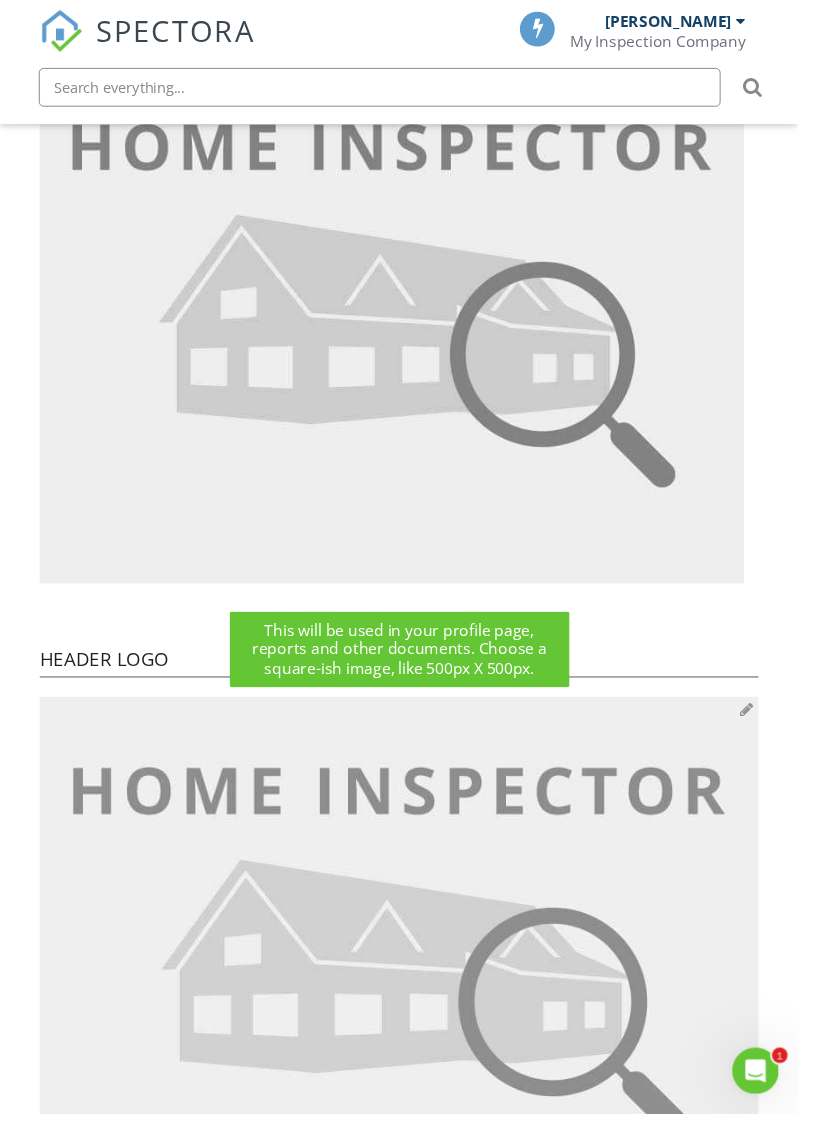 click at bounding box center (411, 997) 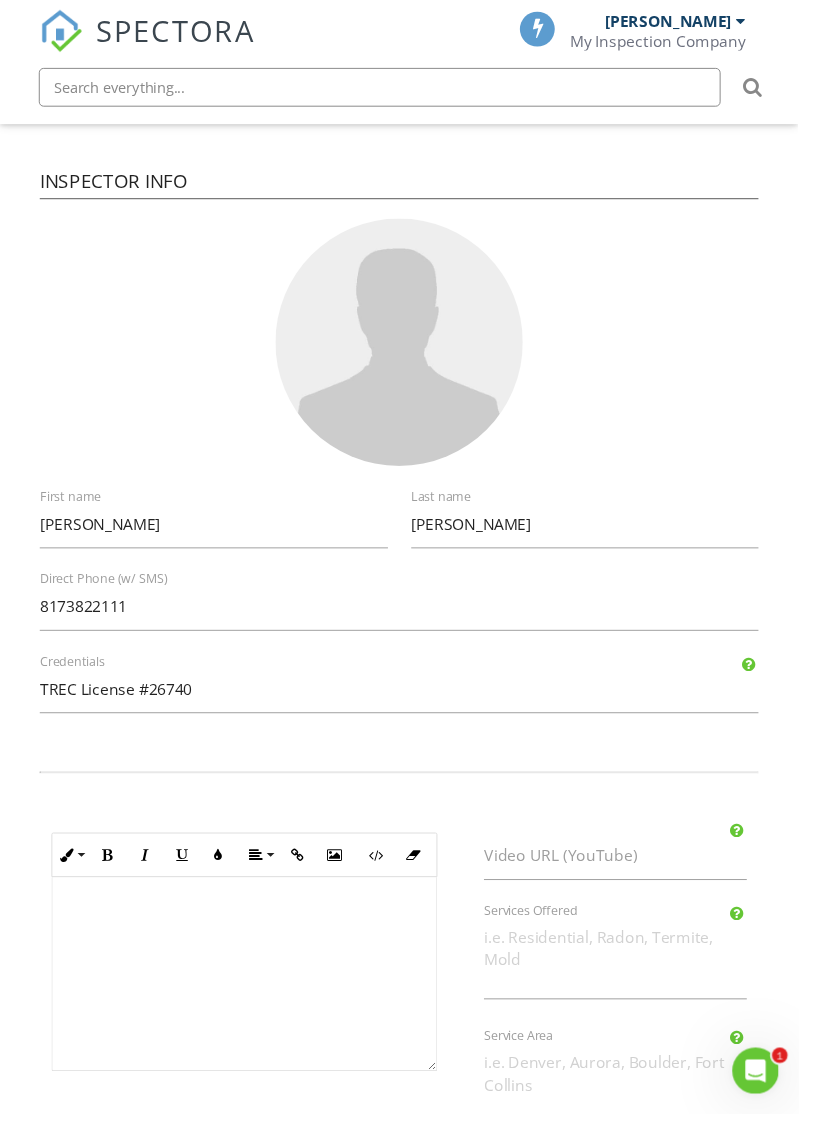 scroll, scrollTop: 2245, scrollLeft: 0, axis: vertical 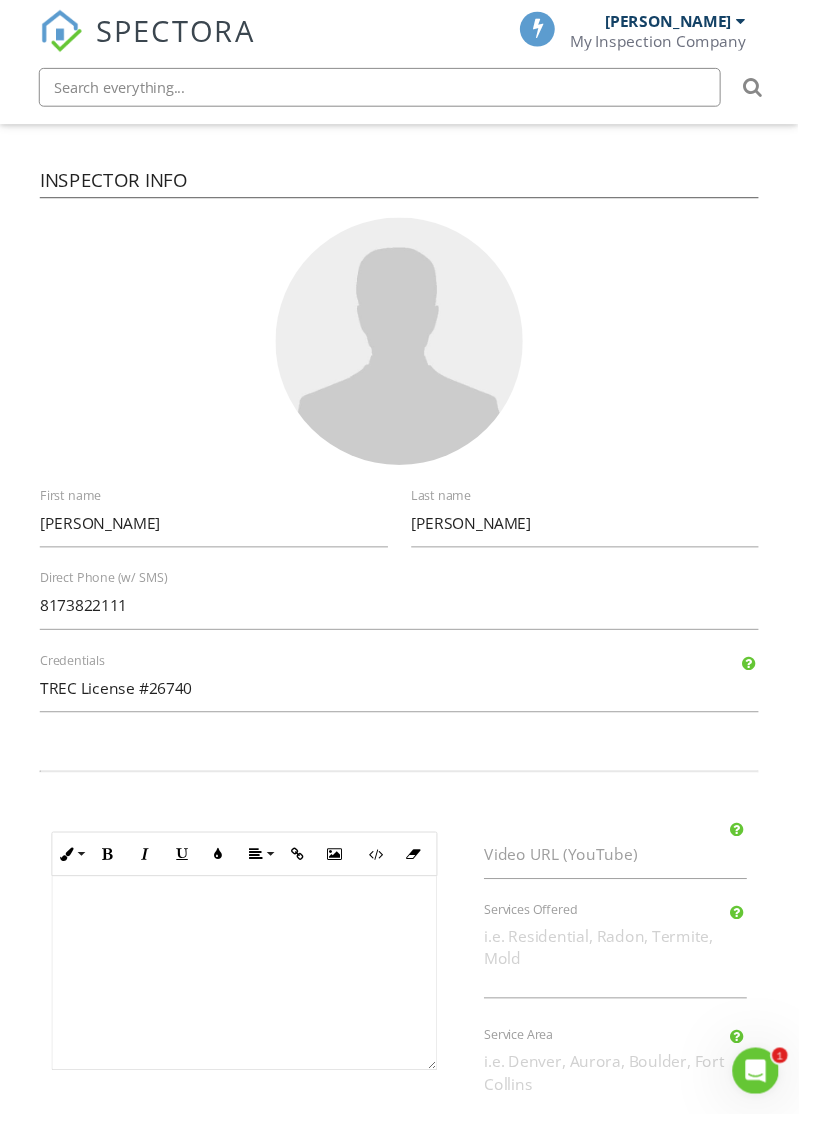 click on "Save Profile" at bounding box center (411, 1230) 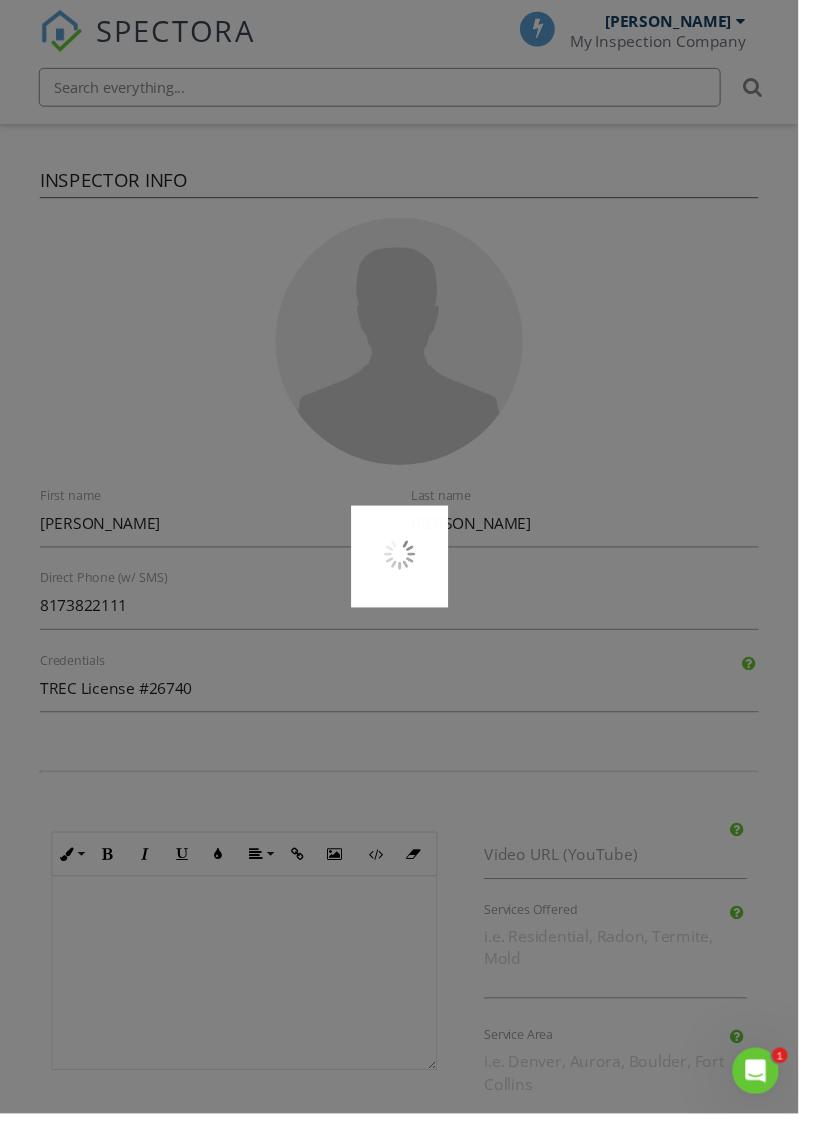 scroll, scrollTop: 2327, scrollLeft: 0, axis: vertical 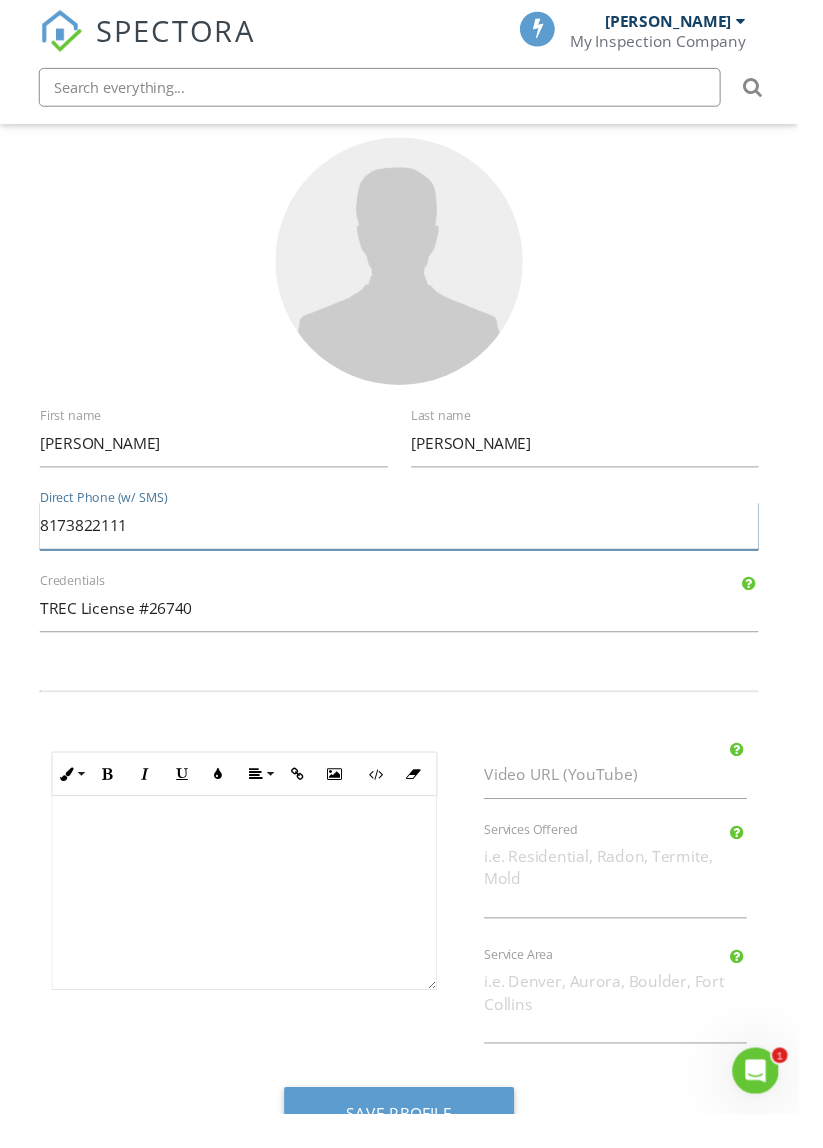 click on "8173822111" at bounding box center (411, 542) 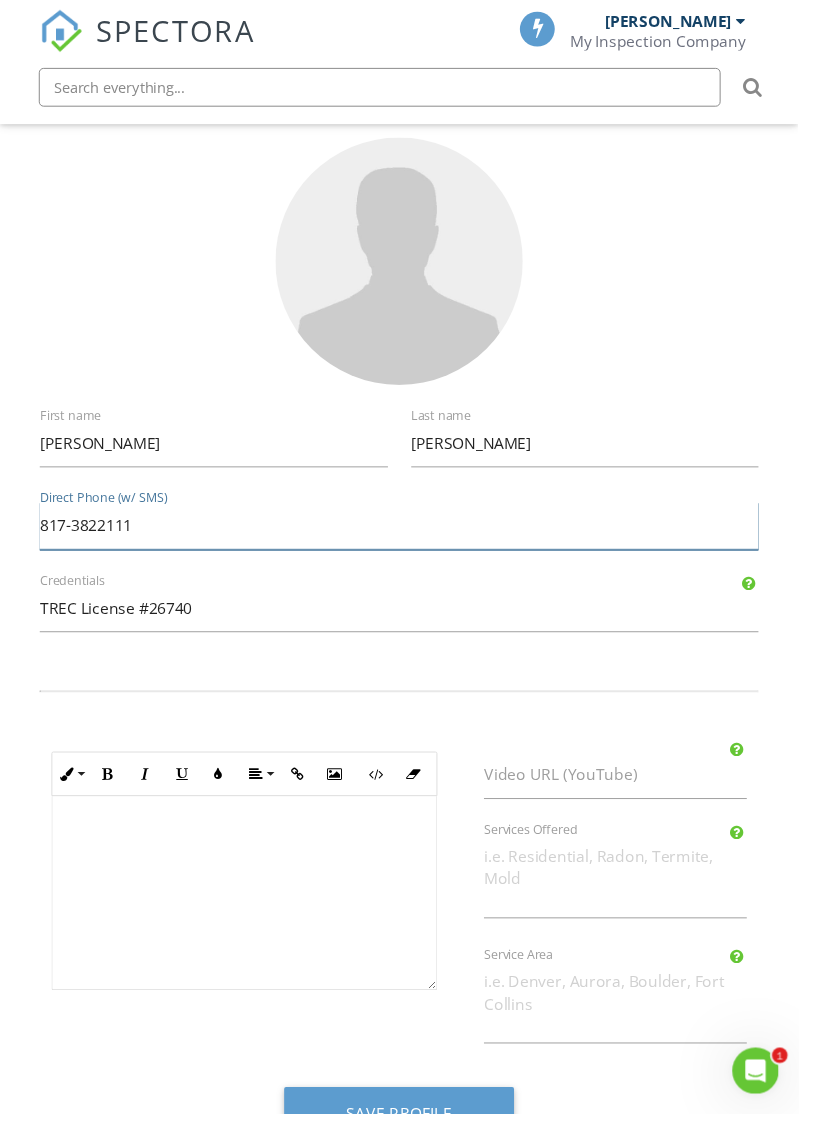 click on "817-3822111" at bounding box center [411, 542] 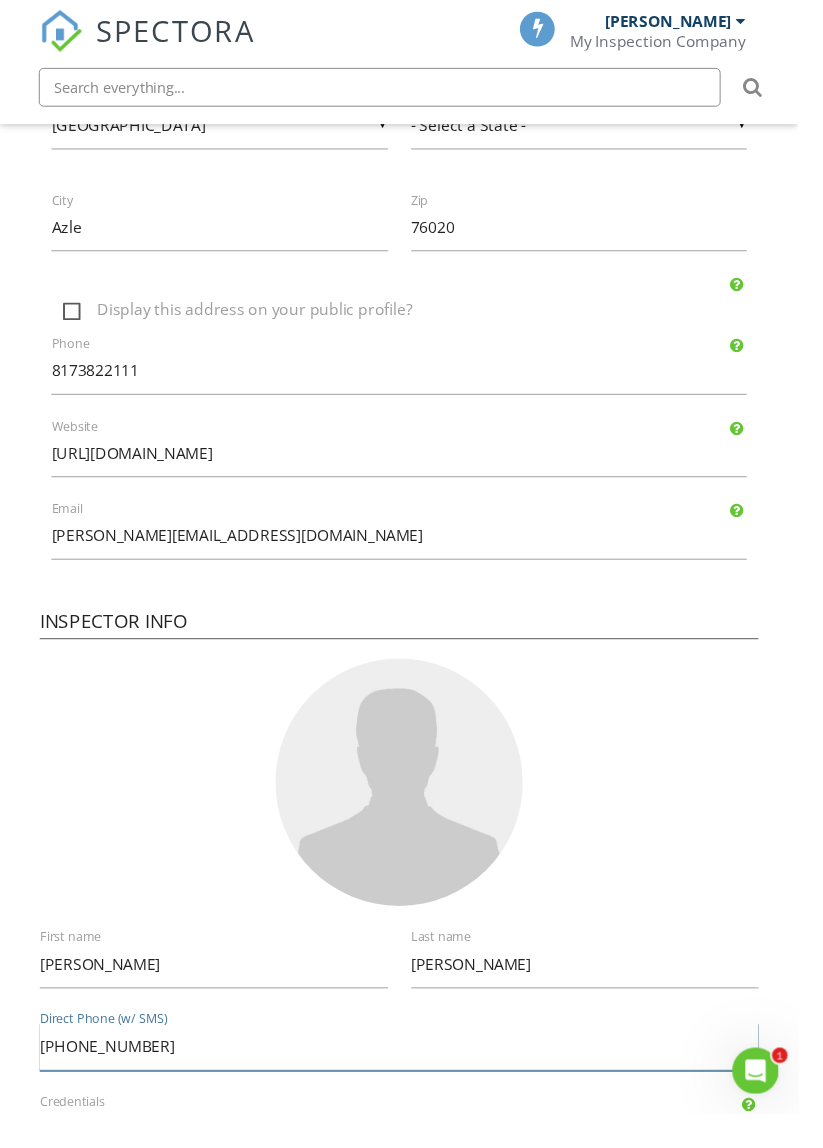 scroll, scrollTop: 1790, scrollLeft: 0, axis: vertical 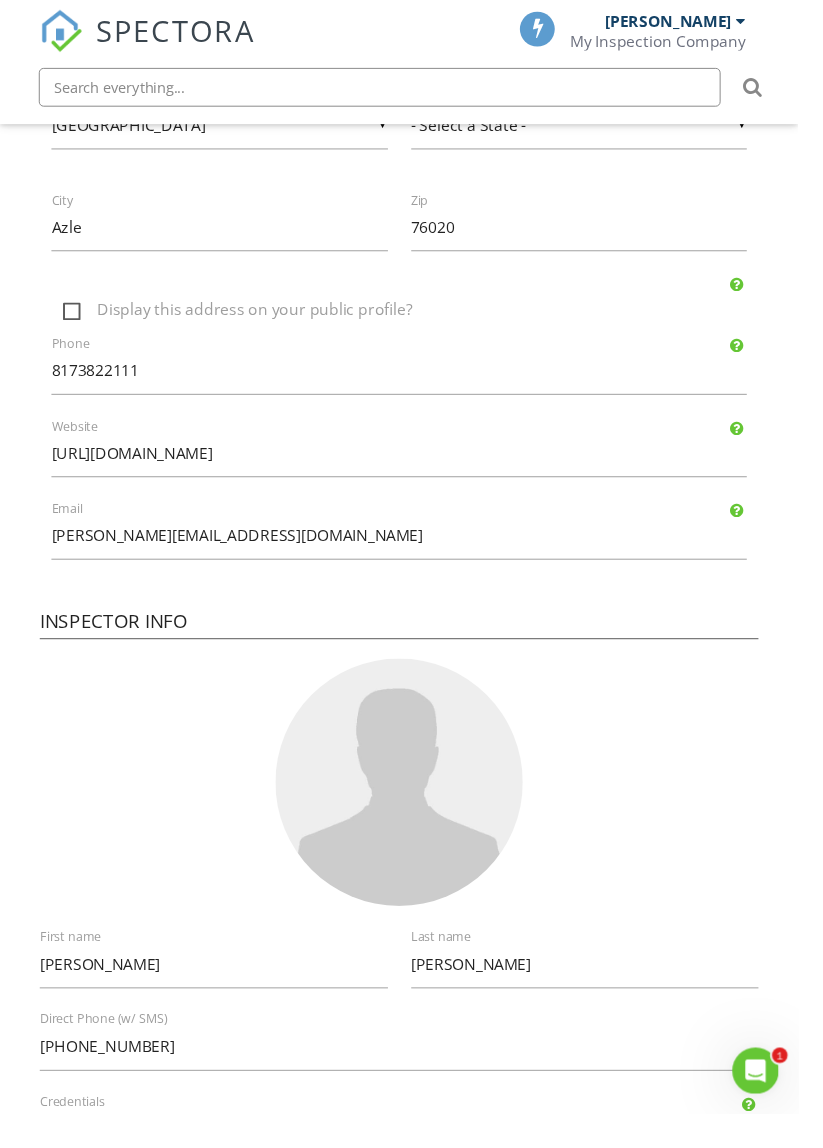 click at bounding box center [760, 441] 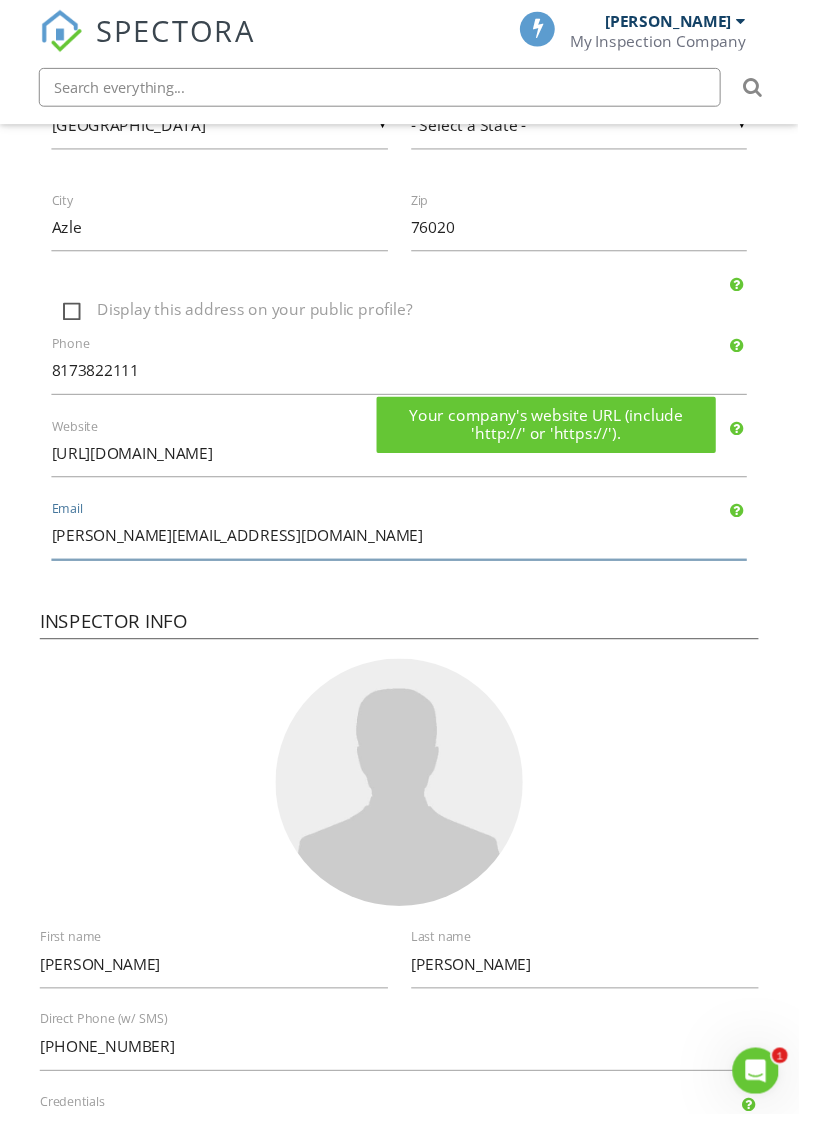 click on "randy@1836homeinspections.com" at bounding box center [411, 552] 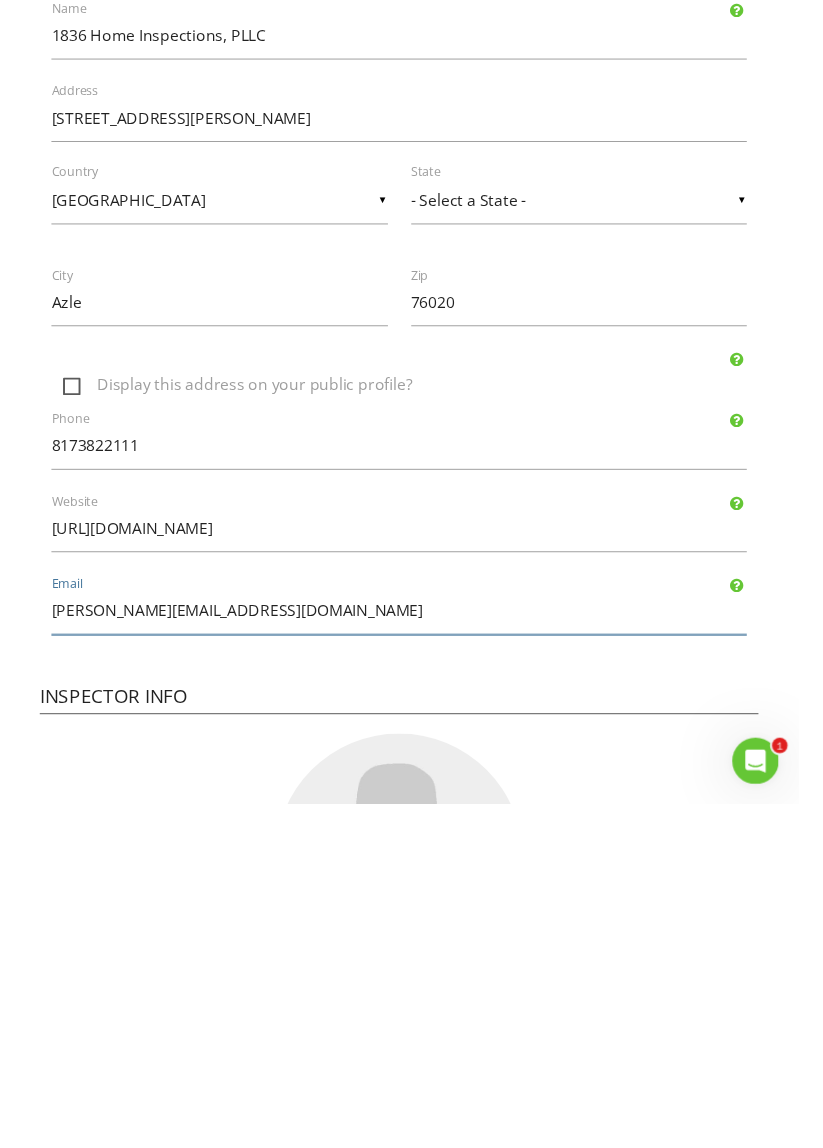 scroll, scrollTop: 1393, scrollLeft: 0, axis: vertical 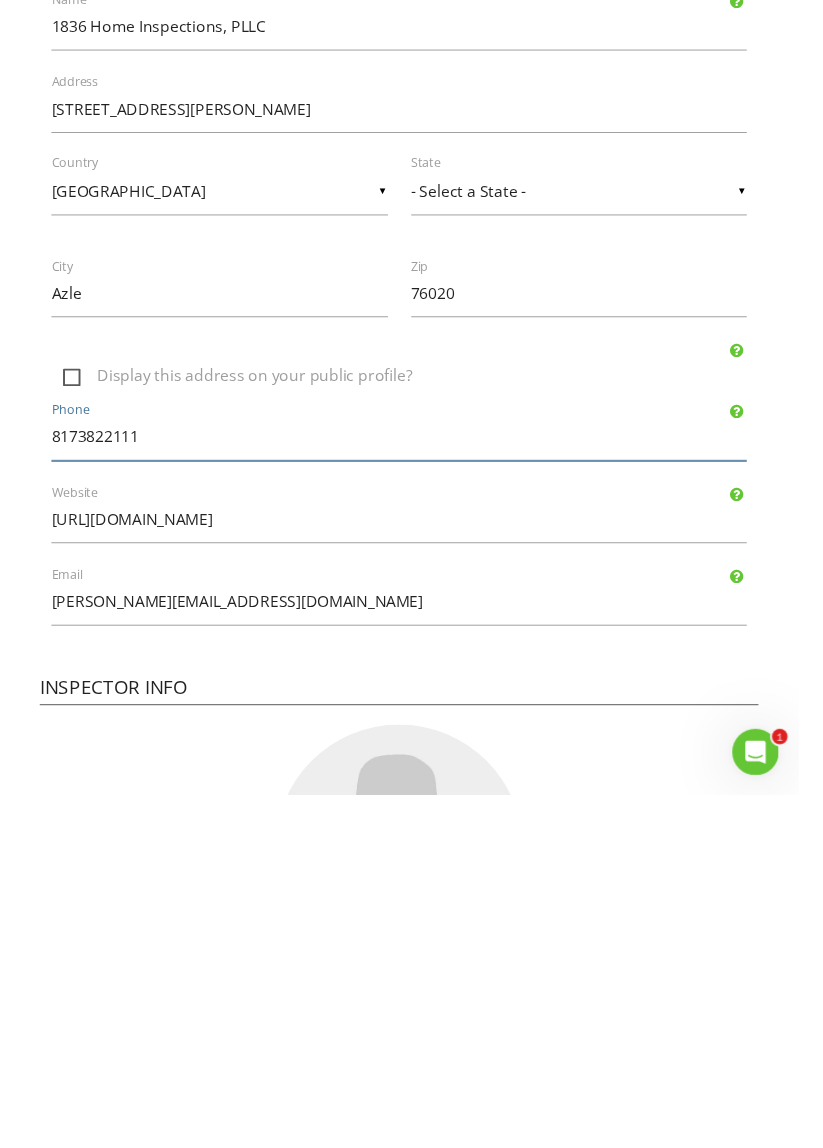 click on "8173822111" at bounding box center [411, 779] 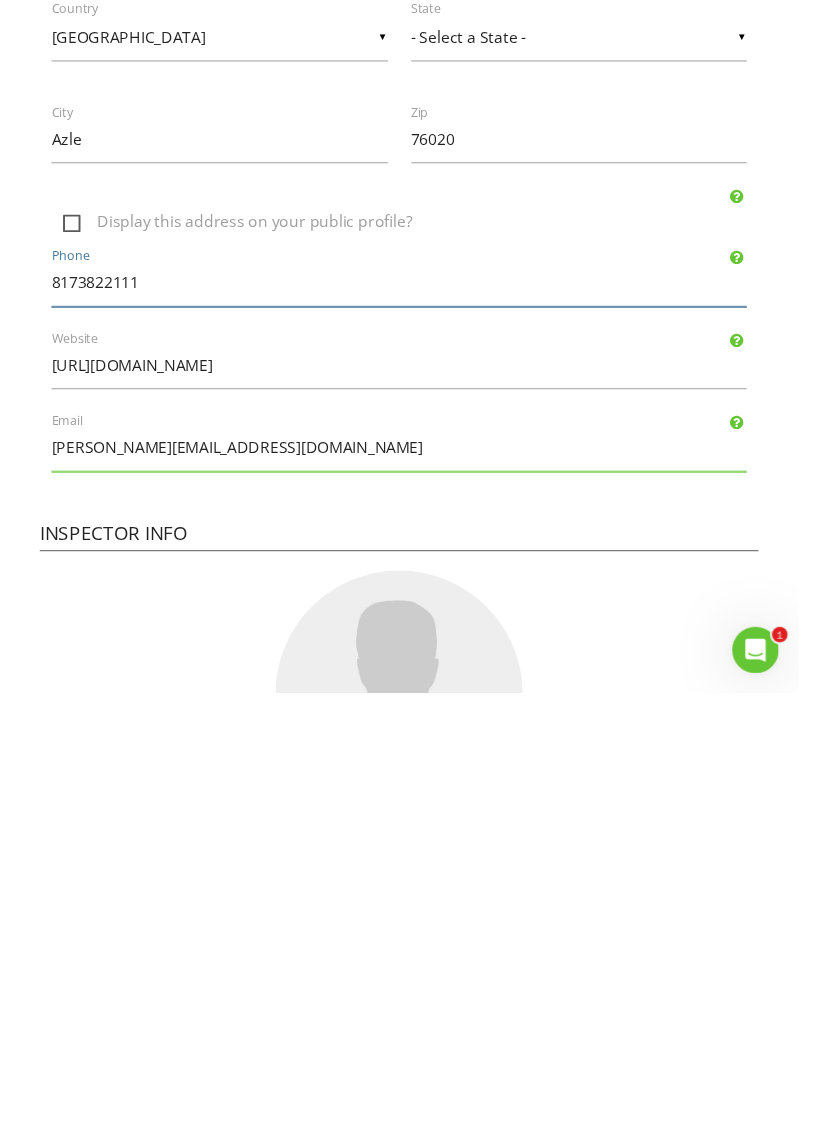 scroll, scrollTop: 1447, scrollLeft: 0, axis: vertical 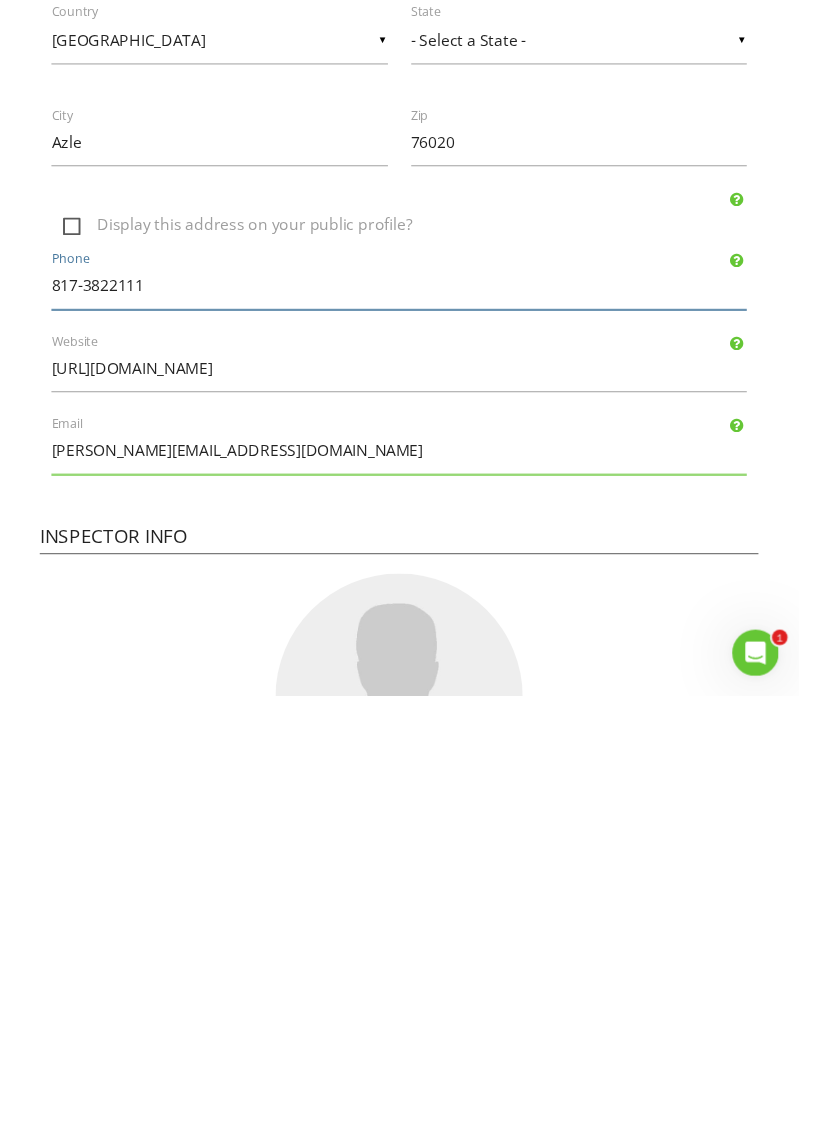 click on "817-3822111" at bounding box center [411, 725] 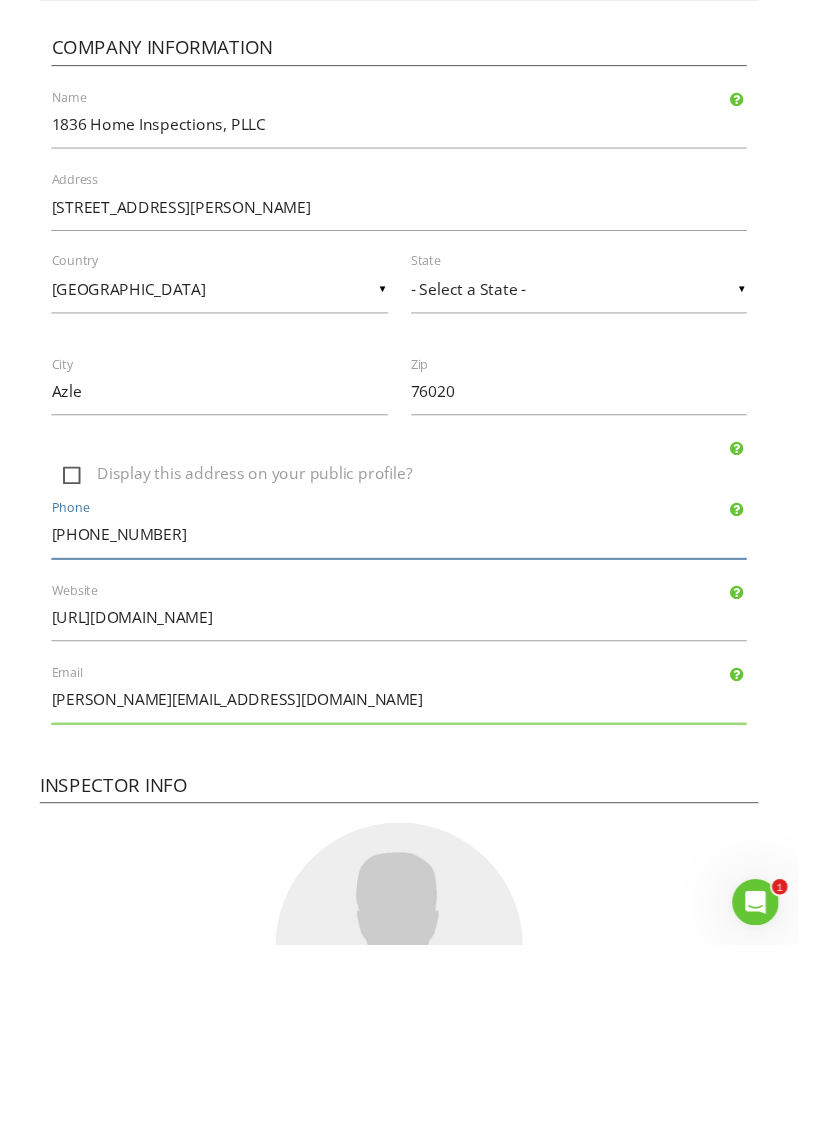 scroll, scrollTop: 1447, scrollLeft: 0, axis: vertical 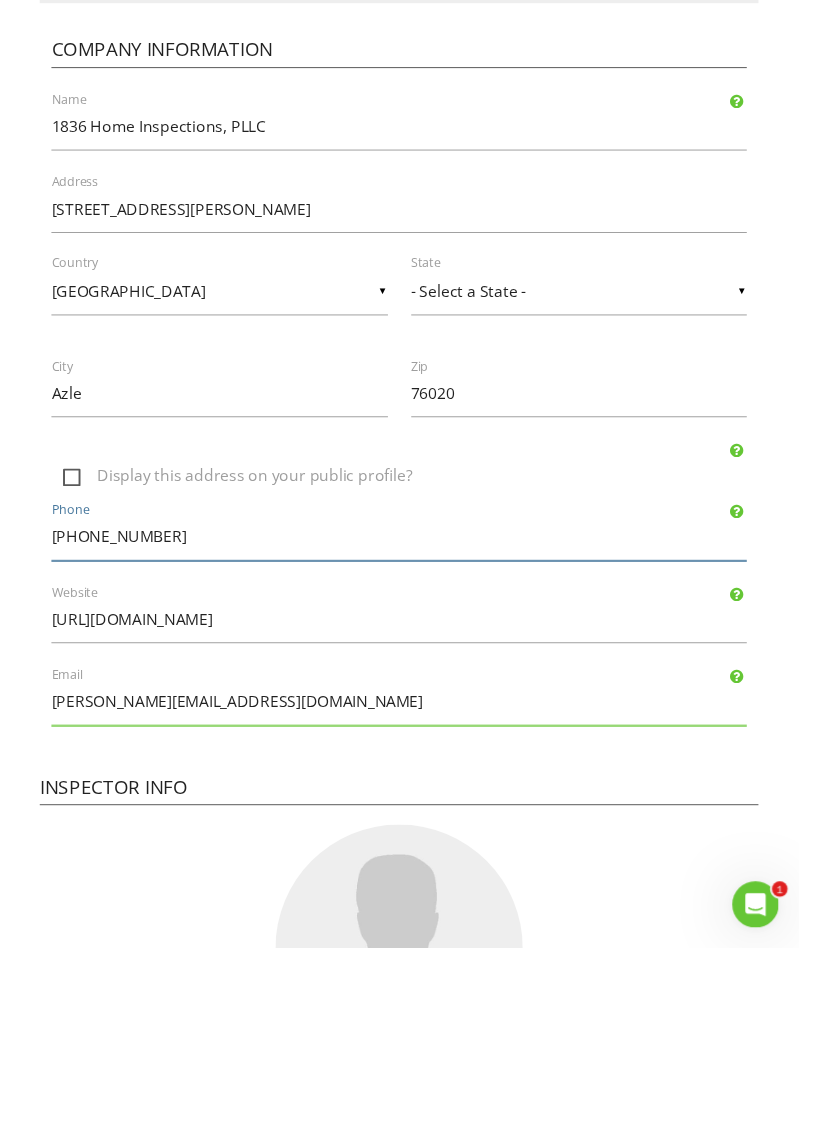 type on "817-382-2111" 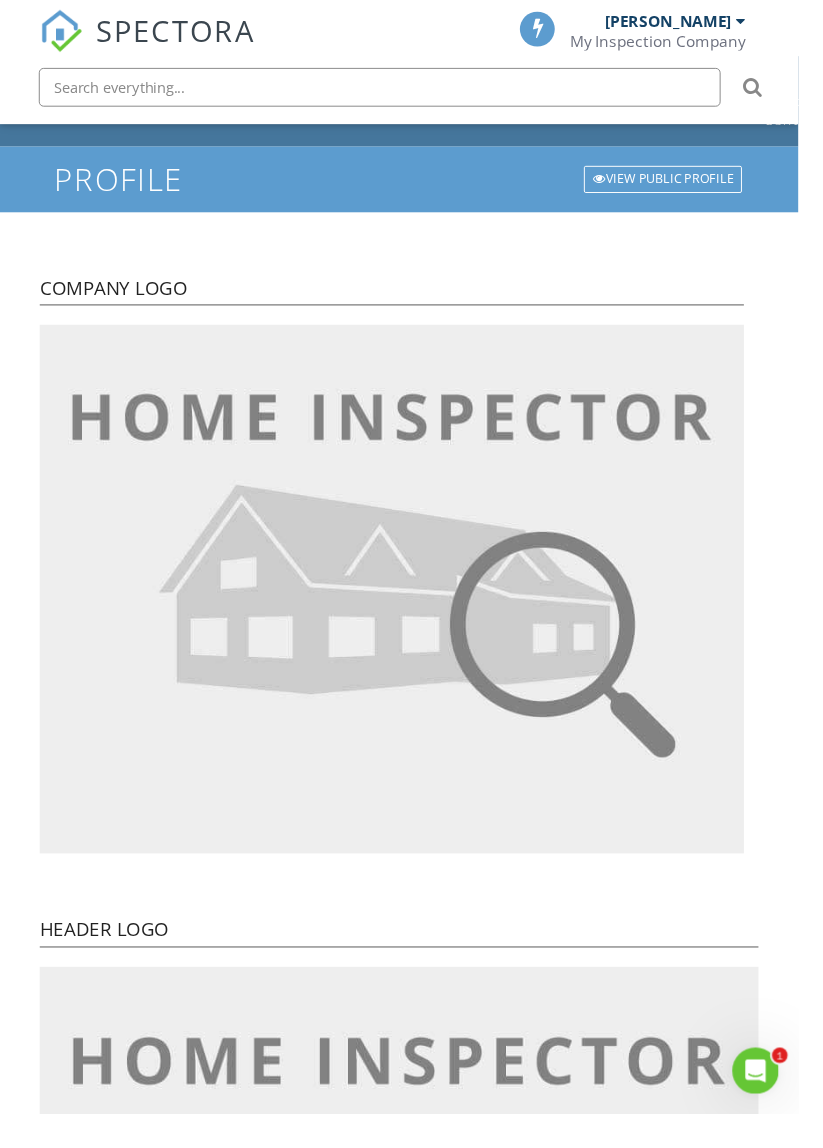 scroll, scrollTop: 0, scrollLeft: 0, axis: both 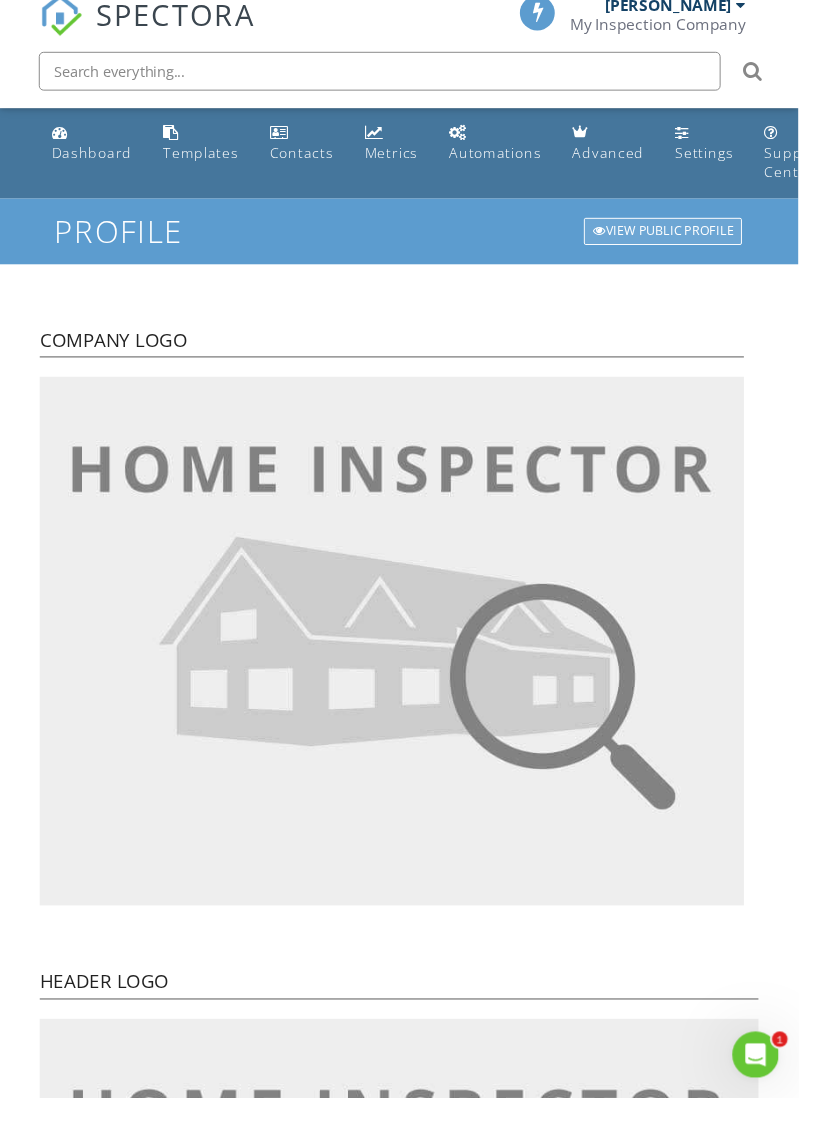 click on "View Public Profile" at bounding box center [683, 255] 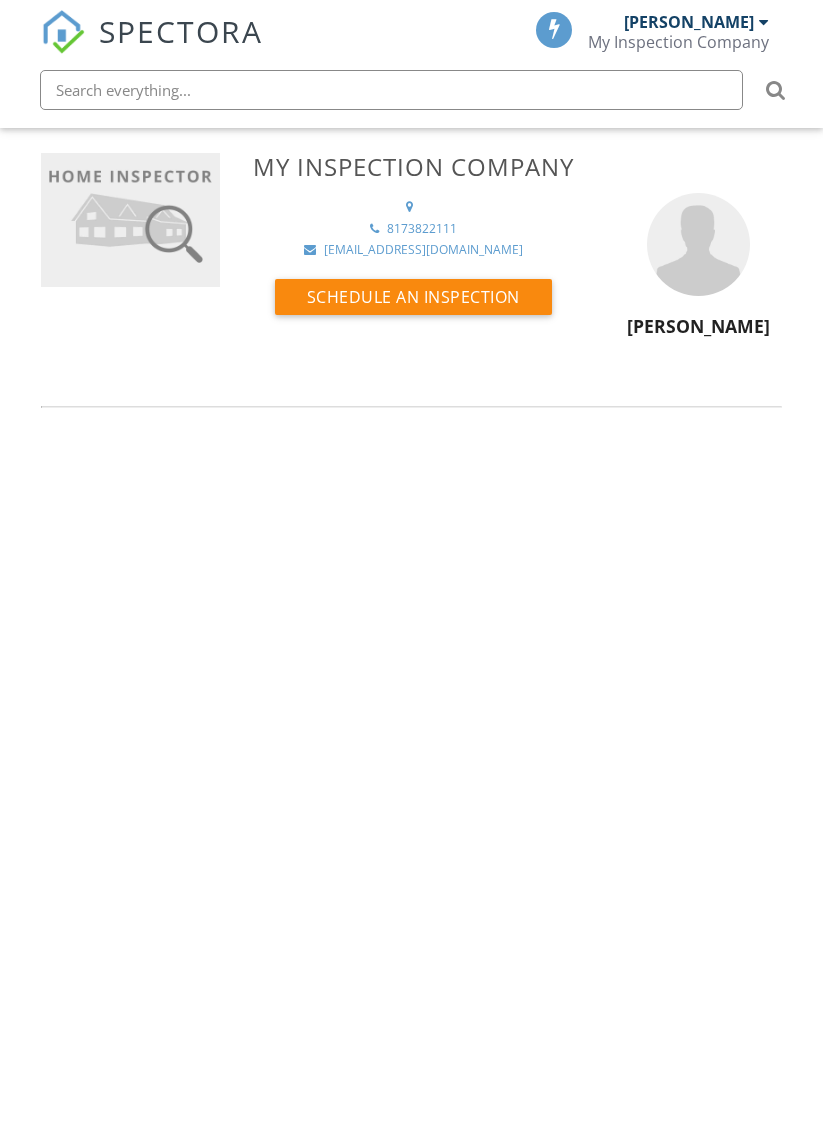 scroll, scrollTop: 0, scrollLeft: 0, axis: both 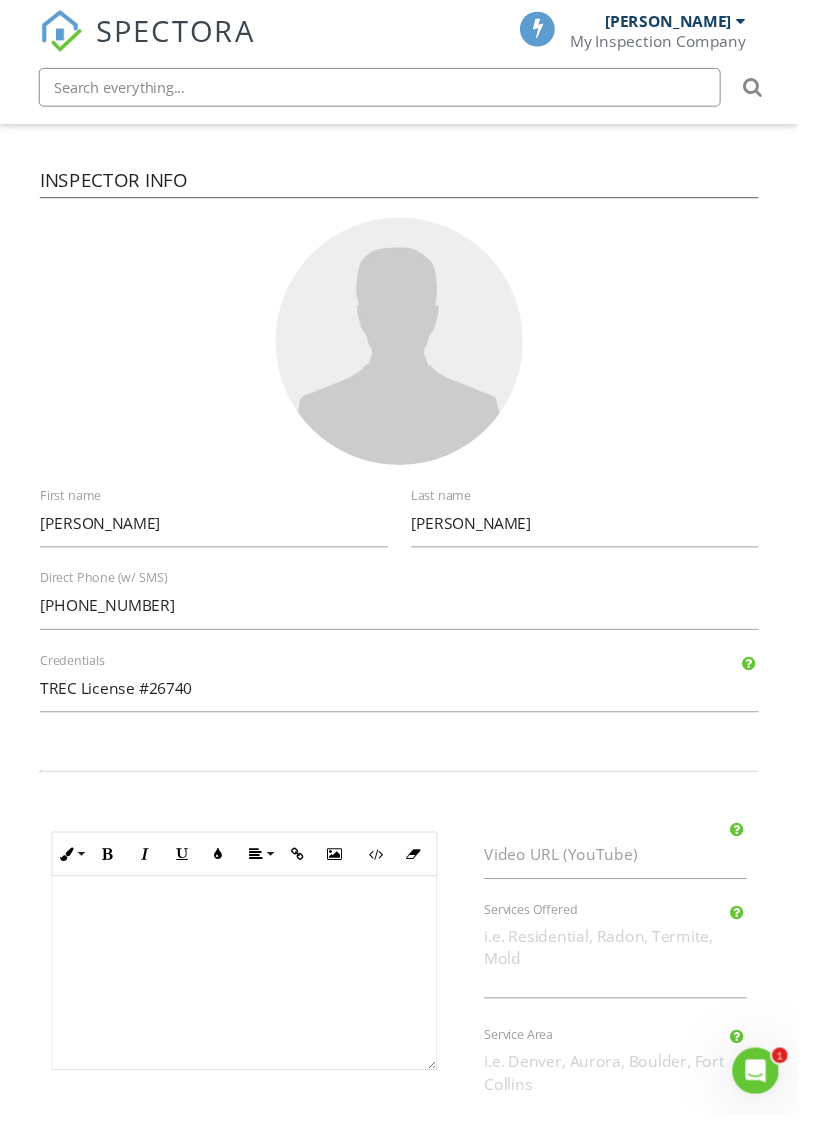 click on "Save Profile" at bounding box center [411, 1230] 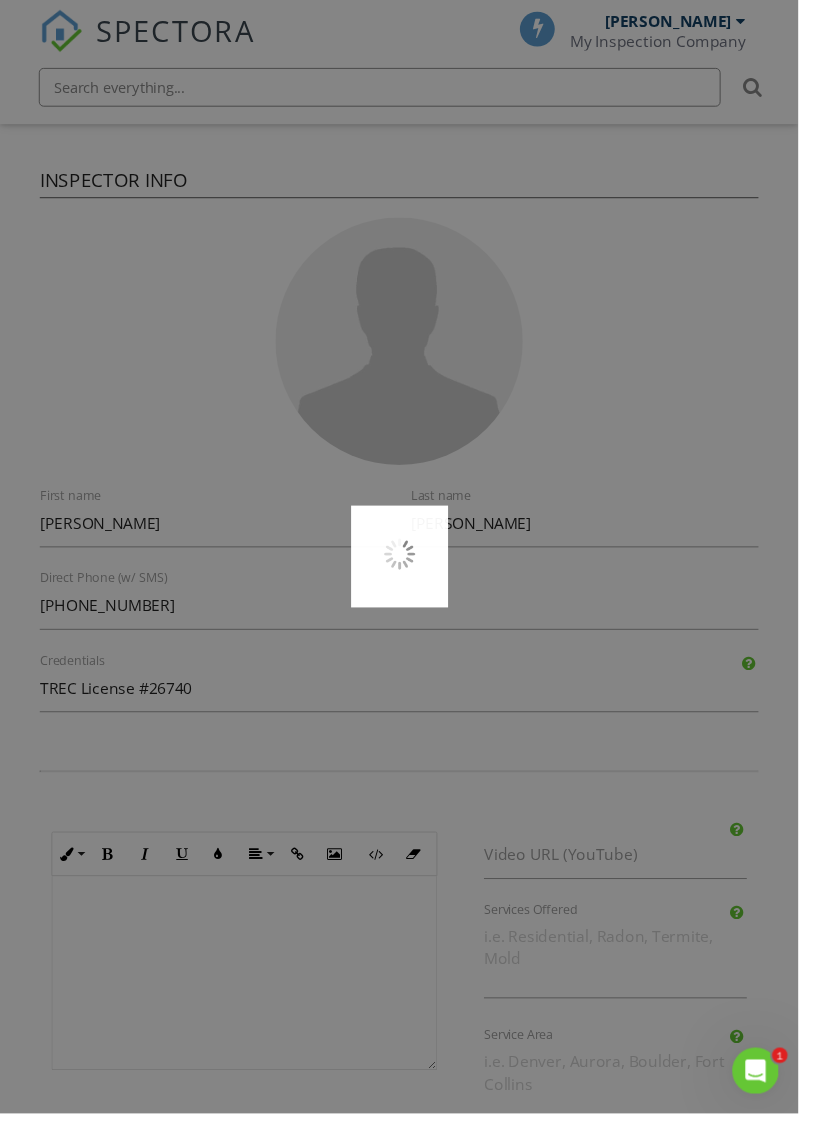 scroll, scrollTop: 2284, scrollLeft: 0, axis: vertical 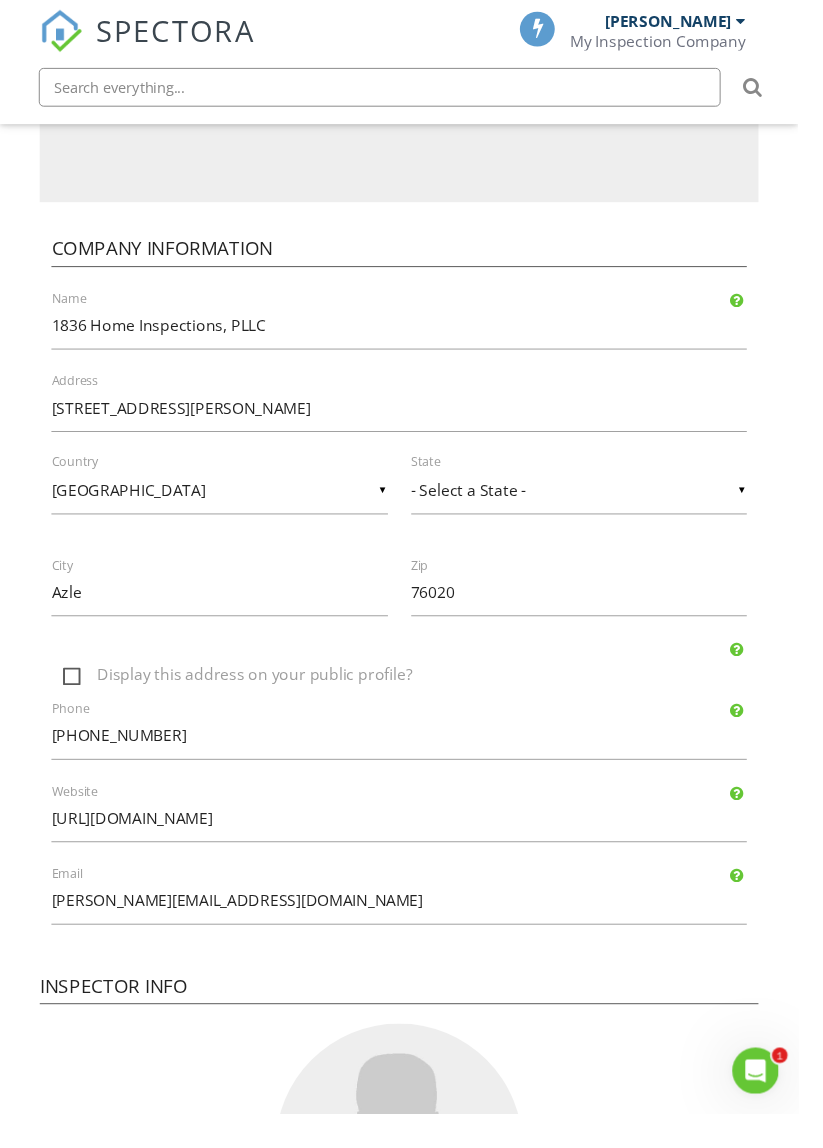 click on "Display this address on your public profile?" at bounding box center (423, 698) 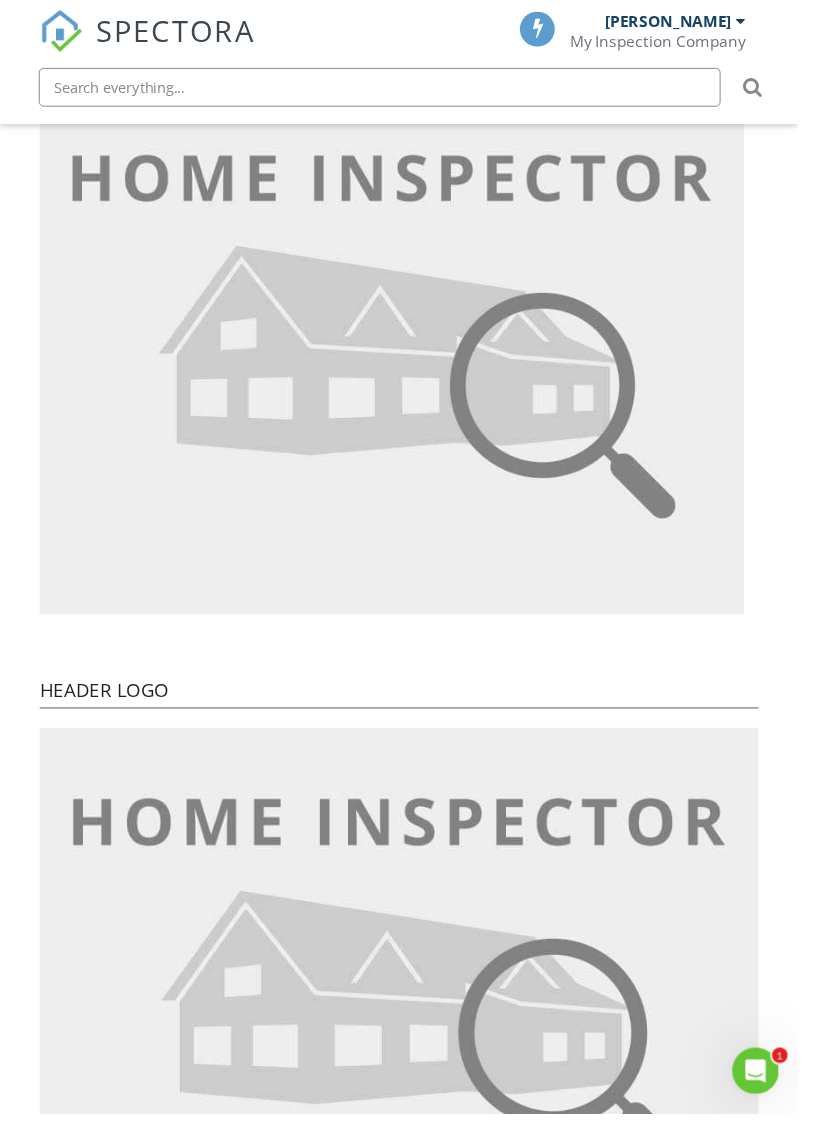 scroll, scrollTop: 0, scrollLeft: 0, axis: both 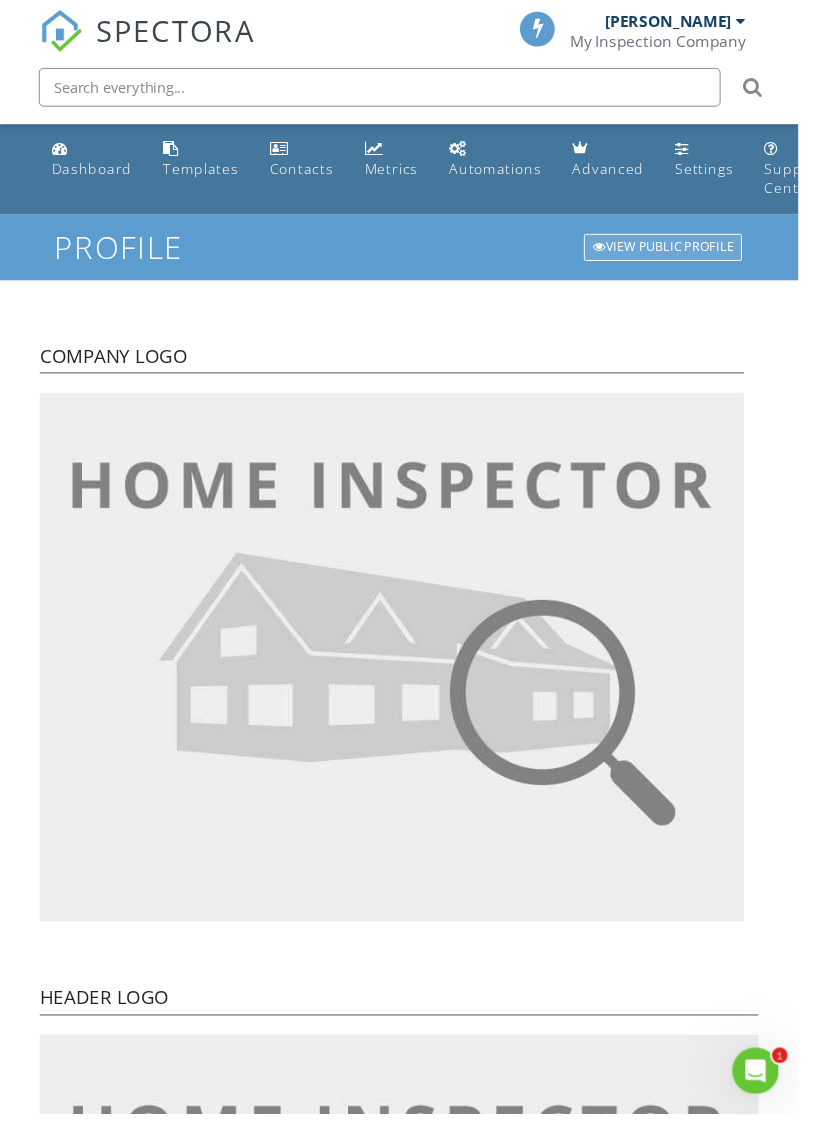 click on "View Public Profile" at bounding box center [683, 255] 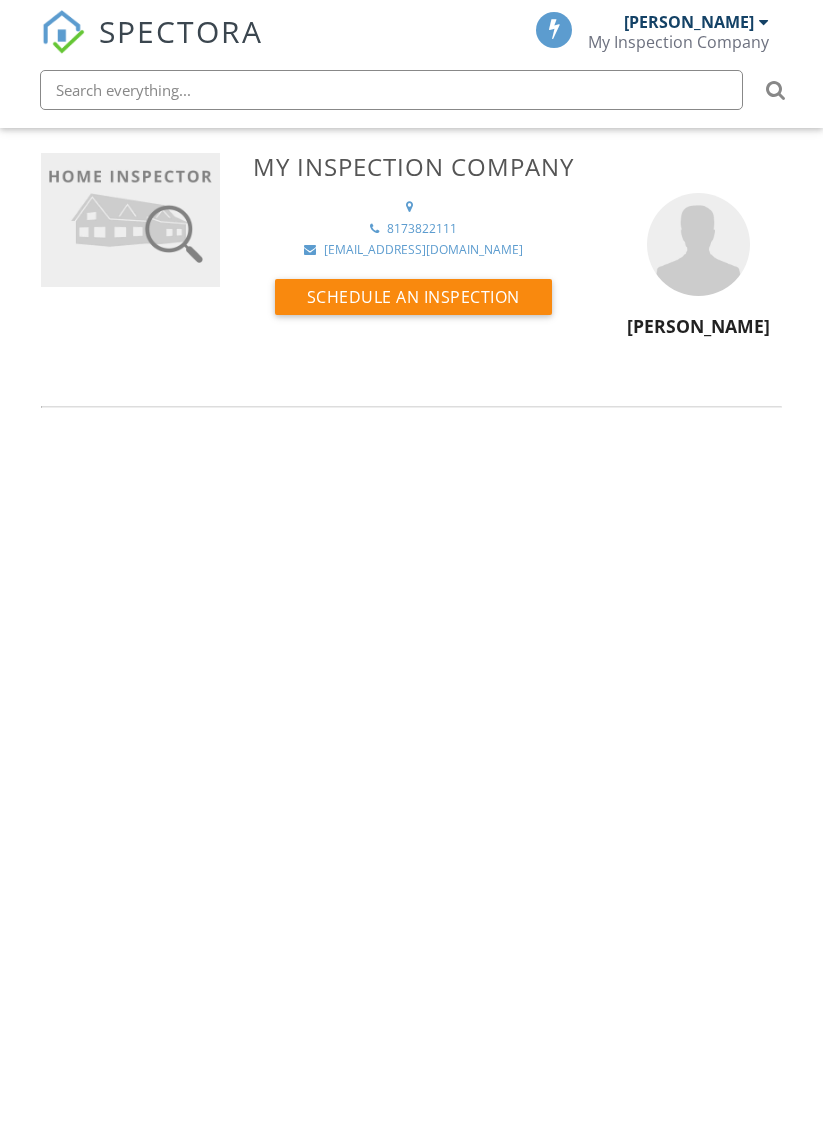 scroll, scrollTop: 0, scrollLeft: 0, axis: both 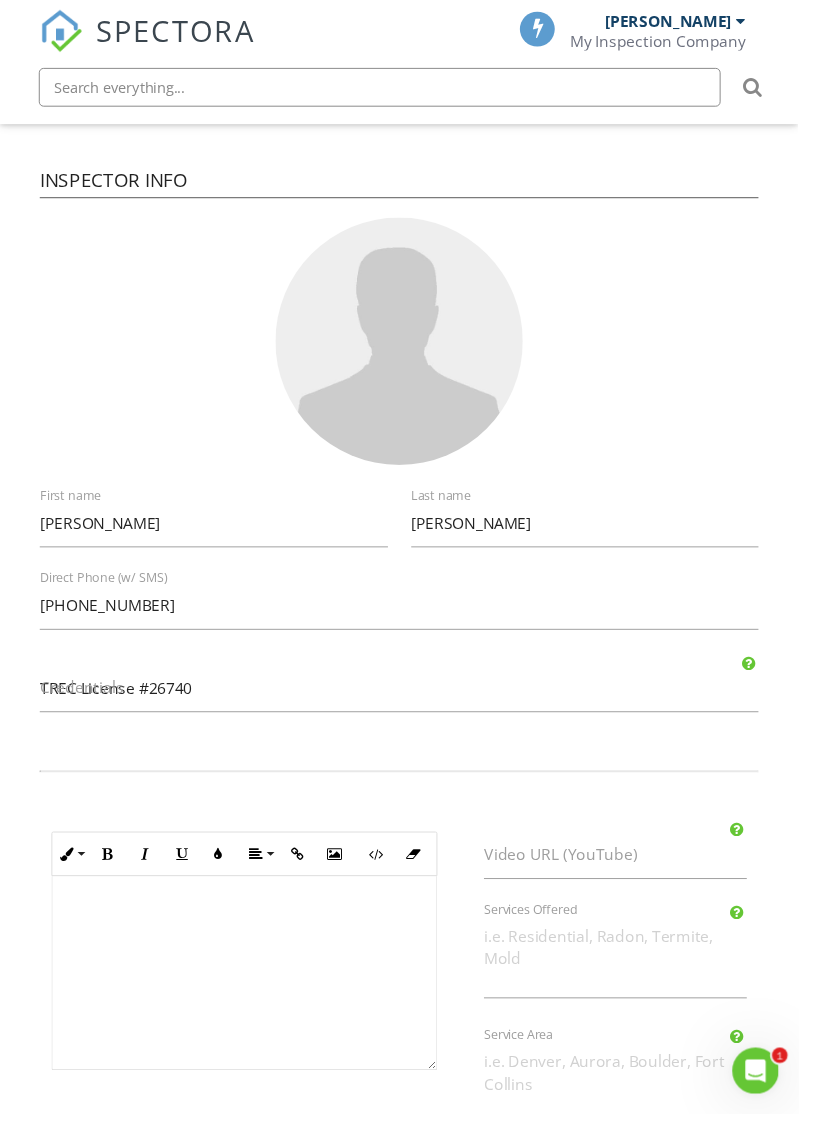 click on "Save Profile" at bounding box center (411, 1230) 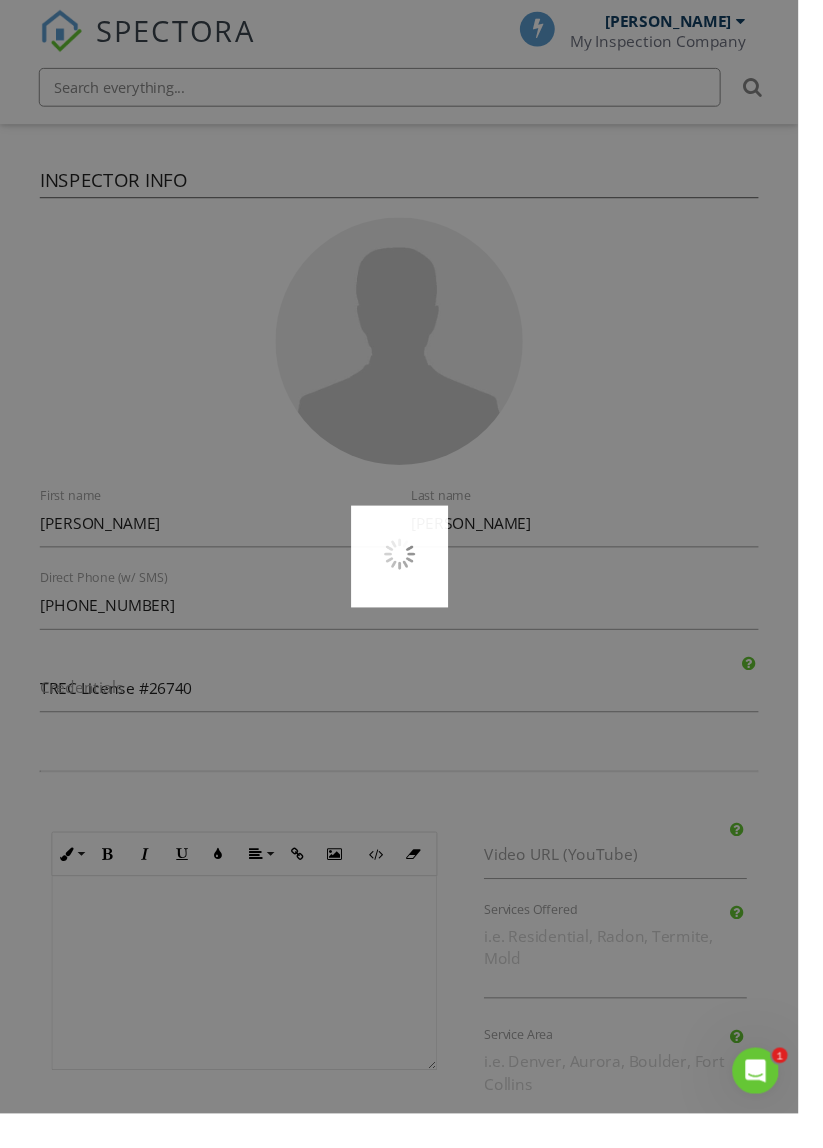 scroll, scrollTop: 2289, scrollLeft: 0, axis: vertical 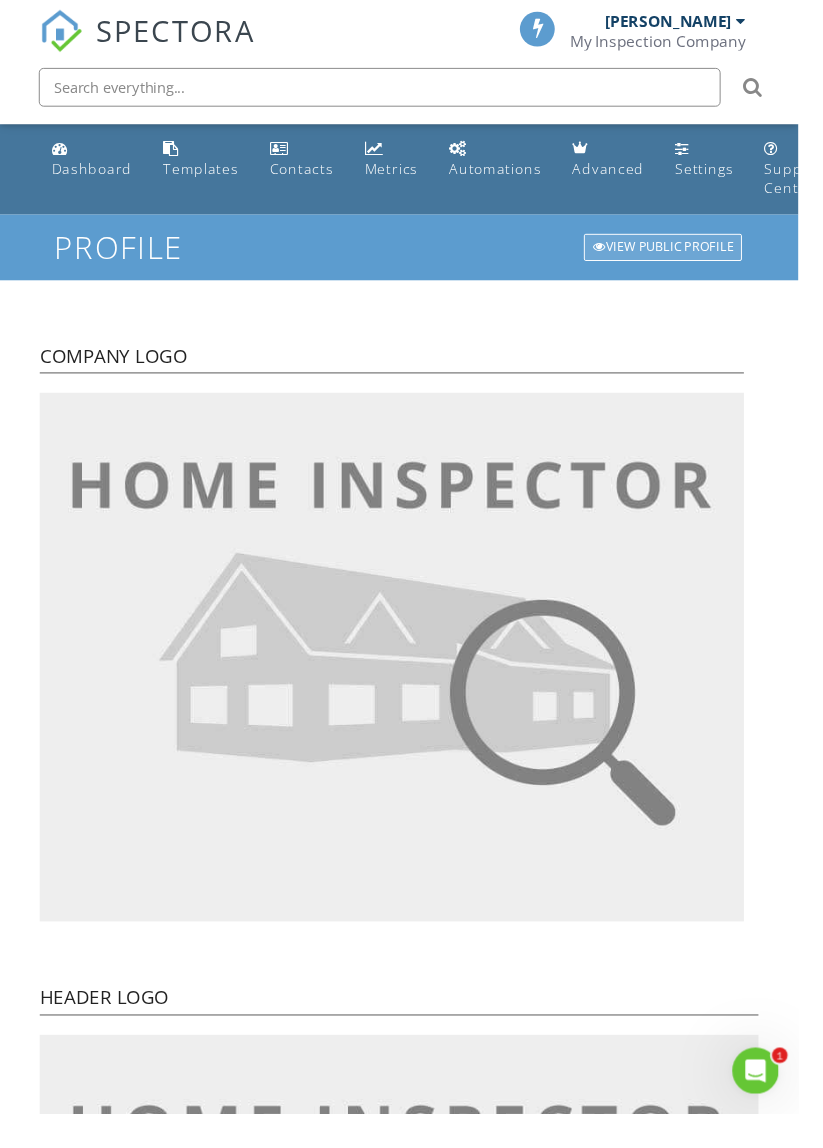 click on "View Public Profile" at bounding box center (683, 255) 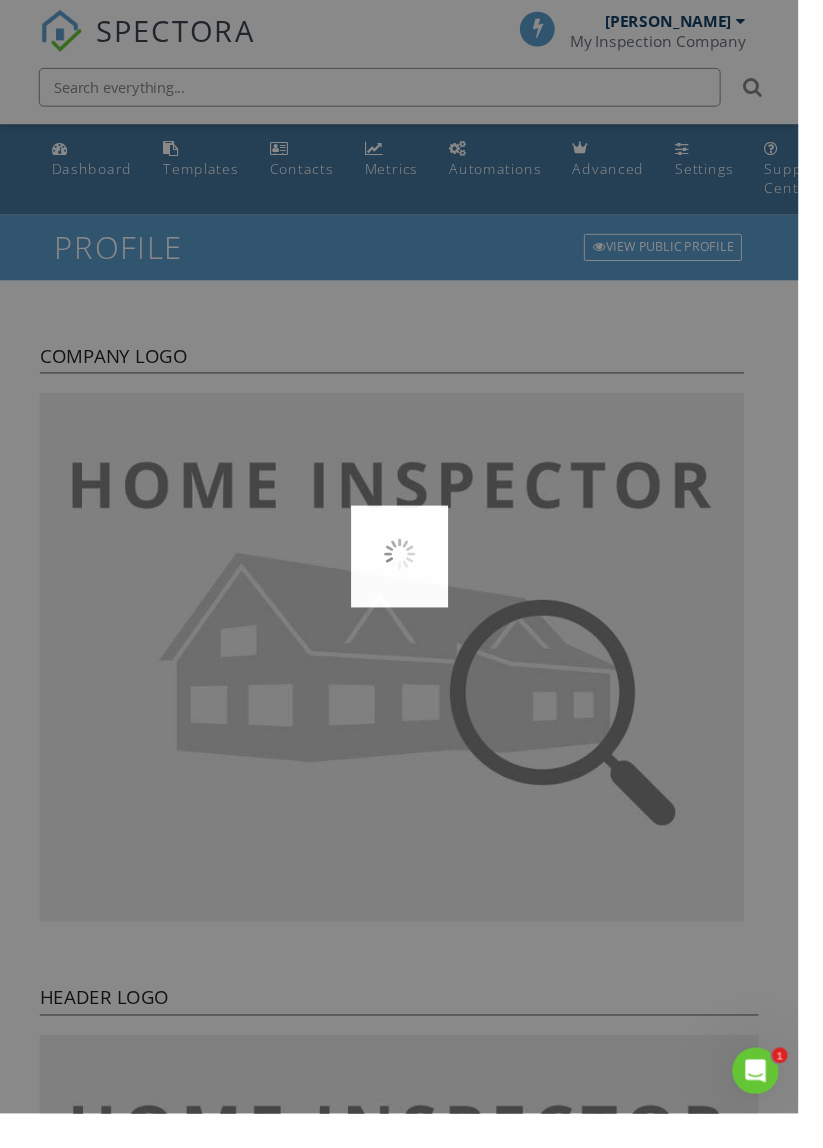 click at bounding box center (411, 574) 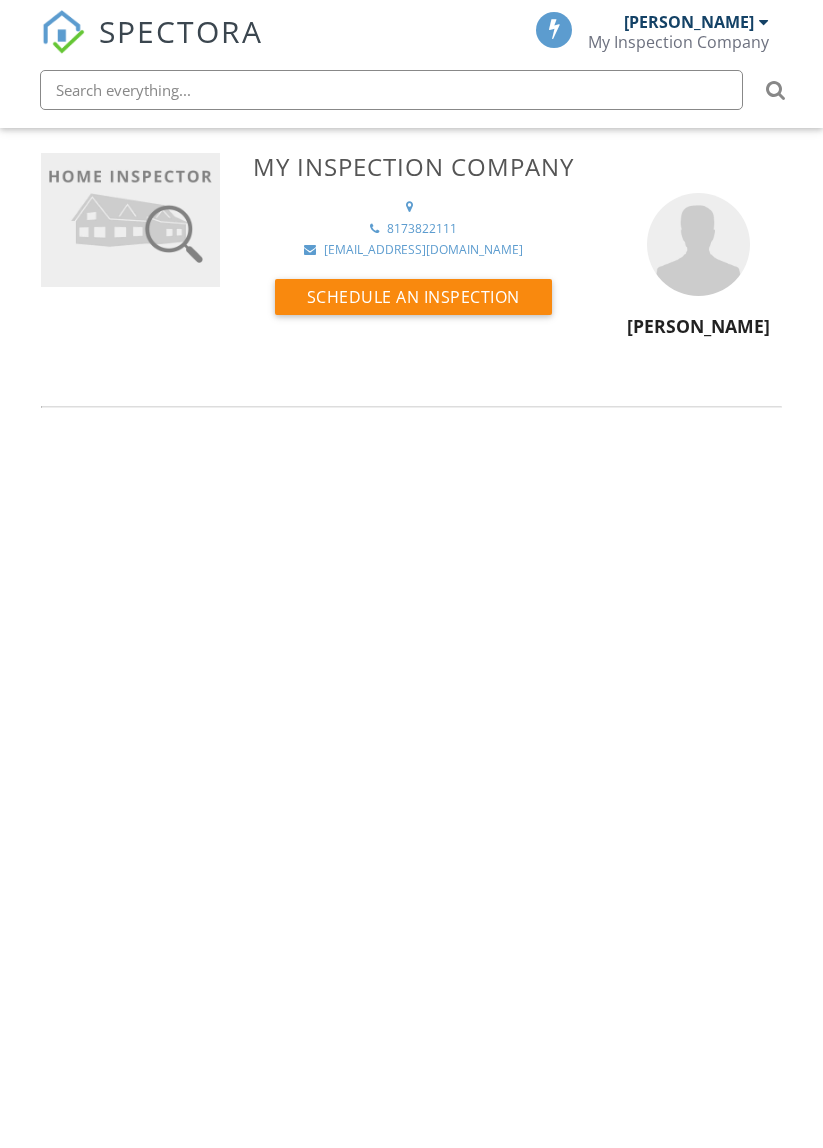 scroll, scrollTop: 0, scrollLeft: 0, axis: both 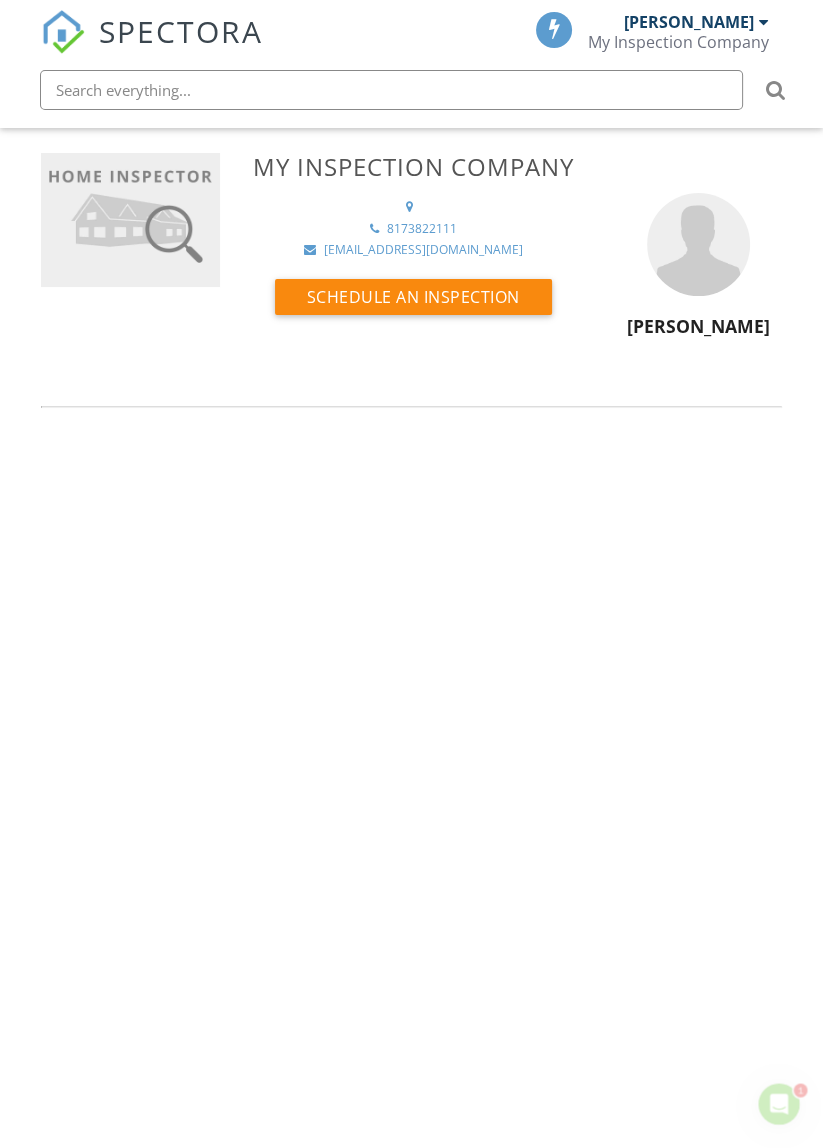 click at bounding box center [412, 207] 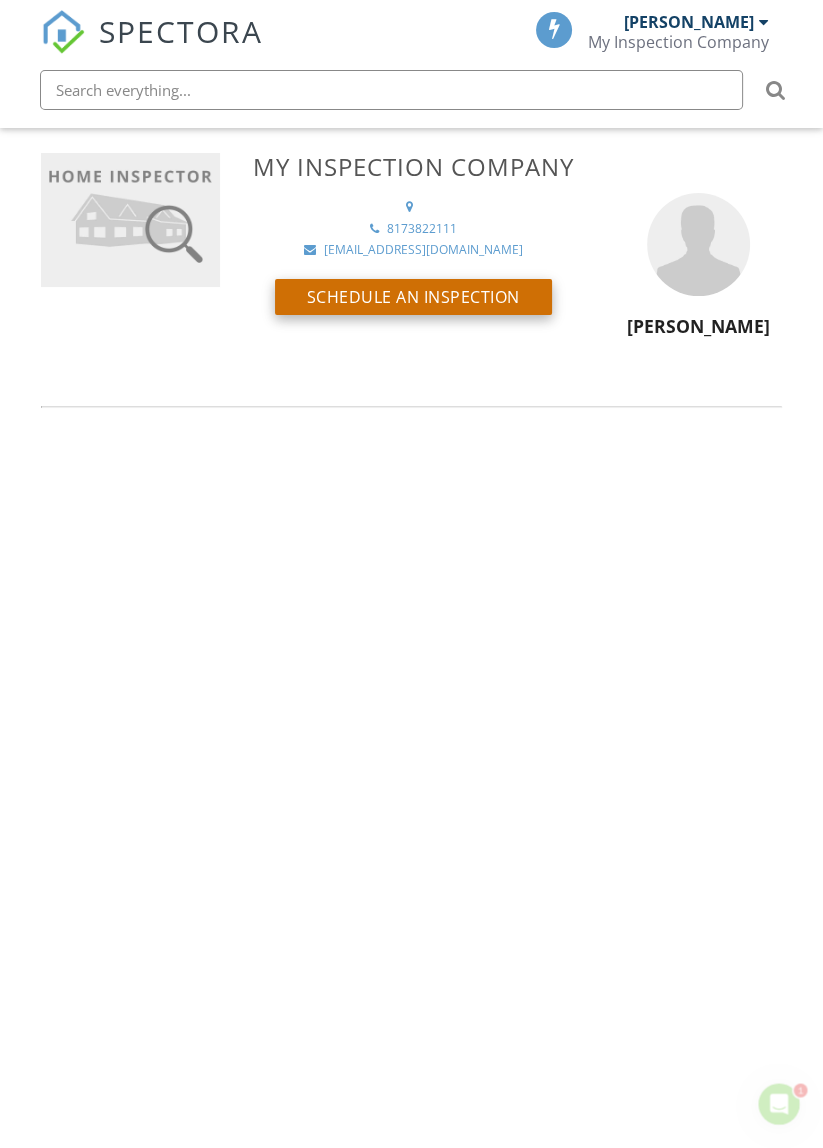 click on "Schedule an Inspection" at bounding box center [413, 297] 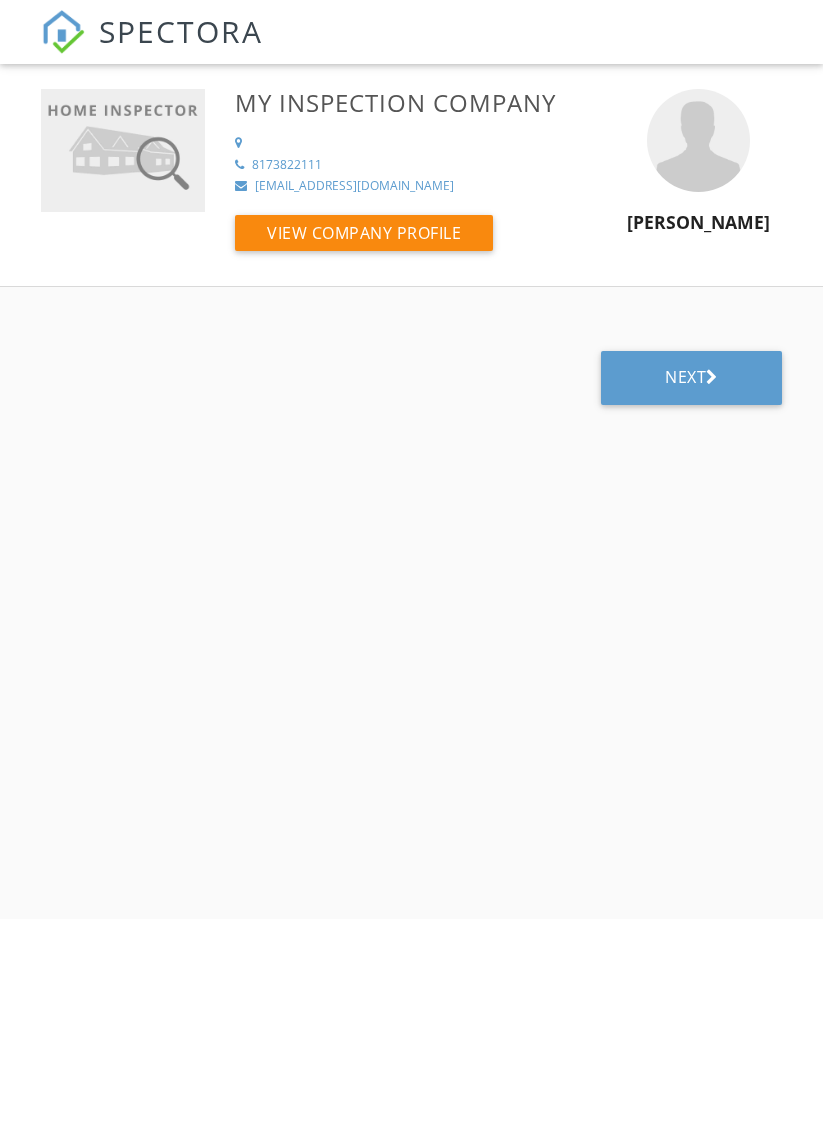 scroll, scrollTop: 0, scrollLeft: 0, axis: both 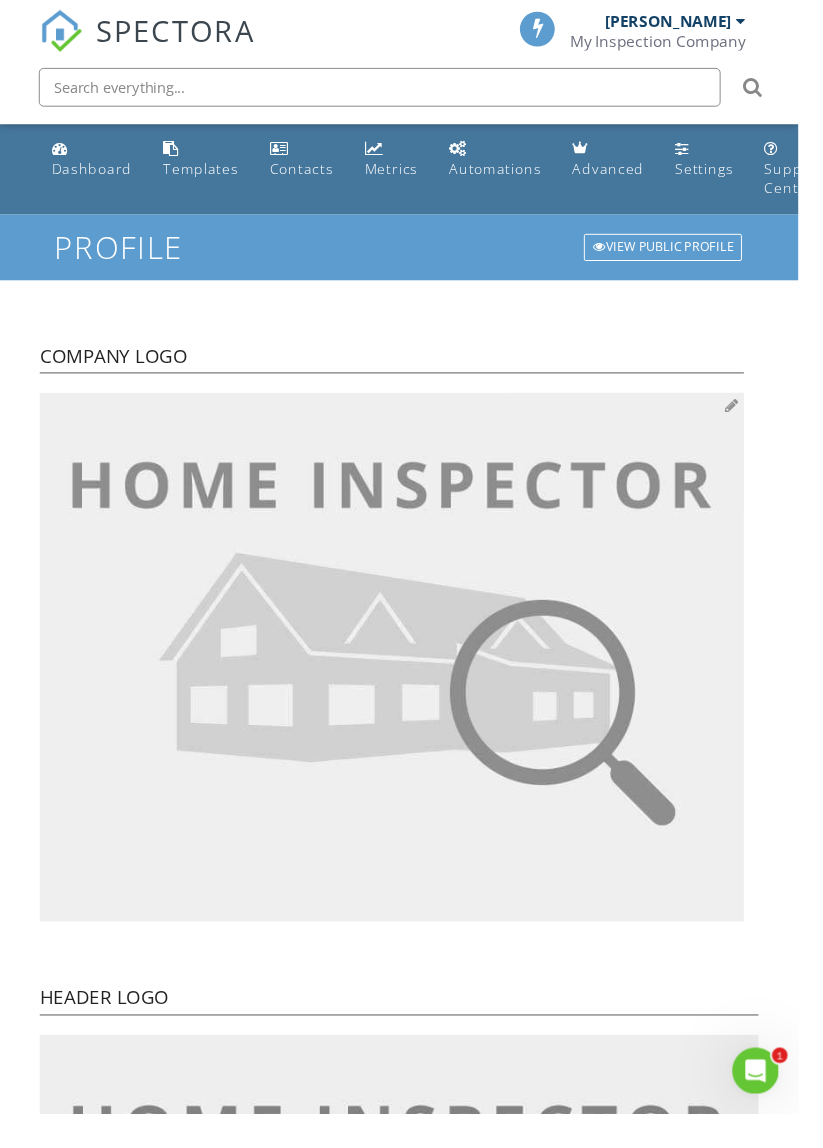 click at bounding box center (404, 677) 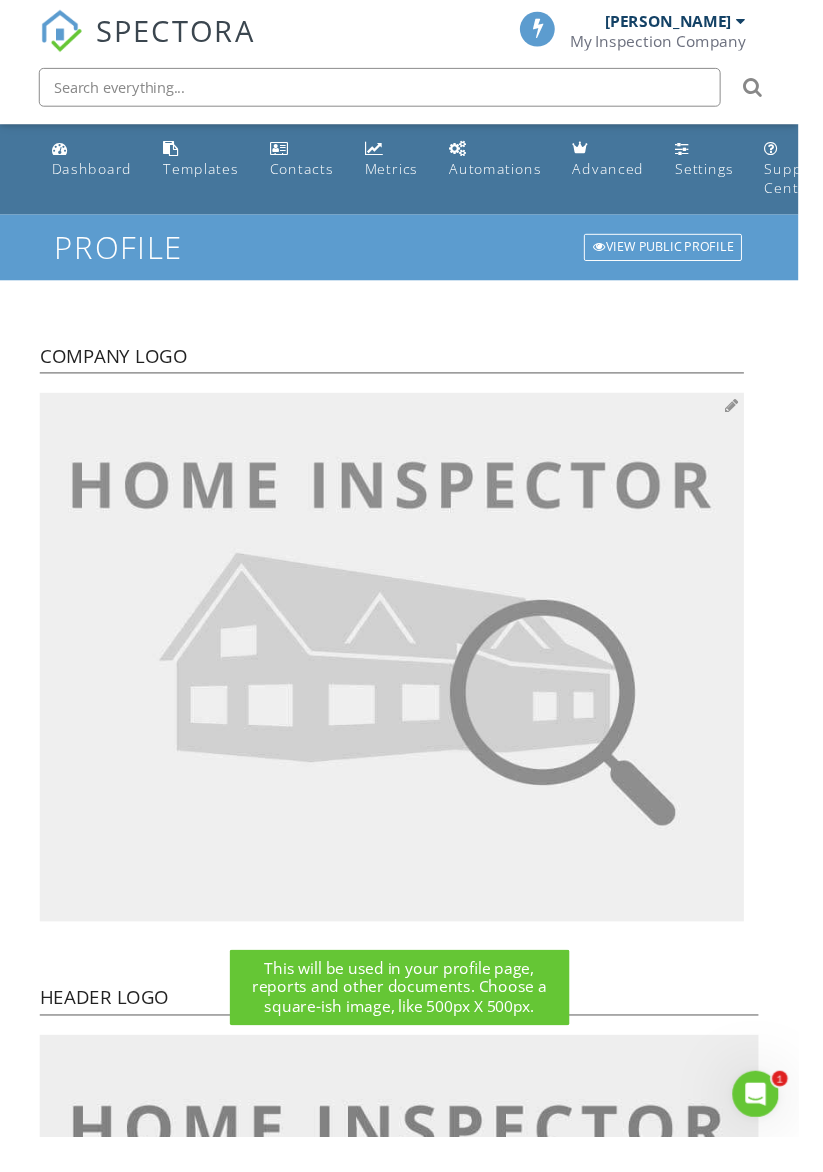 type 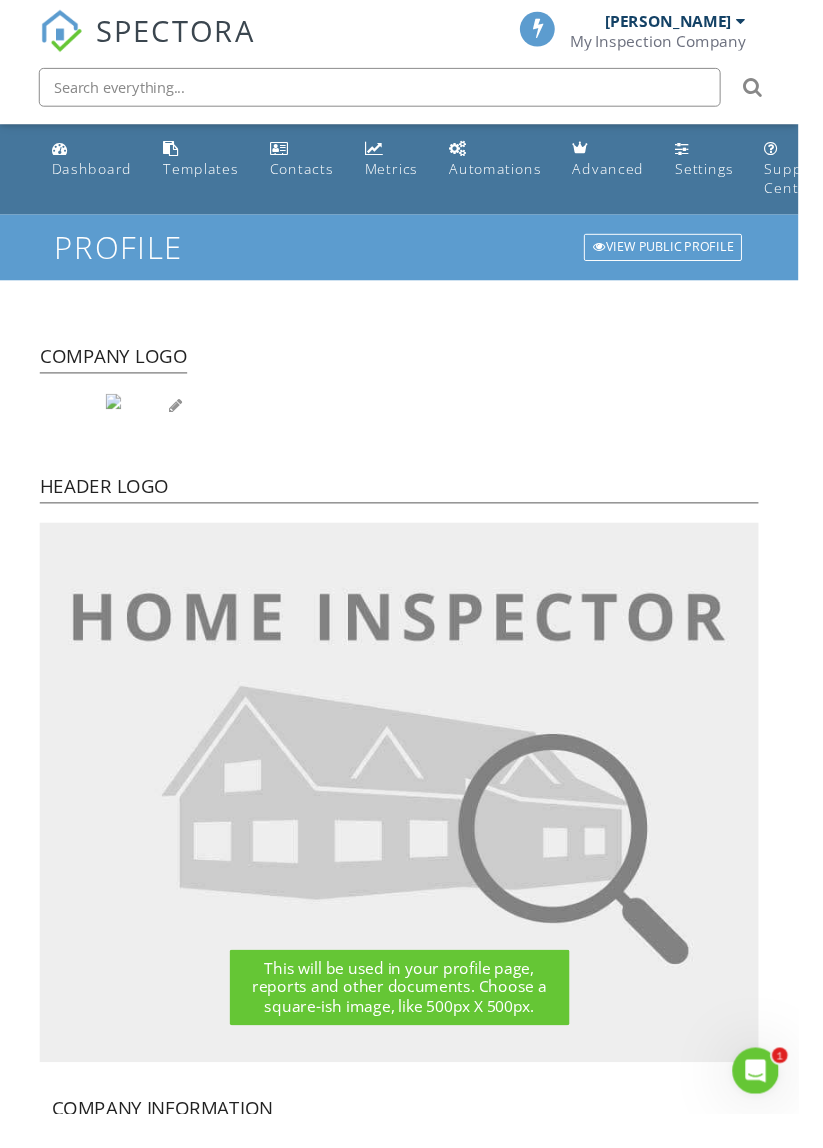 click at bounding box center (117, 416) 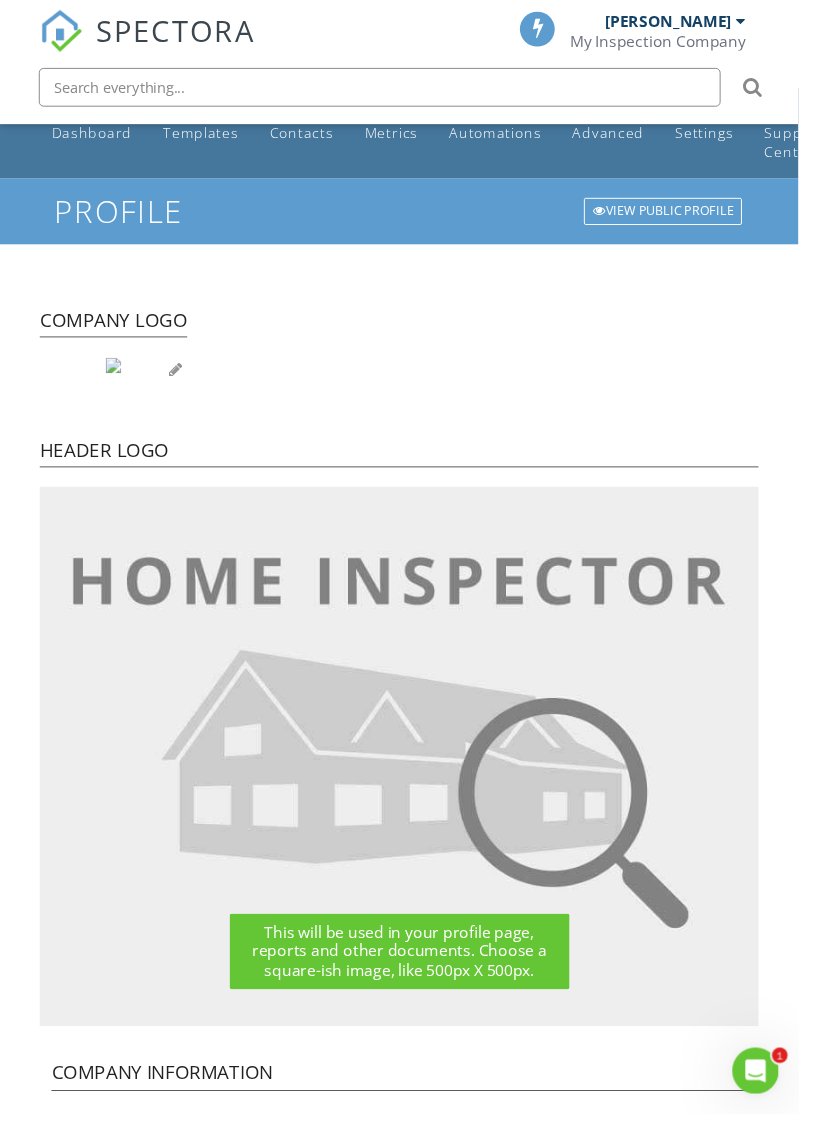scroll, scrollTop: 0, scrollLeft: 0, axis: both 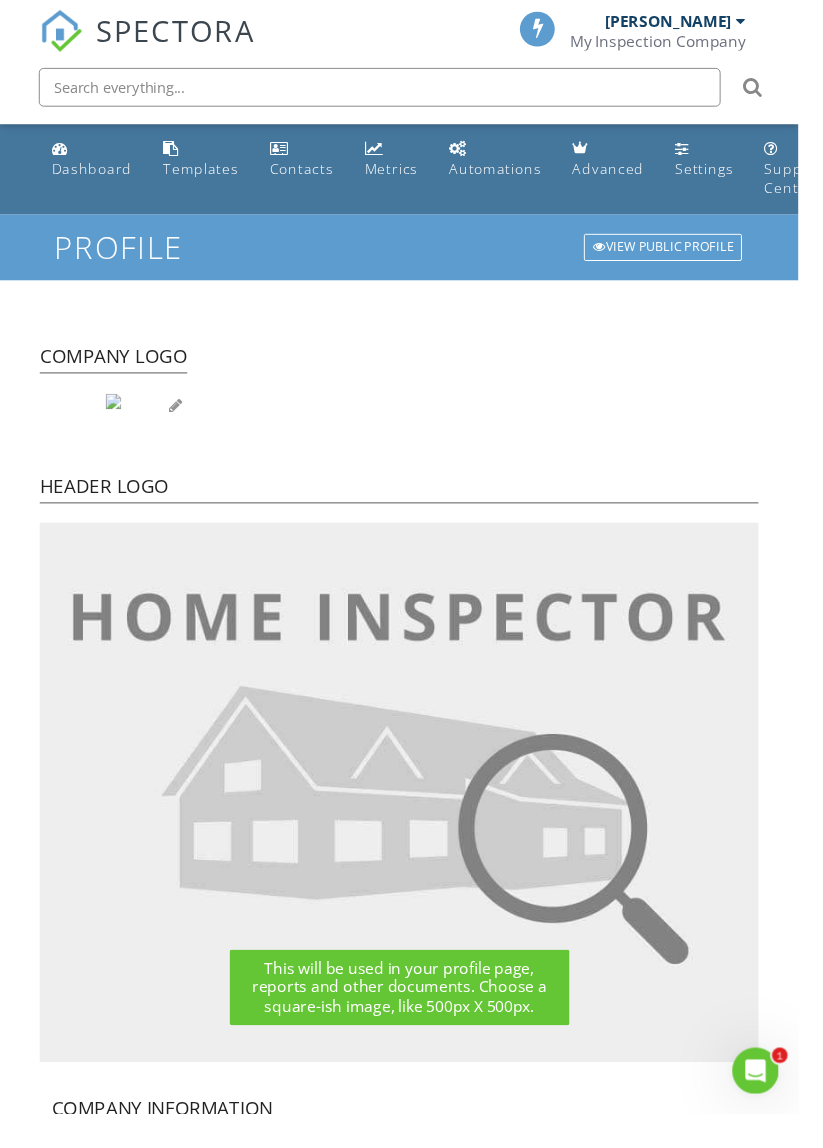 click at bounding box center (117, 416) 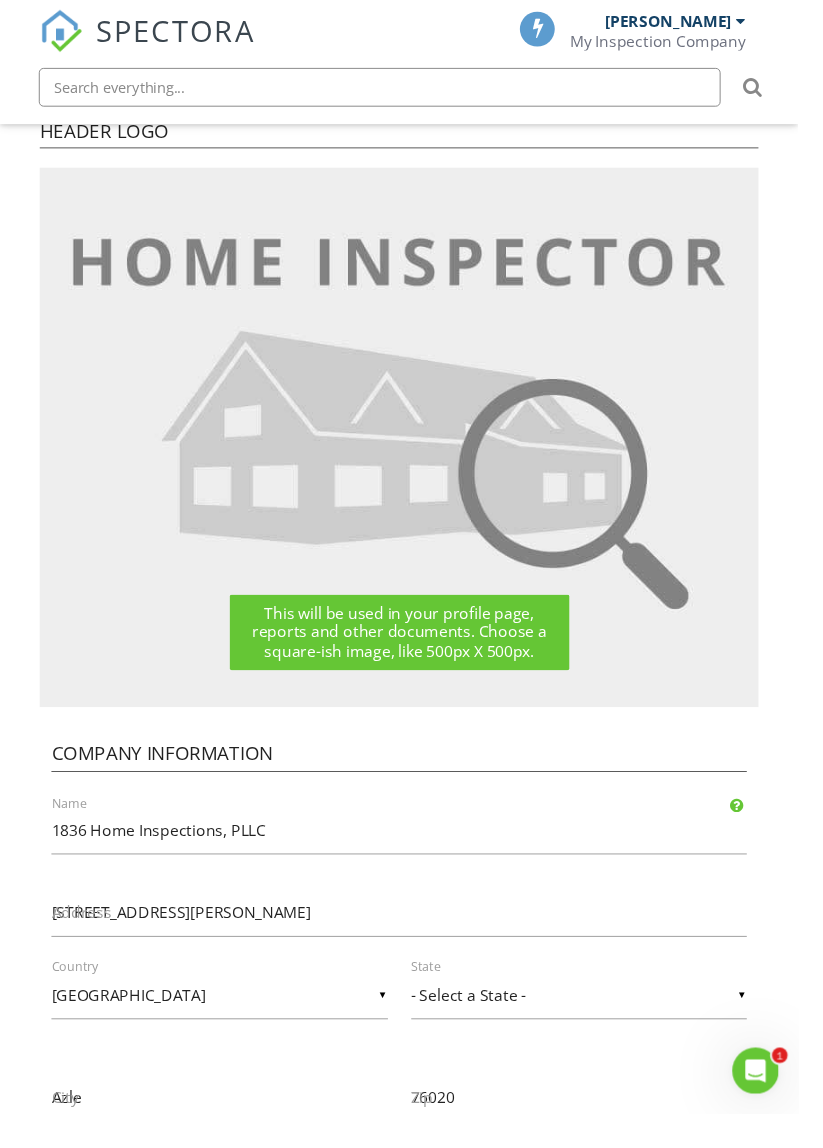 scroll, scrollTop: 0, scrollLeft: 0, axis: both 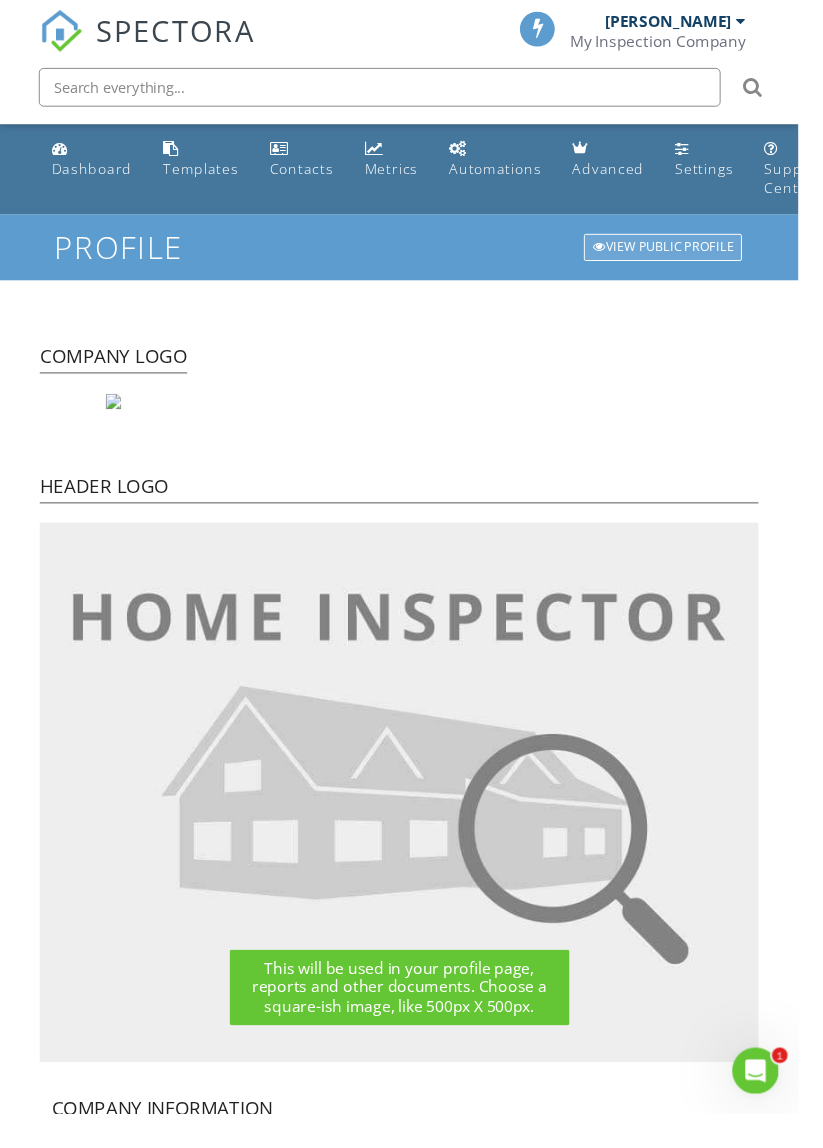 click on "View Public Profile" at bounding box center [683, 255] 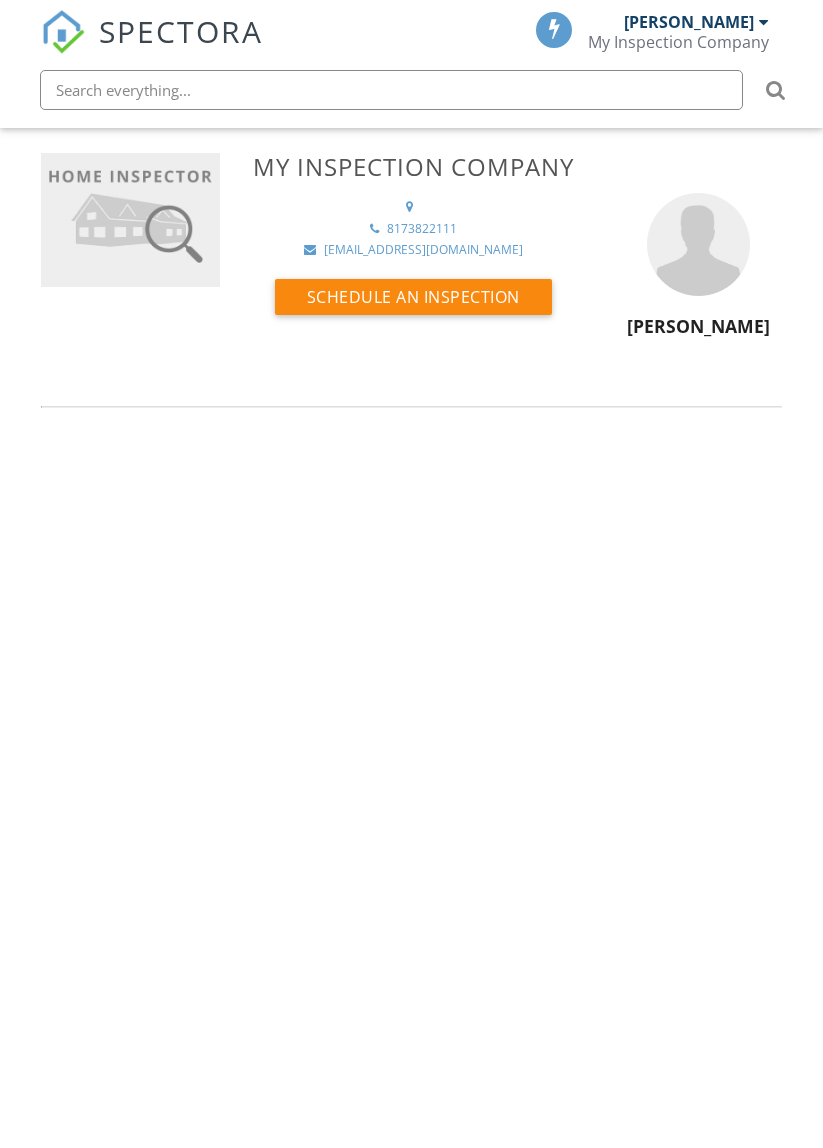 scroll, scrollTop: 0, scrollLeft: 0, axis: both 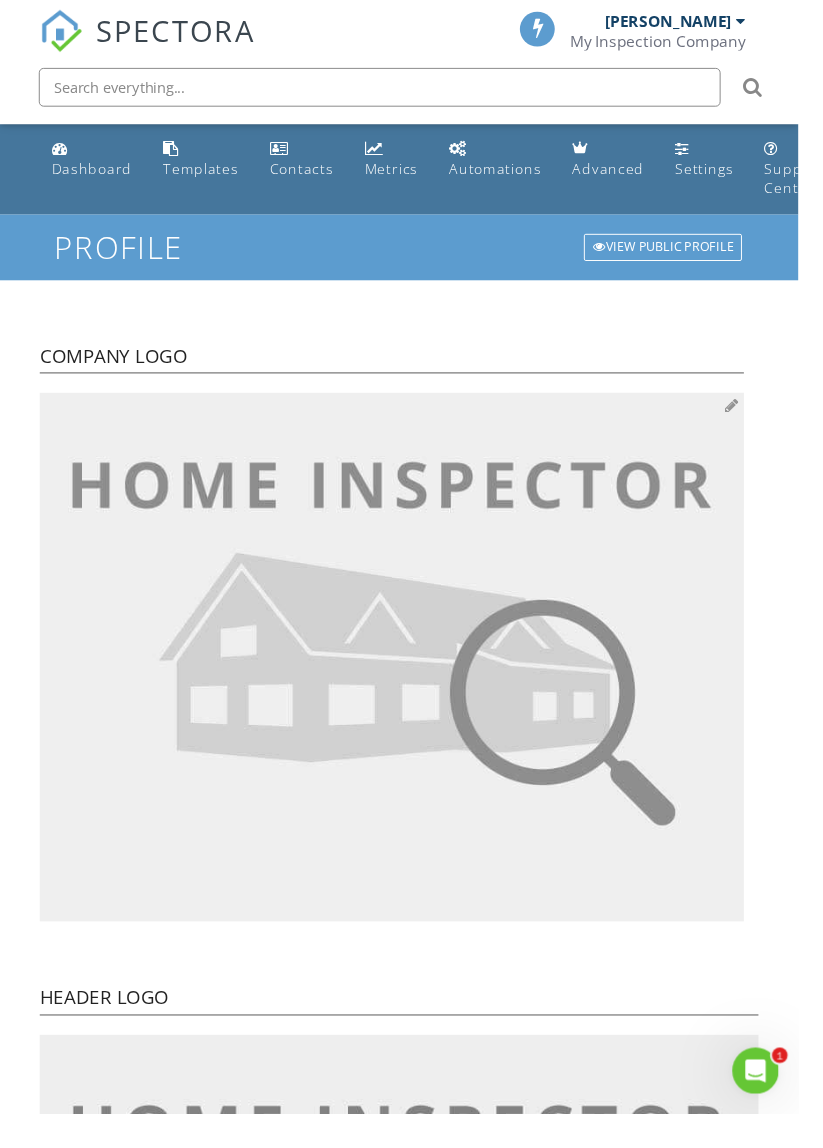 click at bounding box center [404, 677] 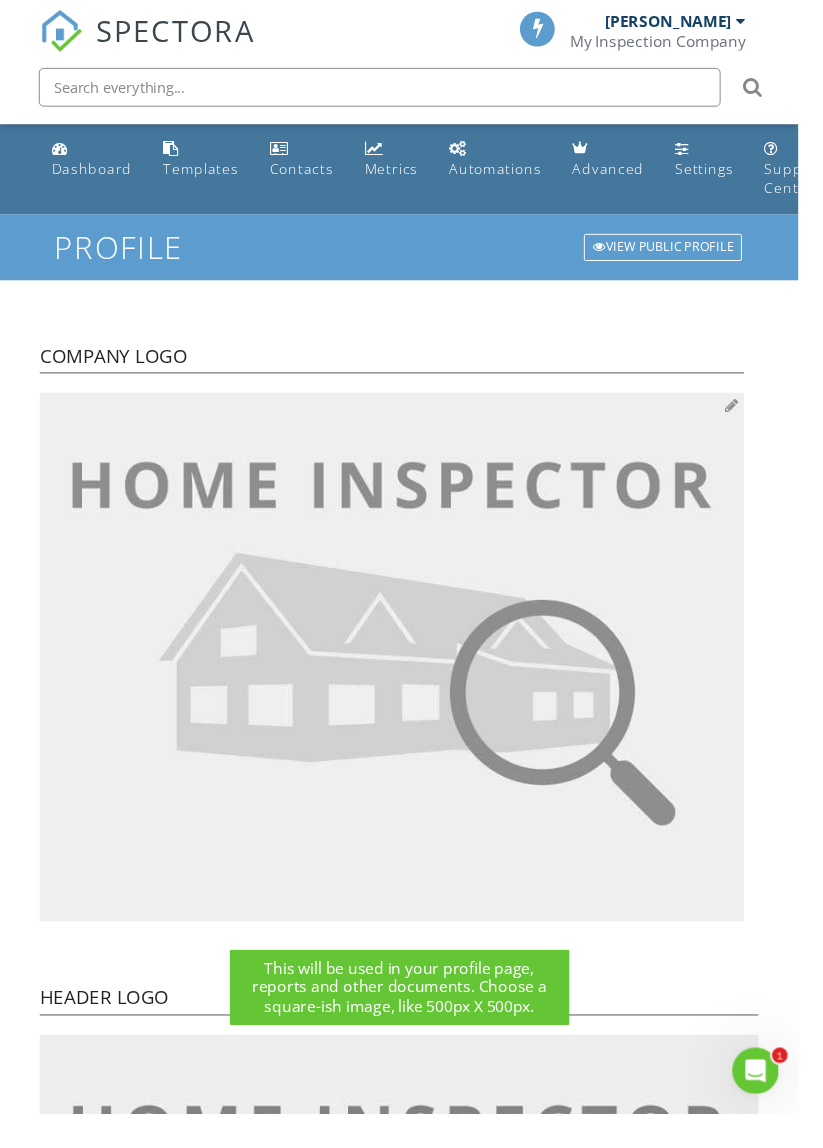 type on "C:\fakepath\2.jpg" 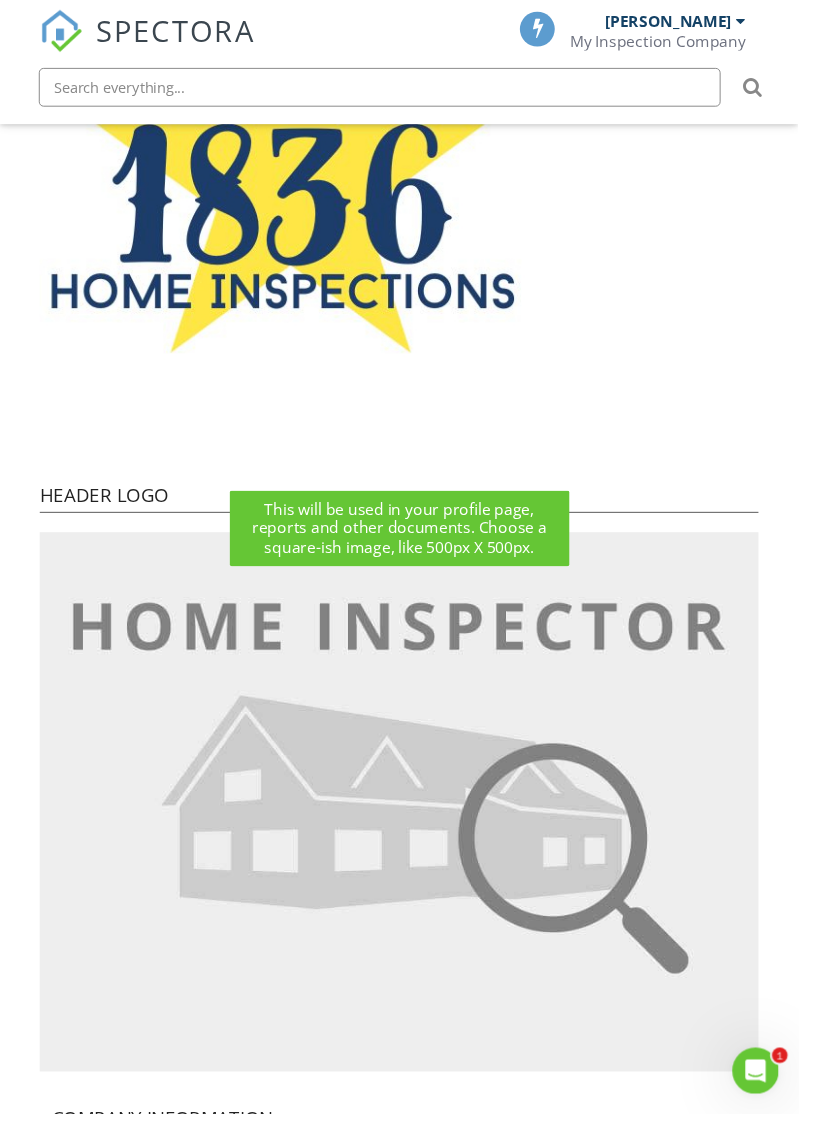 scroll, scrollTop: 475, scrollLeft: 0, axis: vertical 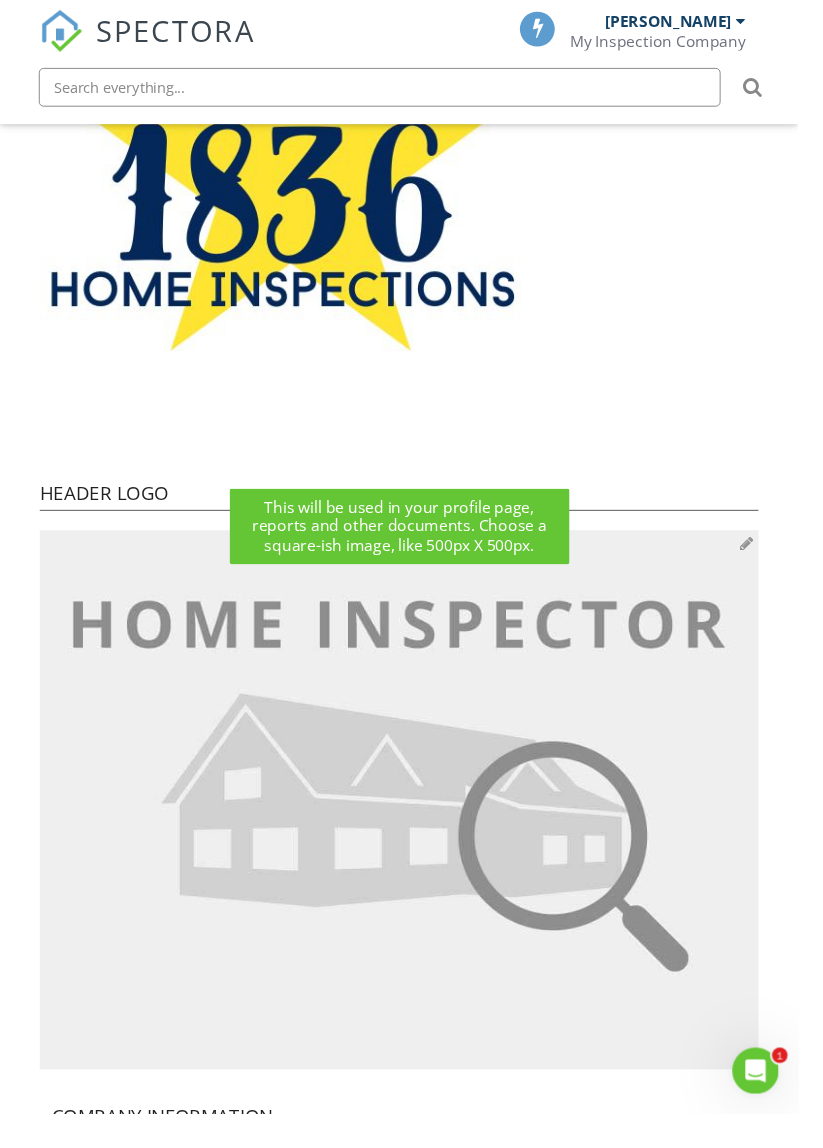 click at bounding box center [411, 825] 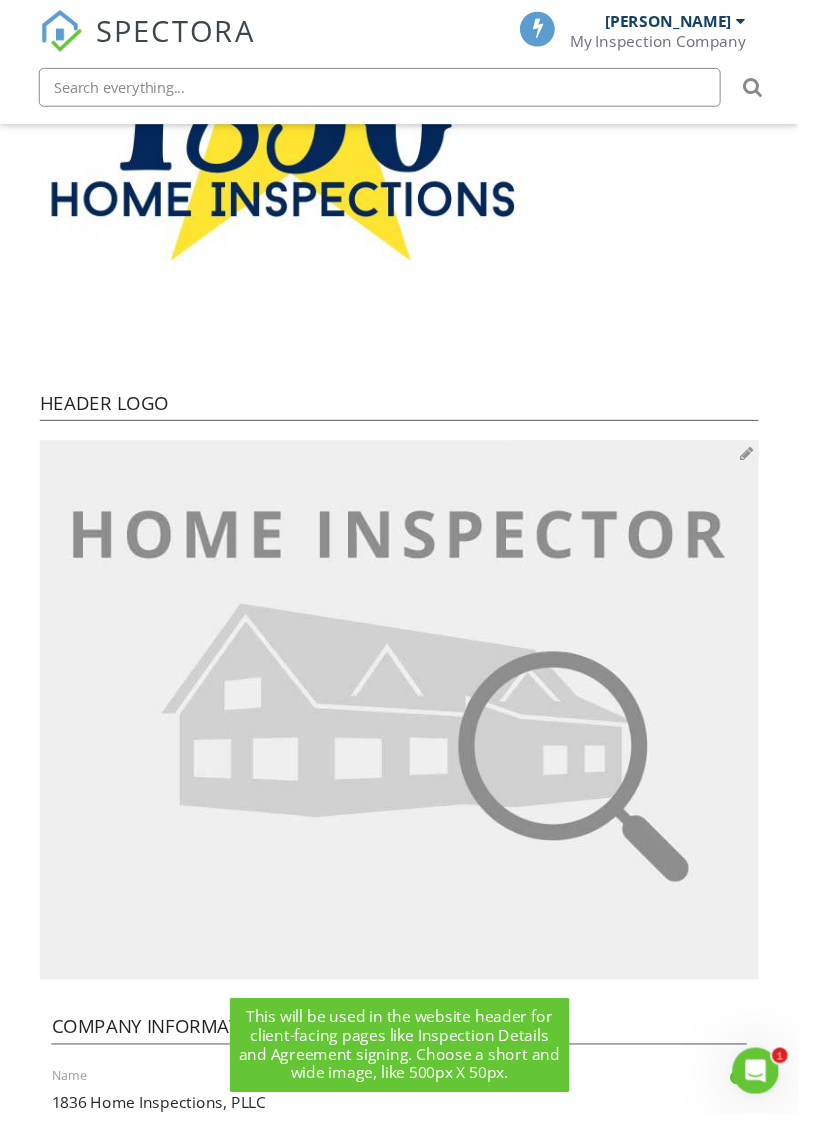 scroll, scrollTop: 574, scrollLeft: 0, axis: vertical 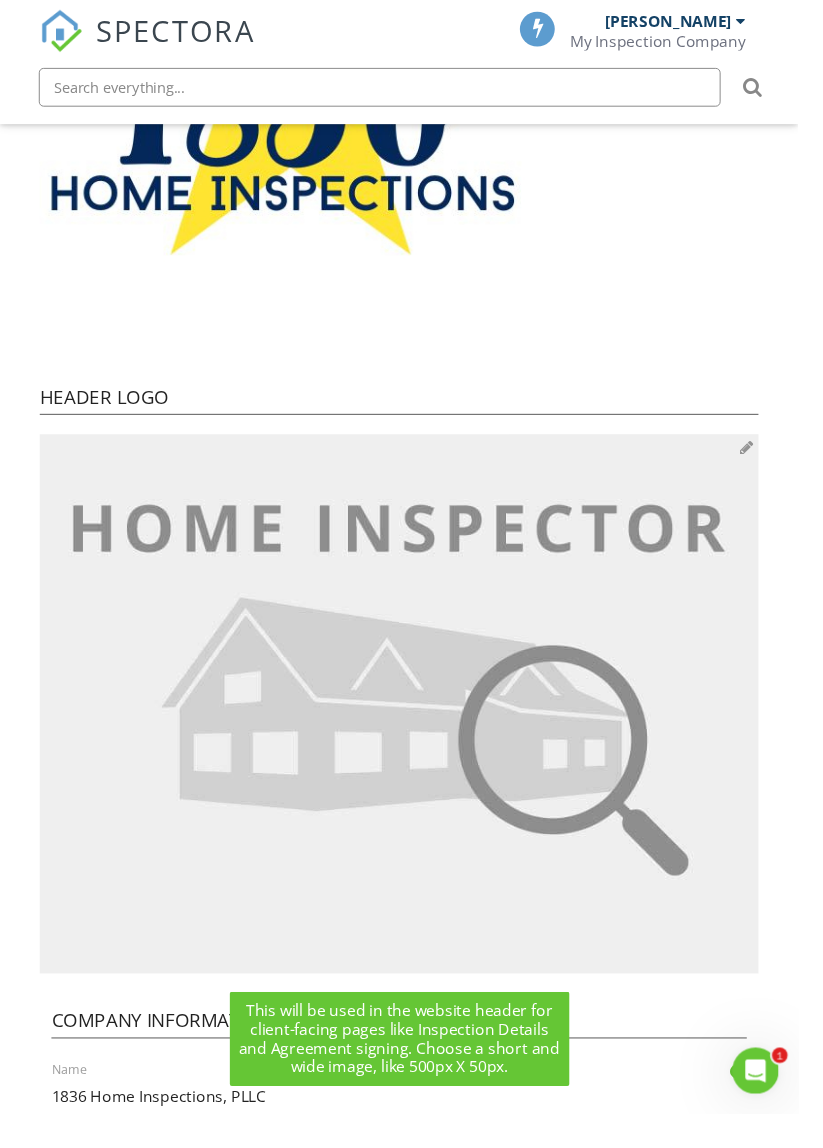 type on "C:\fakepath\1.jpg" 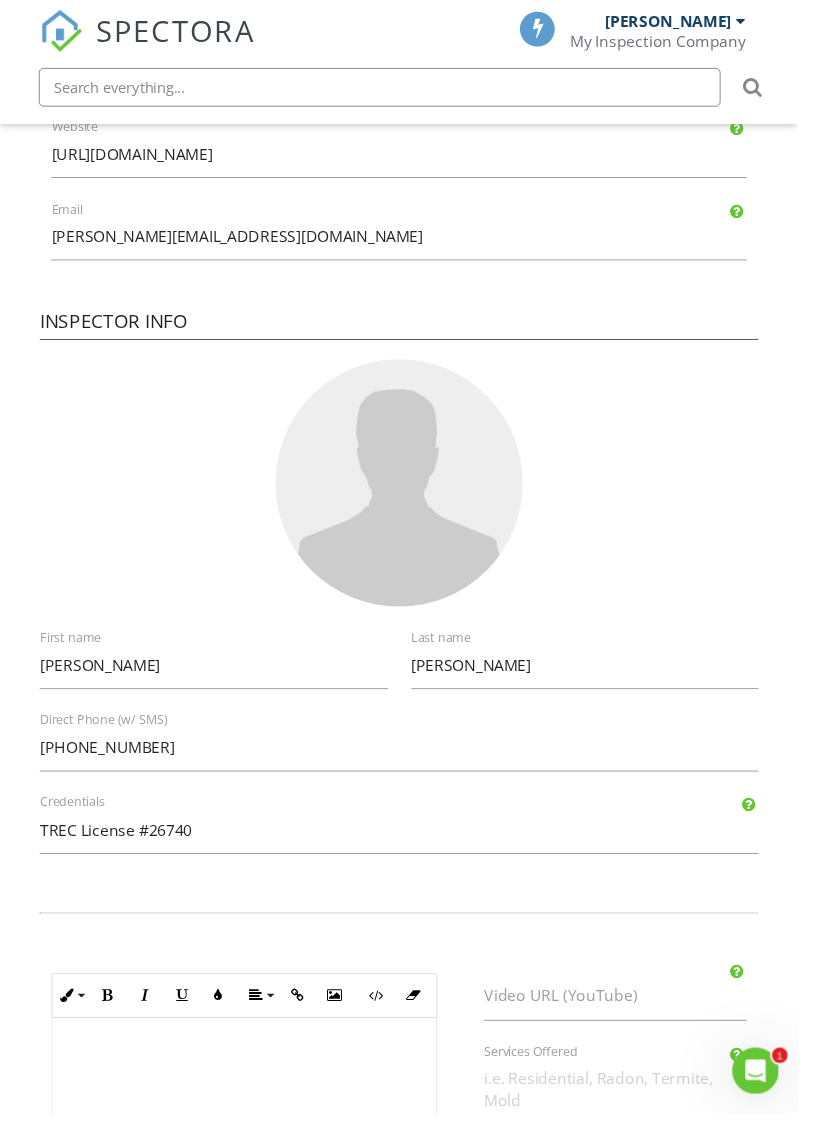 scroll, scrollTop: 2386, scrollLeft: 0, axis: vertical 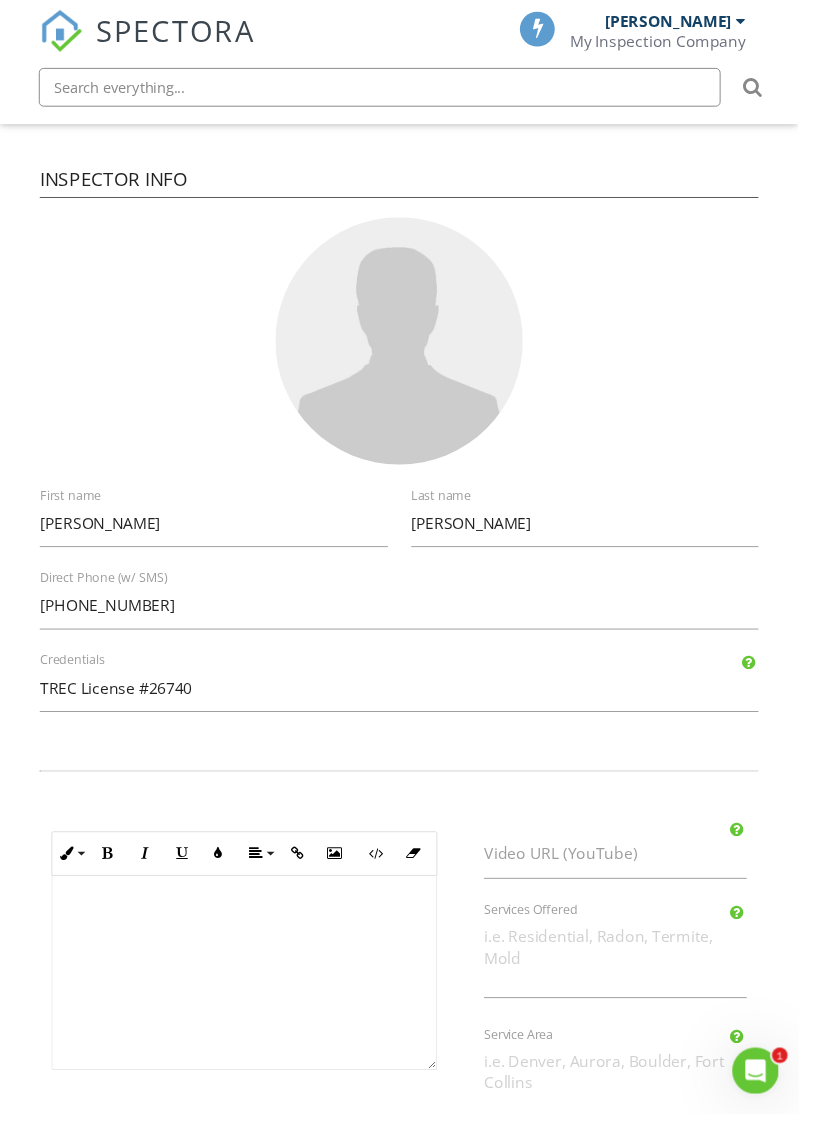 click on "Save Profile" at bounding box center [411, 1230] 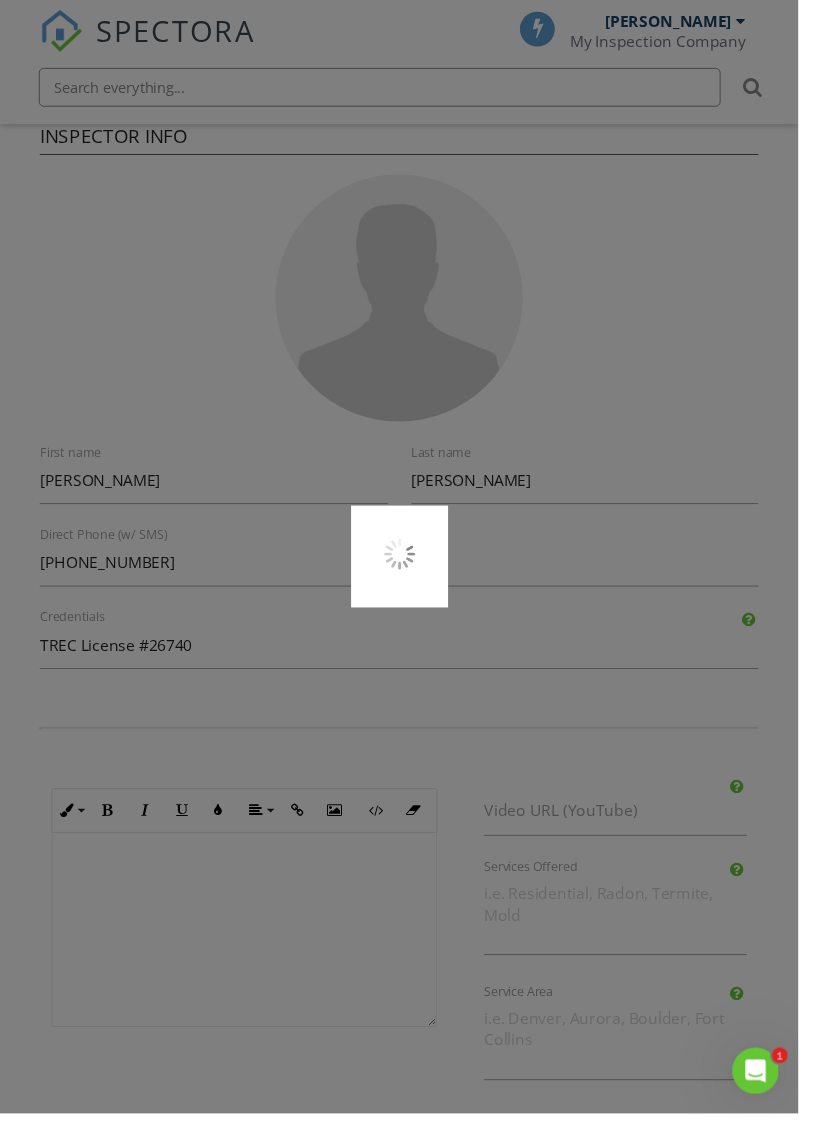 scroll, scrollTop: 2469, scrollLeft: 0, axis: vertical 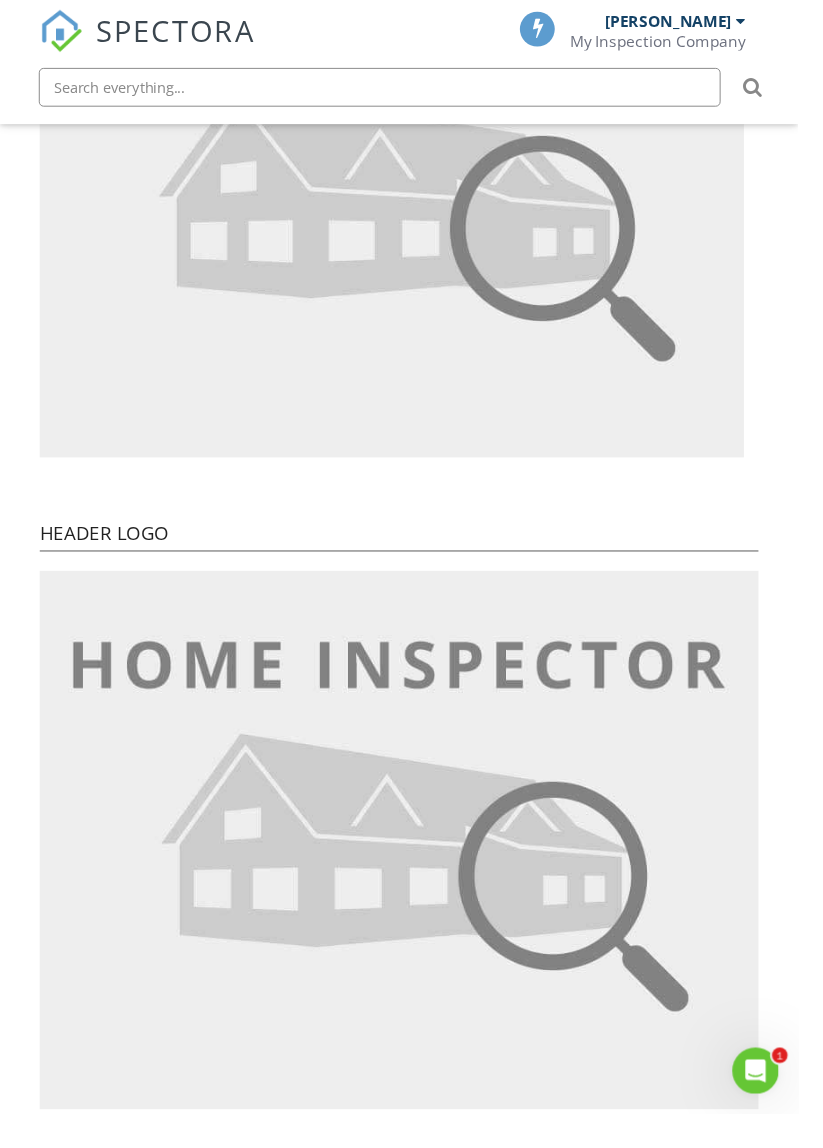 click on "[PERSON_NAME]
My Inspection Company" at bounding box center [681, 32] 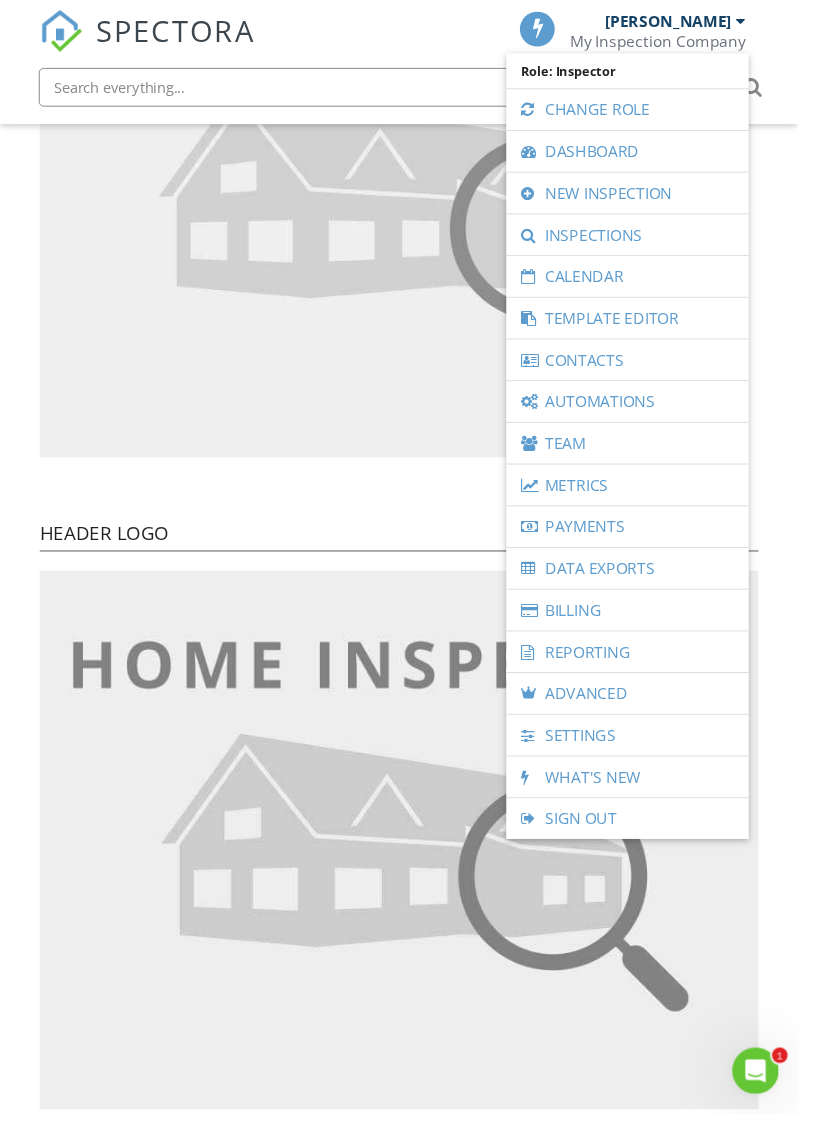 click at bounding box center [404, 199] 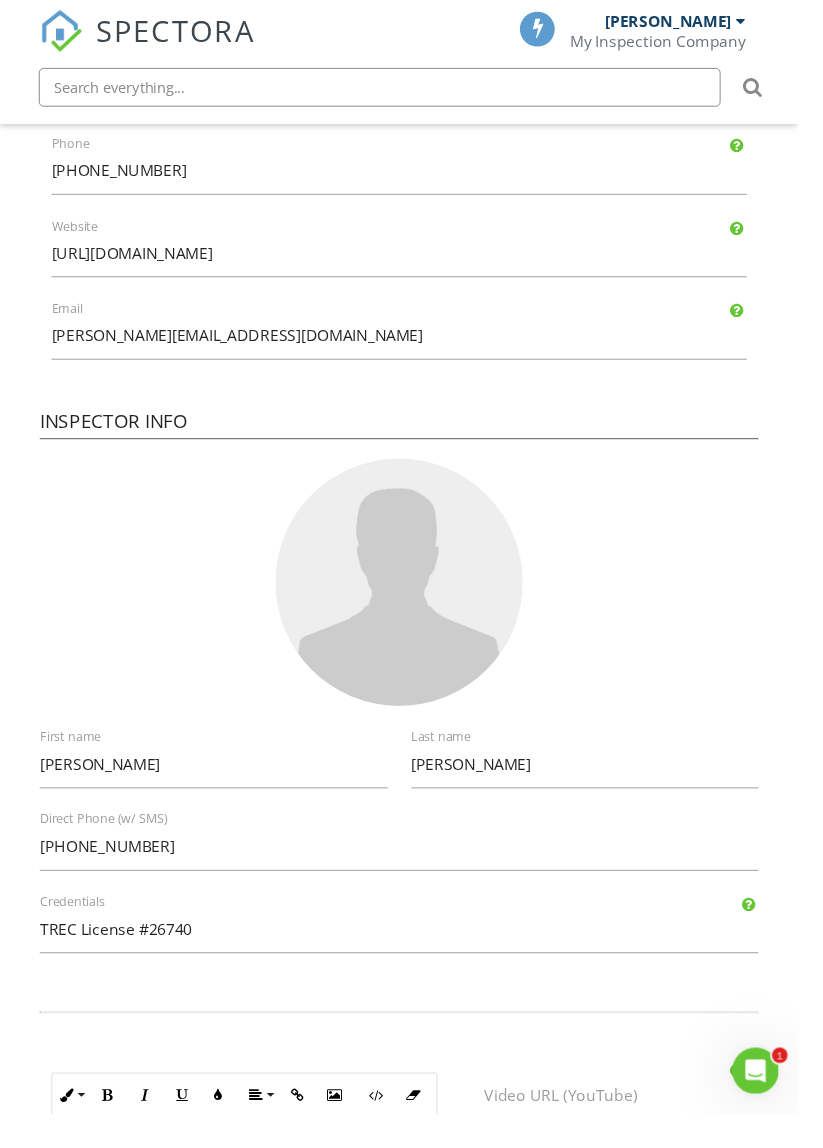 scroll, scrollTop: 2245, scrollLeft: 0, axis: vertical 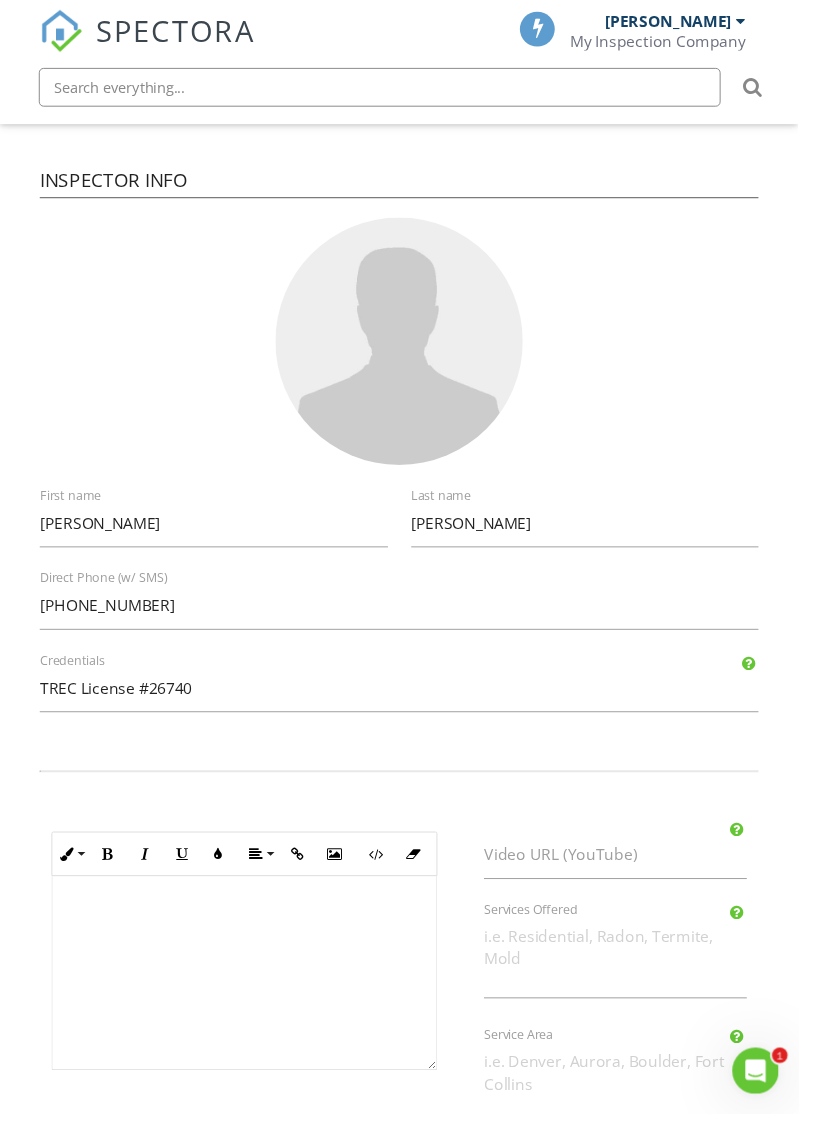 click on "Save Profile" at bounding box center [411, 1230] 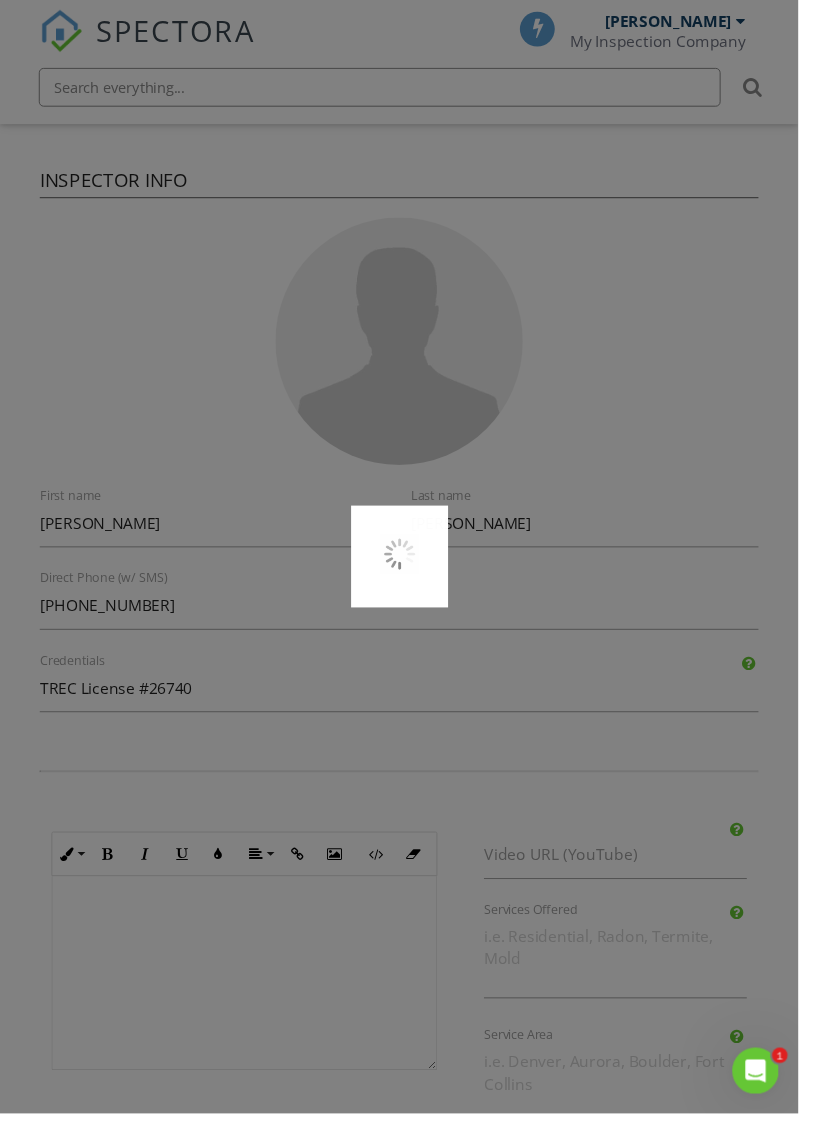 scroll, scrollTop: 2332, scrollLeft: 0, axis: vertical 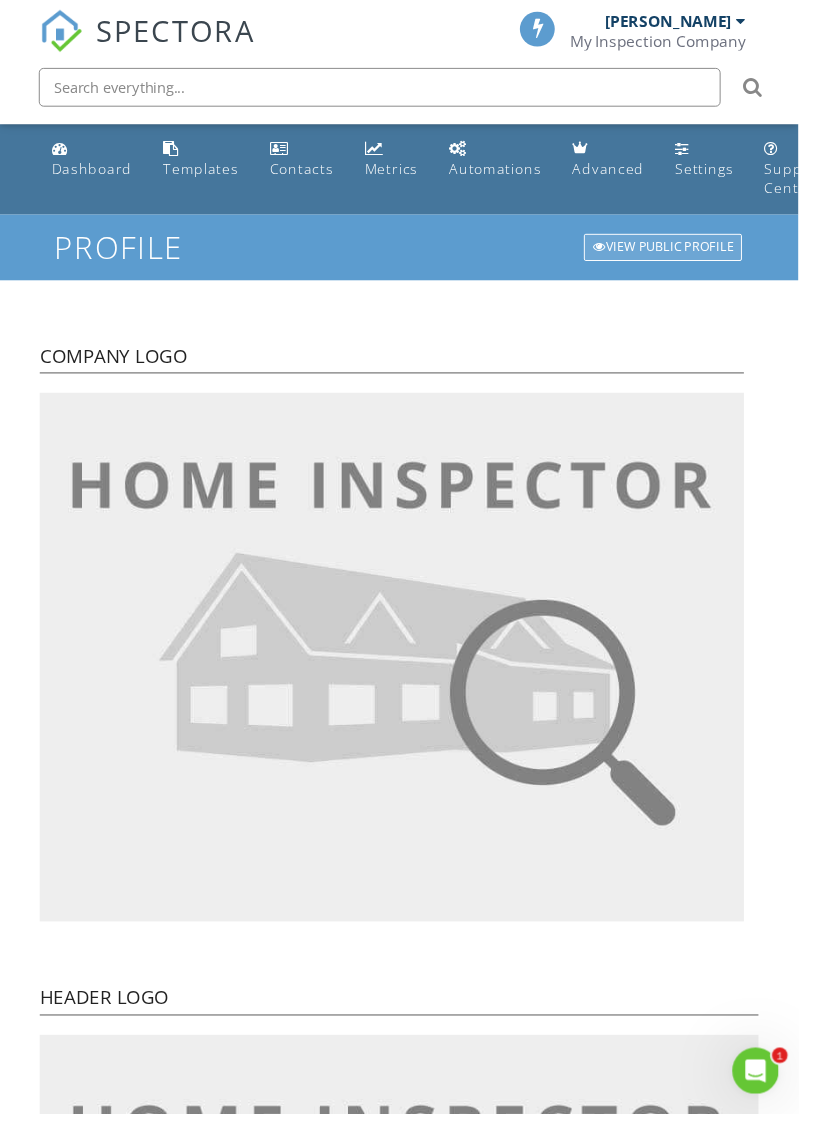 click on "View Public Profile" at bounding box center [683, 255] 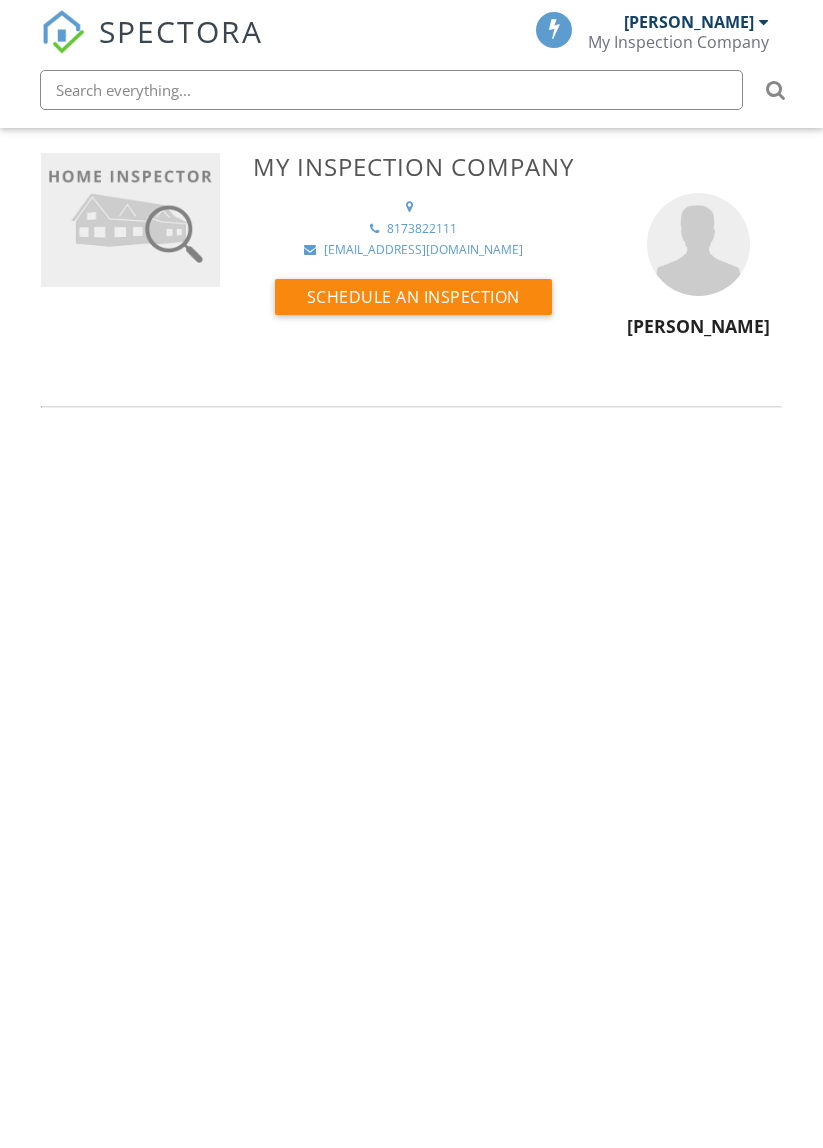 scroll, scrollTop: 0, scrollLeft: 0, axis: both 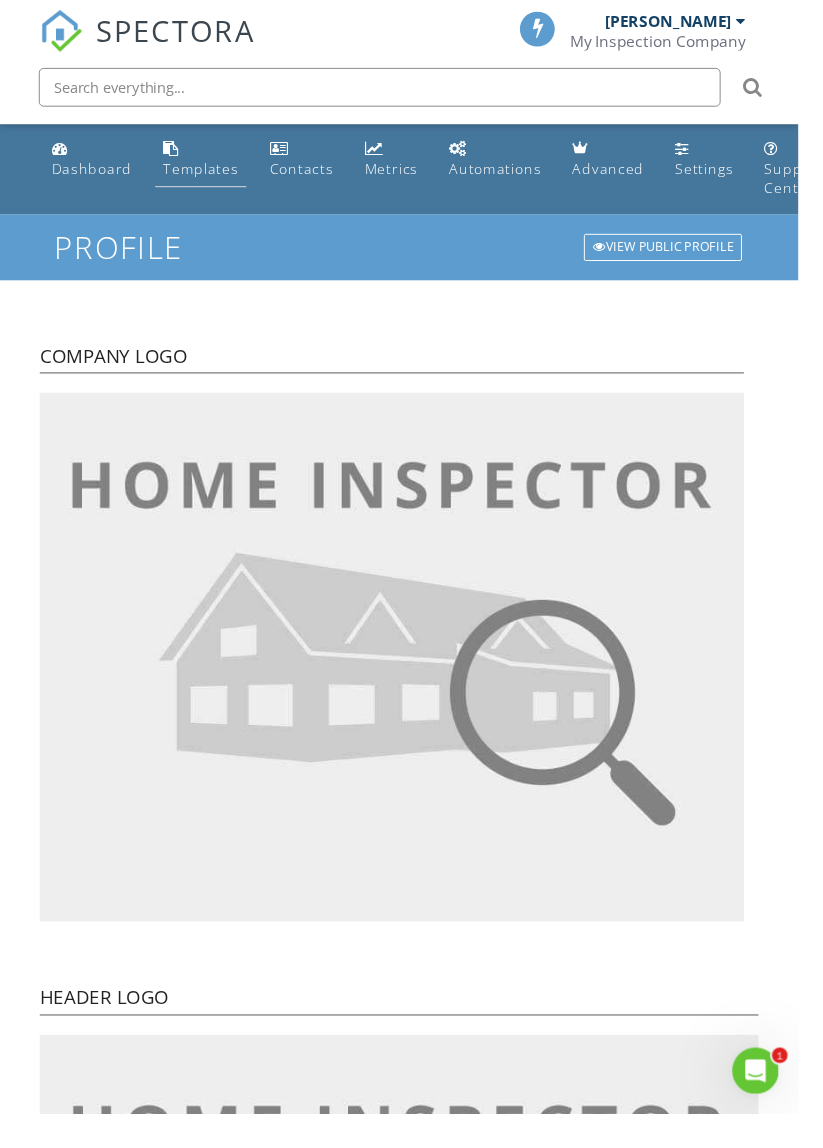 click on "Templates" at bounding box center [207, 164] 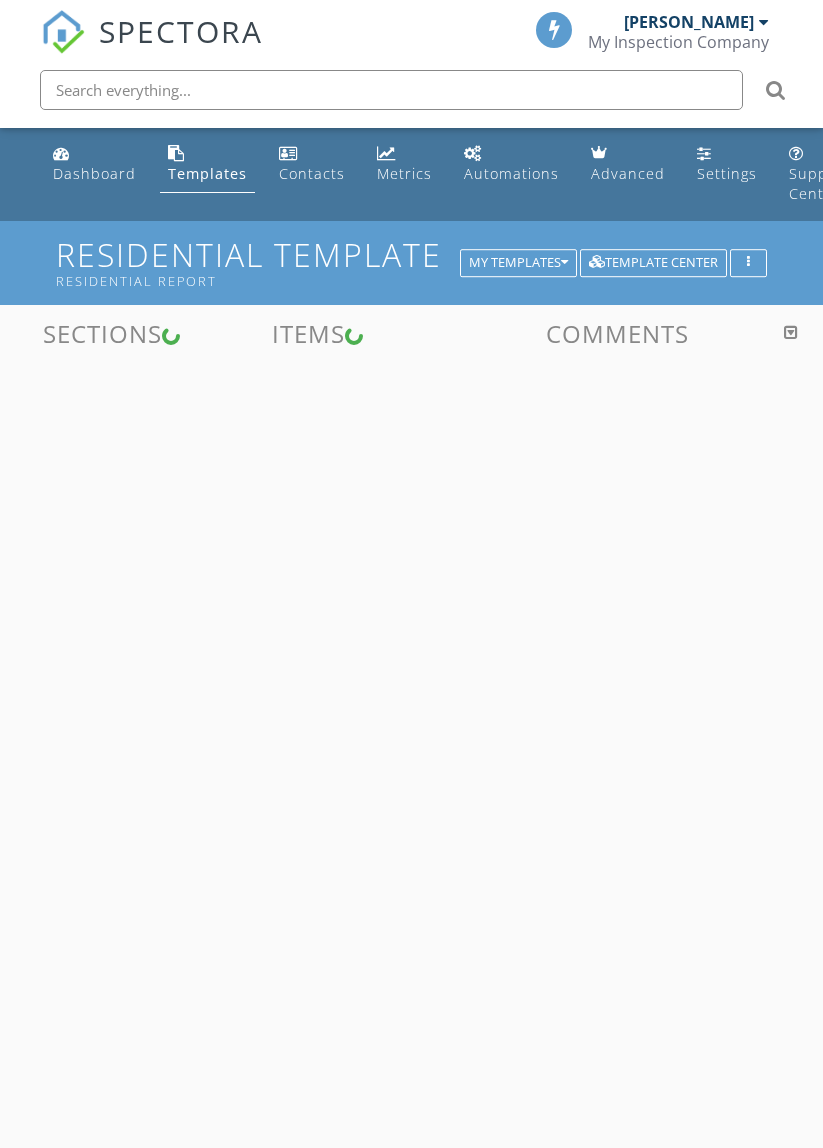 scroll, scrollTop: 0, scrollLeft: 0, axis: both 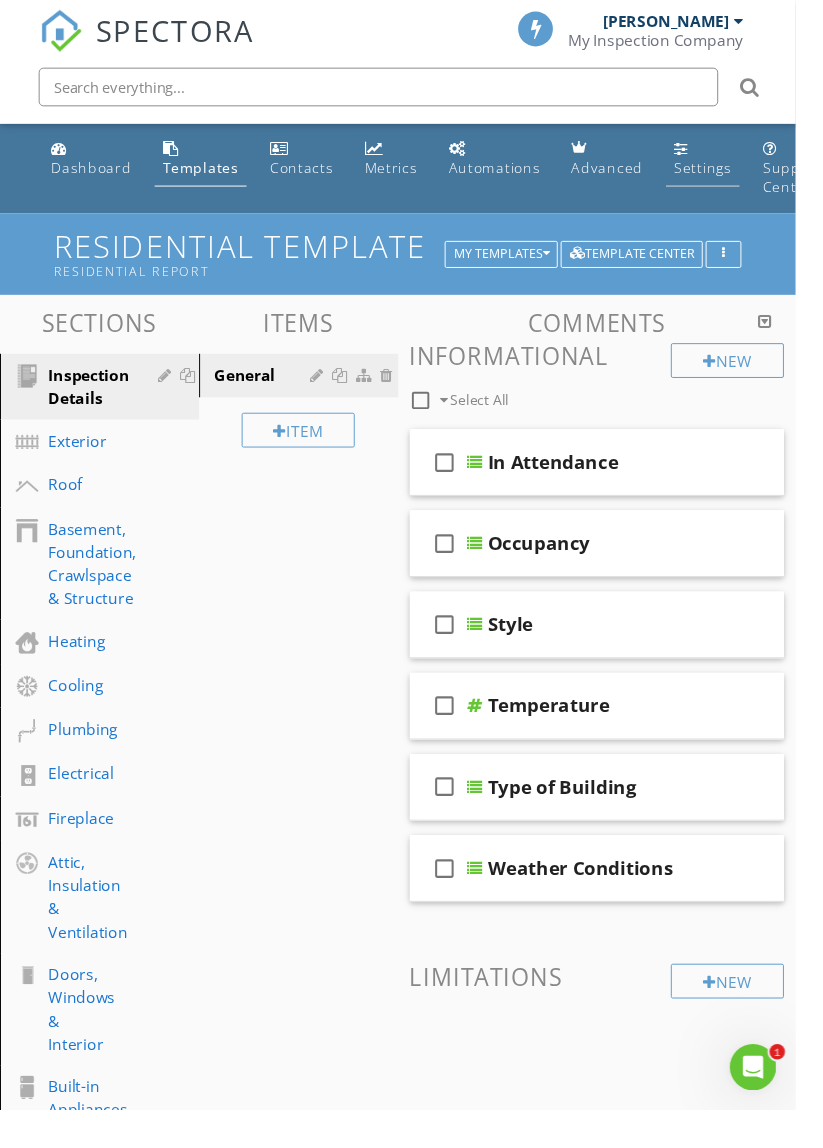 click on "Settings" at bounding box center [727, 173] 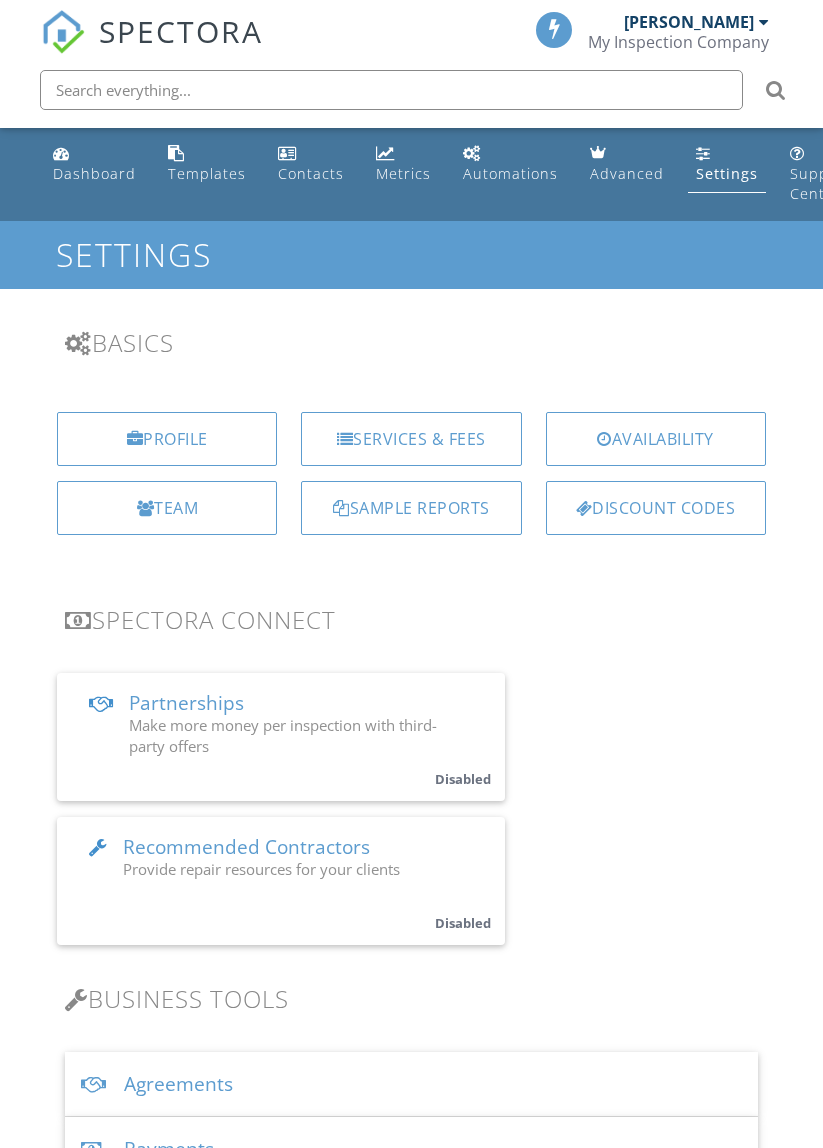 scroll, scrollTop: 0, scrollLeft: 0, axis: both 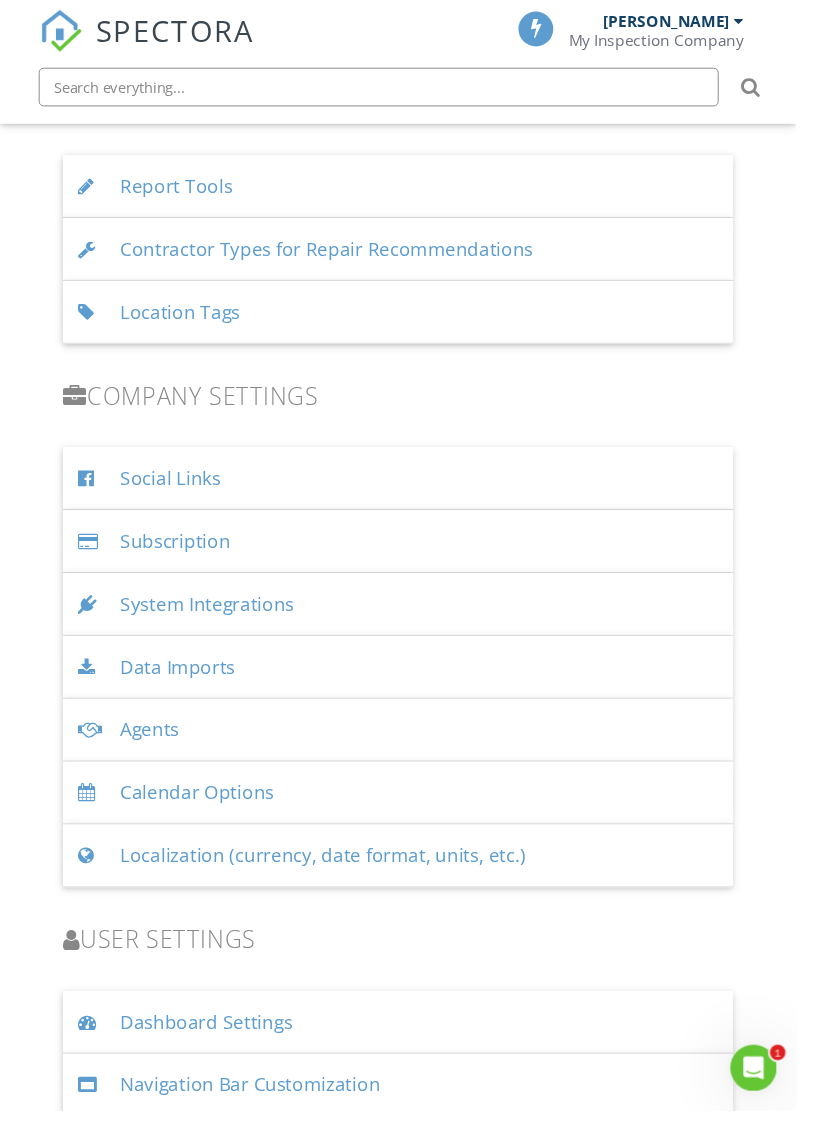 click on "User Options" at bounding box center (411, 1251) 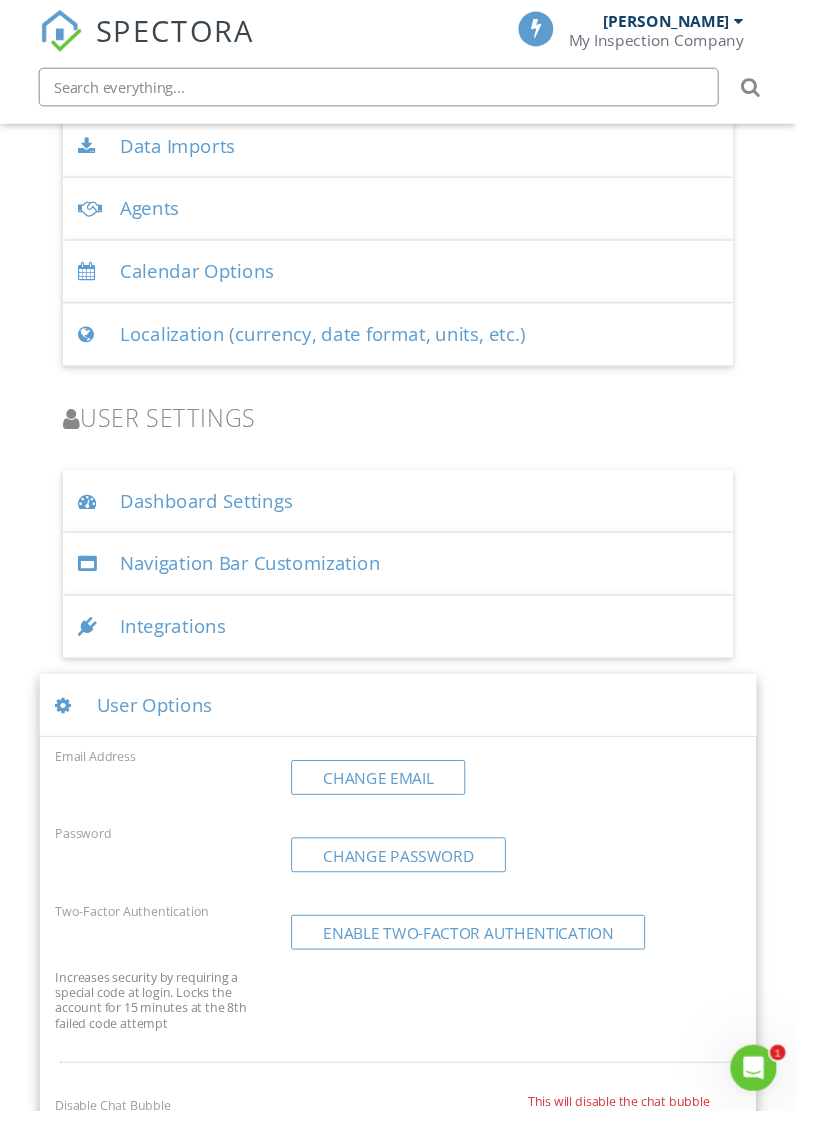 scroll, scrollTop: 2816, scrollLeft: 0, axis: vertical 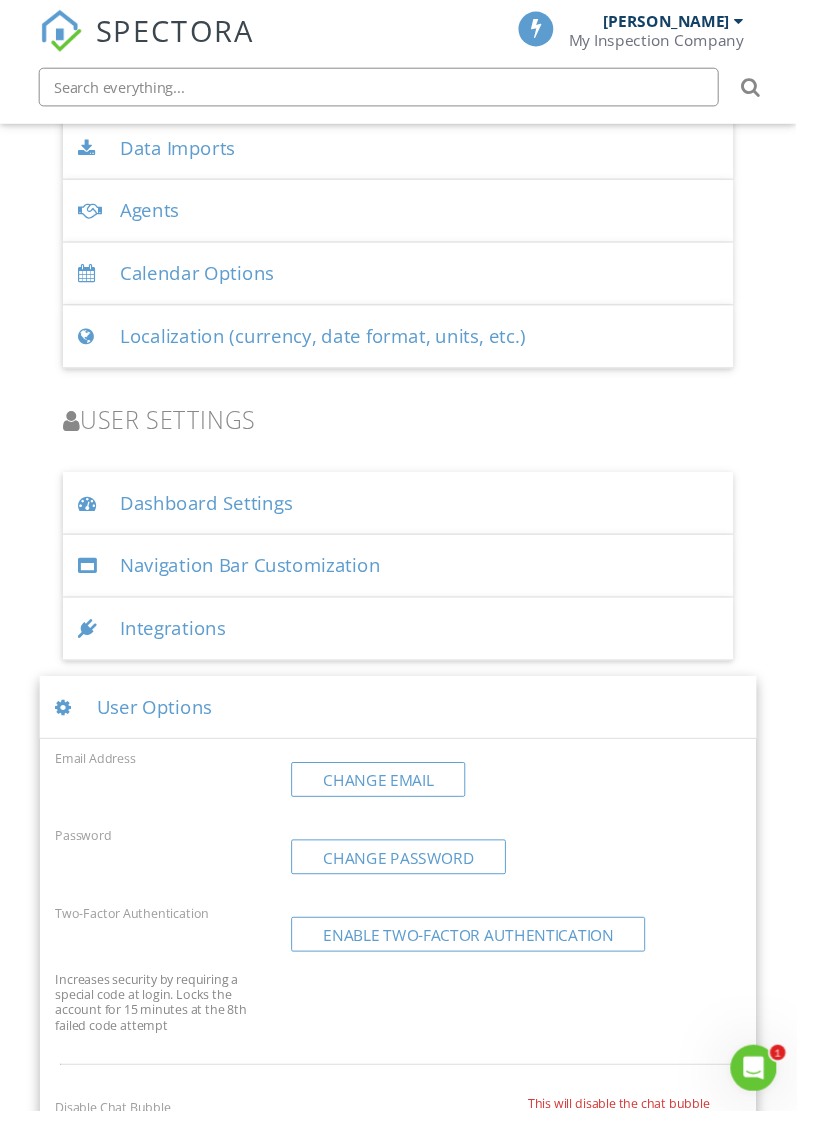 click on "Dashboard Settings" at bounding box center [411, 520] 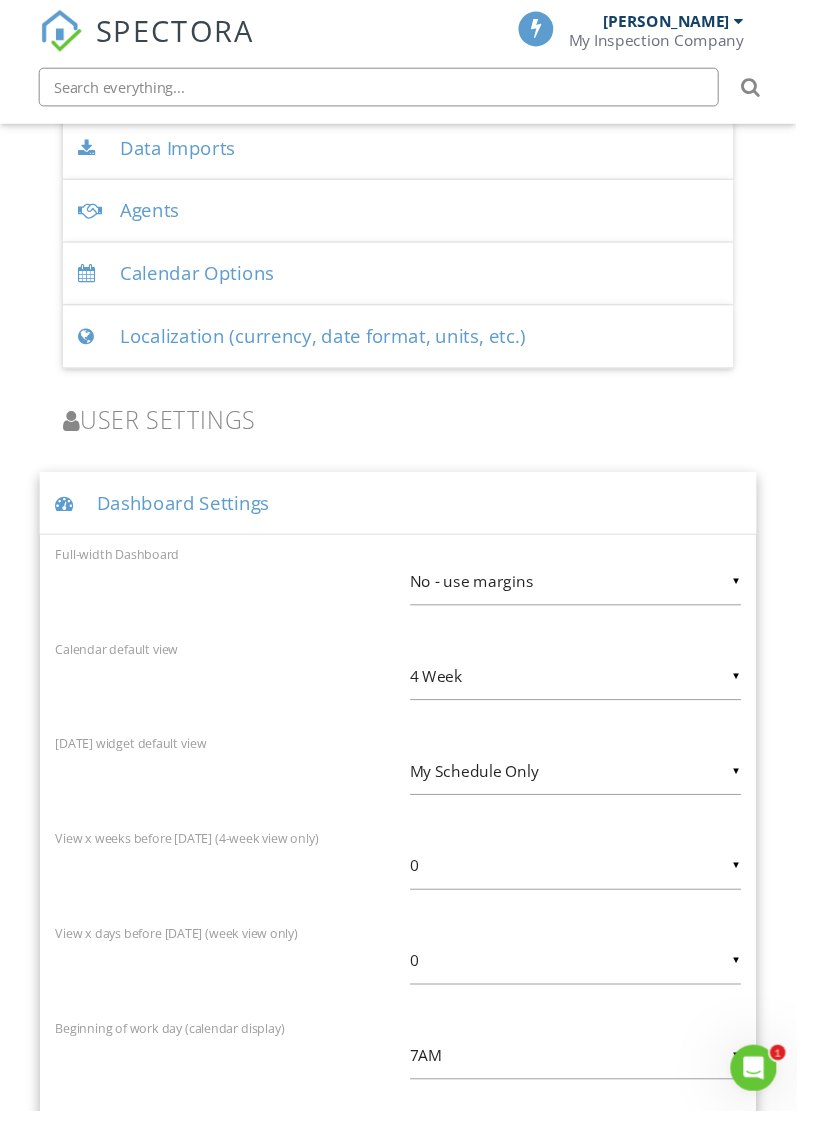 click on "Dashboard Settings" at bounding box center [411, 520] 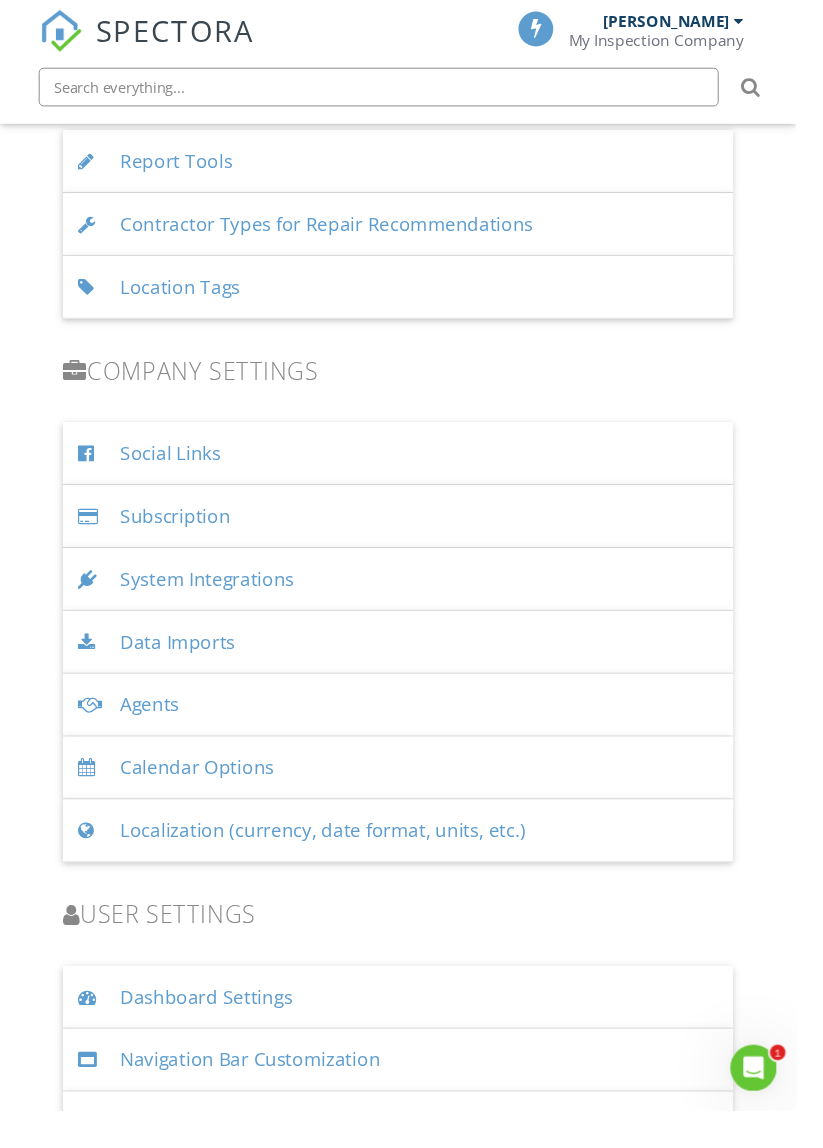 scroll, scrollTop: 2296, scrollLeft: 0, axis: vertical 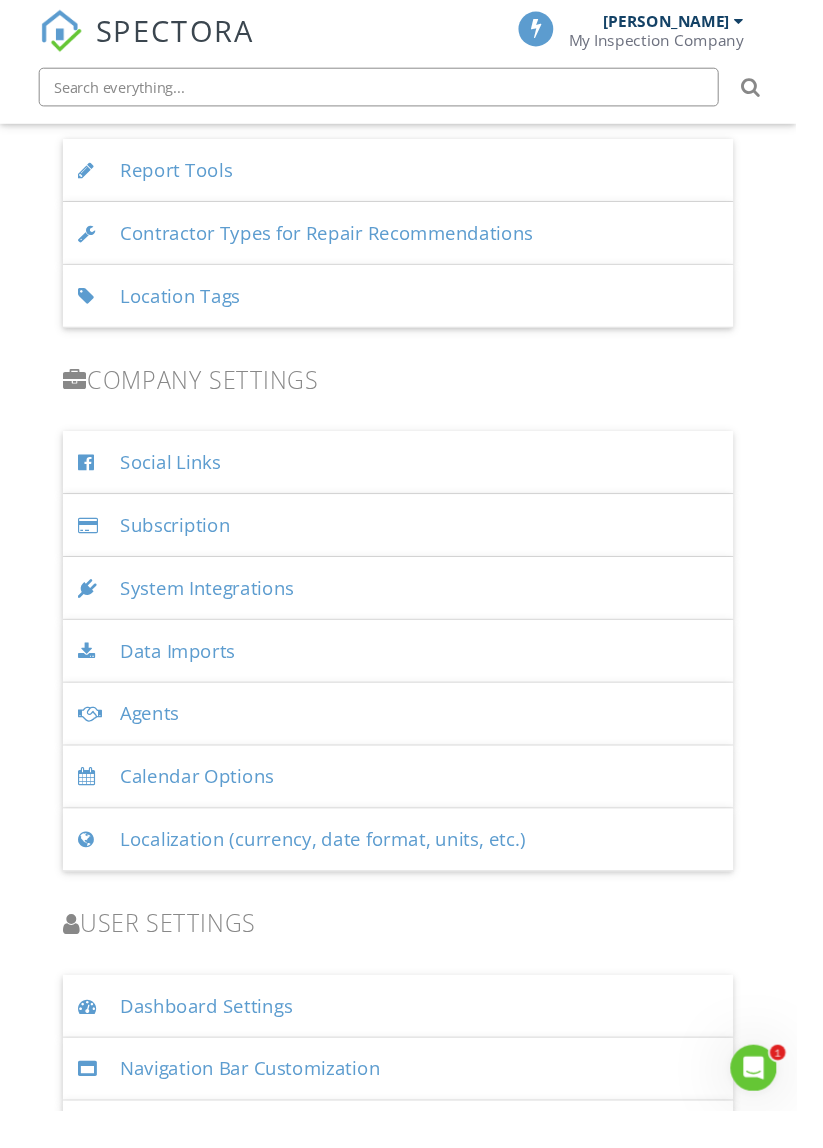 click on "System Integrations" at bounding box center (411, 608) 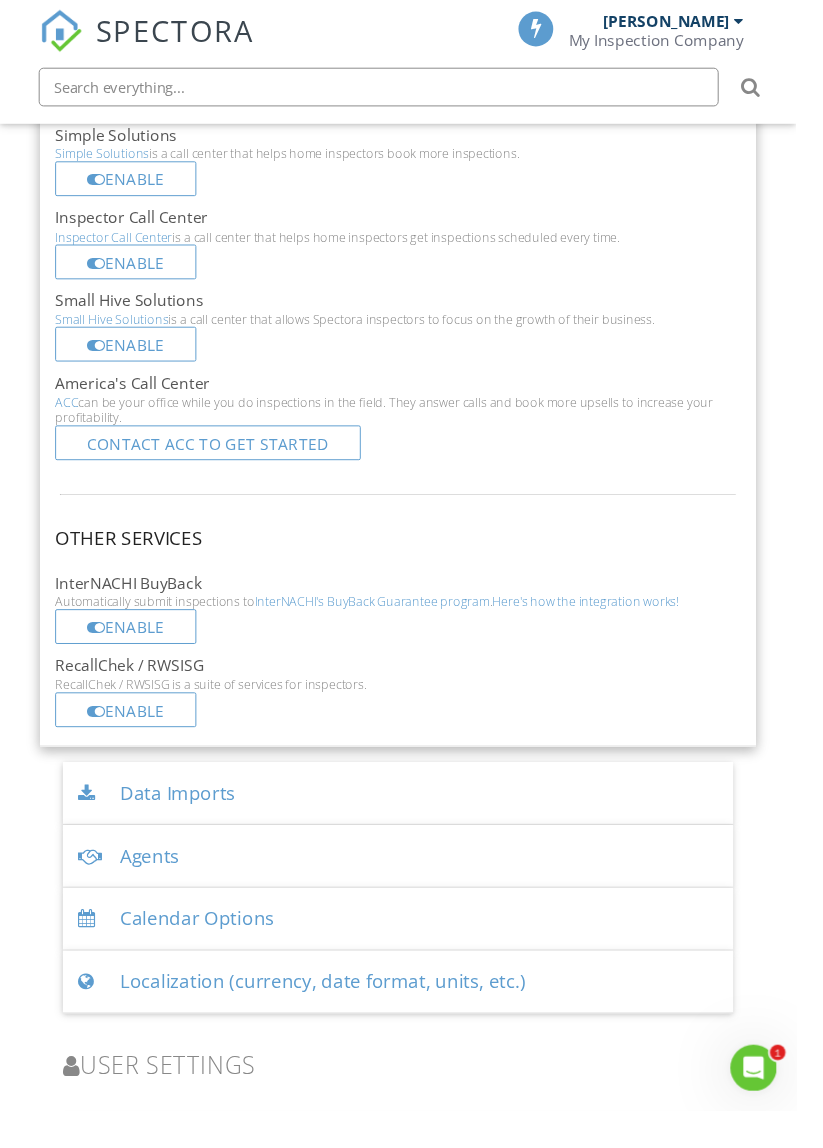 scroll, scrollTop: 3804, scrollLeft: 0, axis: vertical 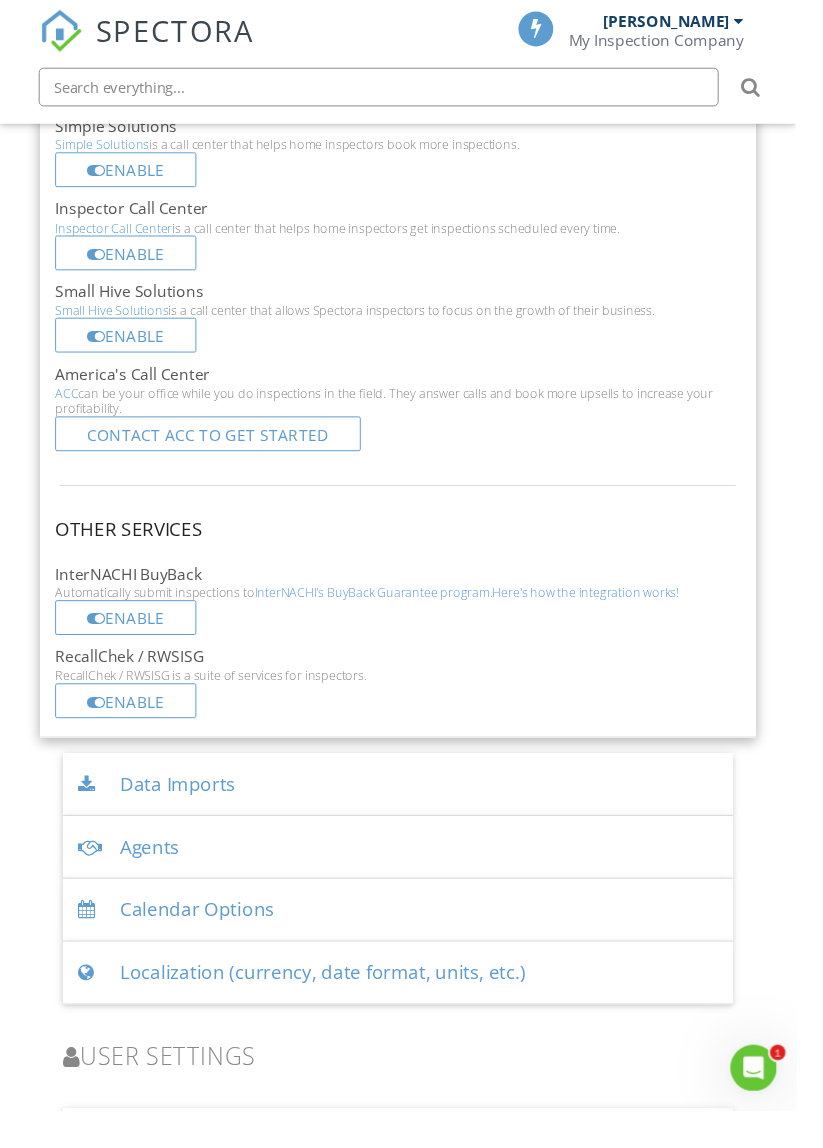 click on "Data Imports" at bounding box center [411, 810] 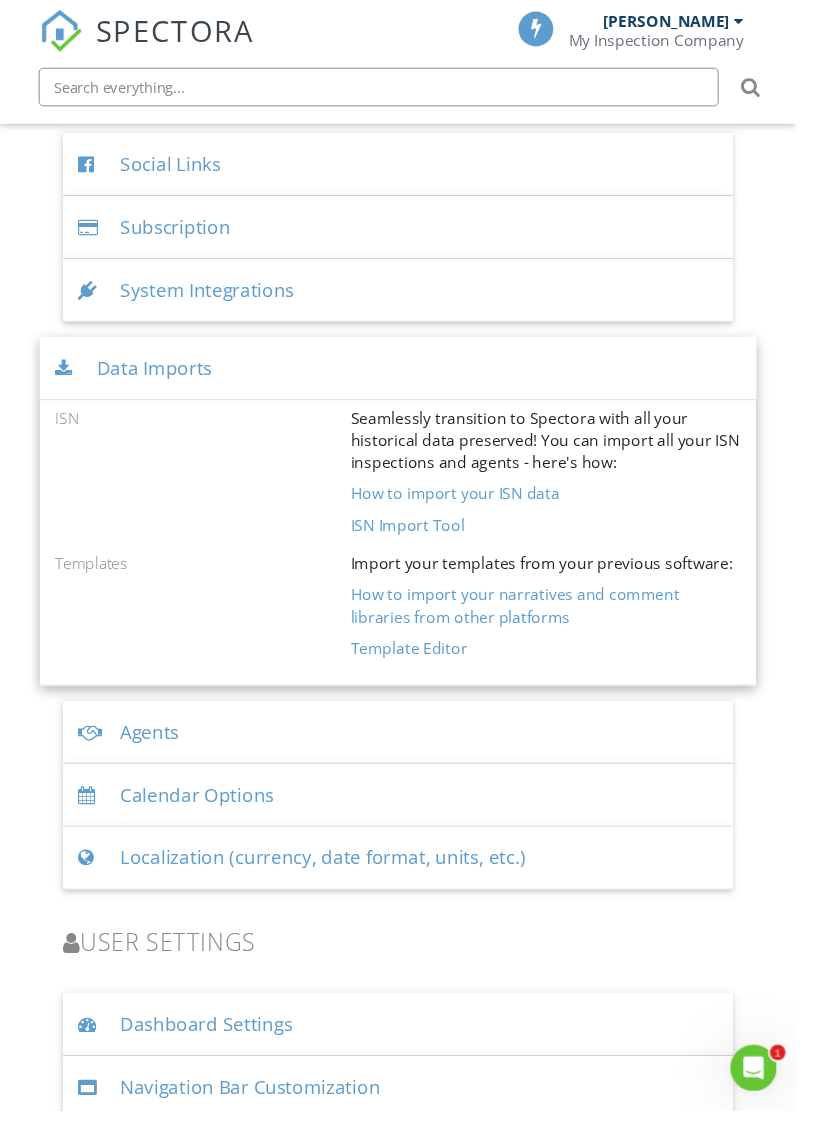 scroll, scrollTop: 2606, scrollLeft: 0, axis: vertical 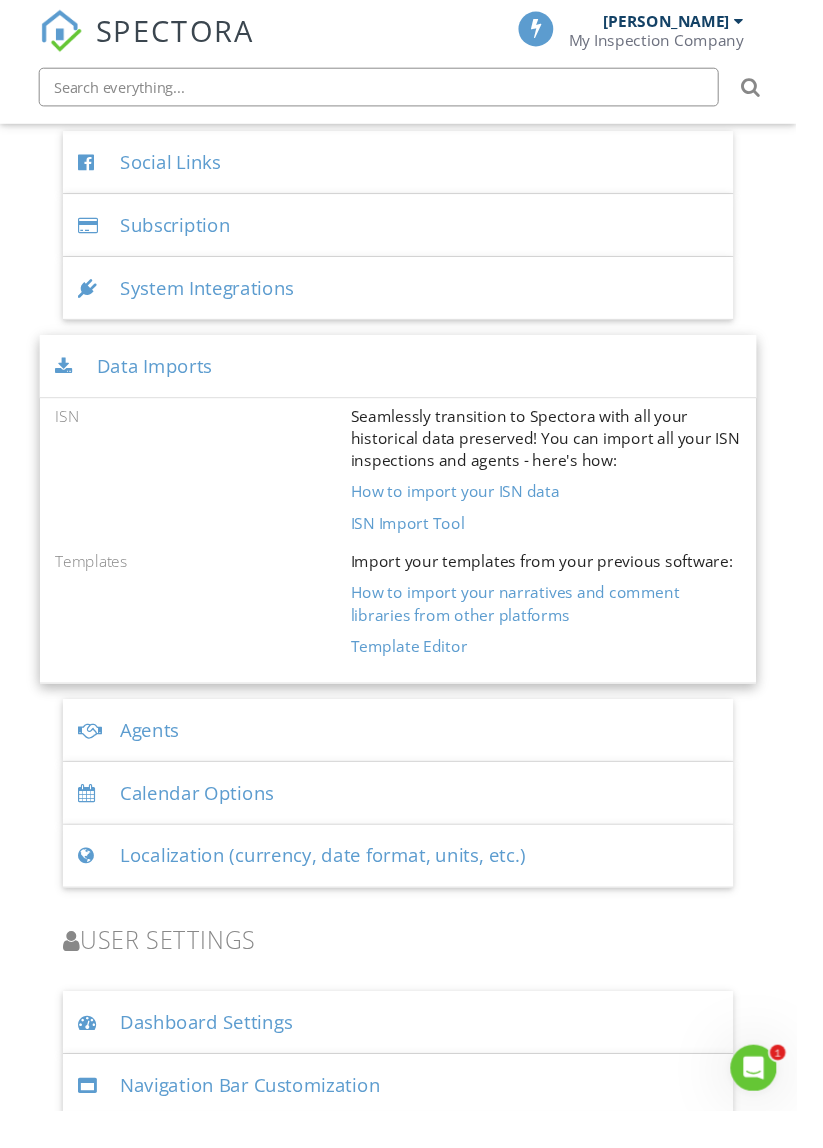 click on "Agents" at bounding box center (411, 755) 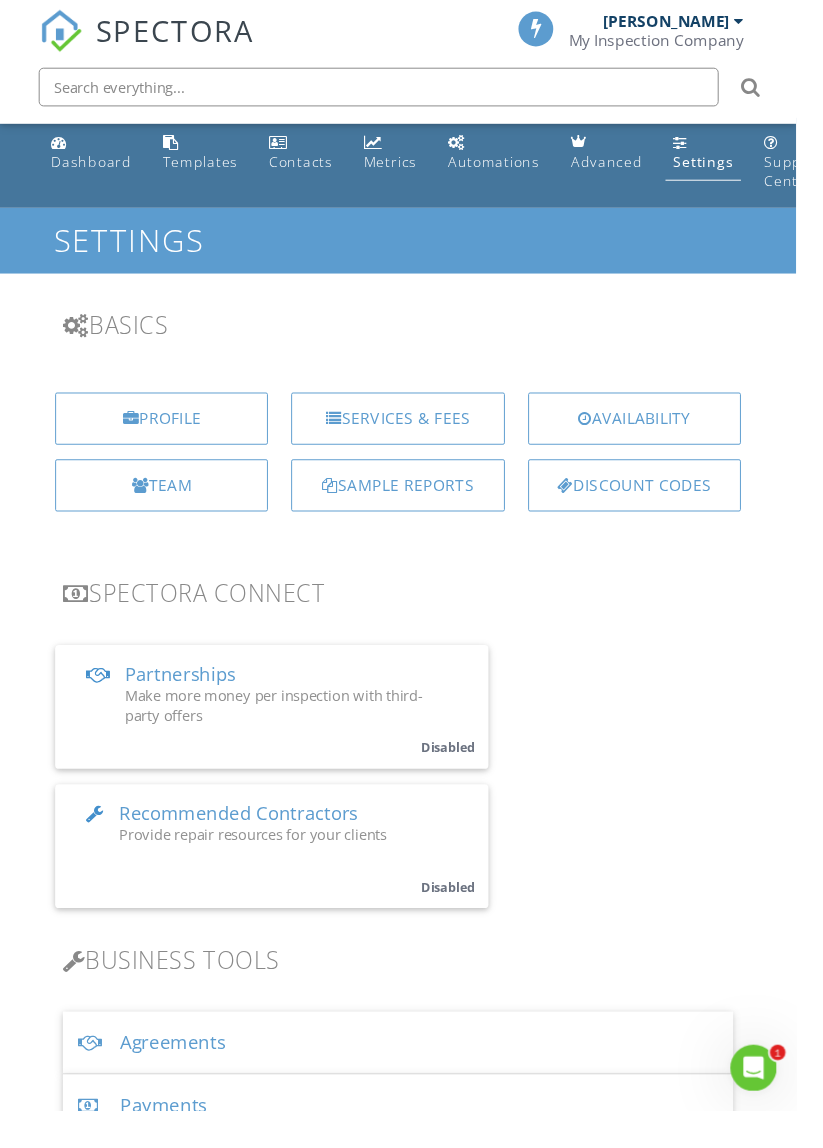 scroll, scrollTop: 5, scrollLeft: 0, axis: vertical 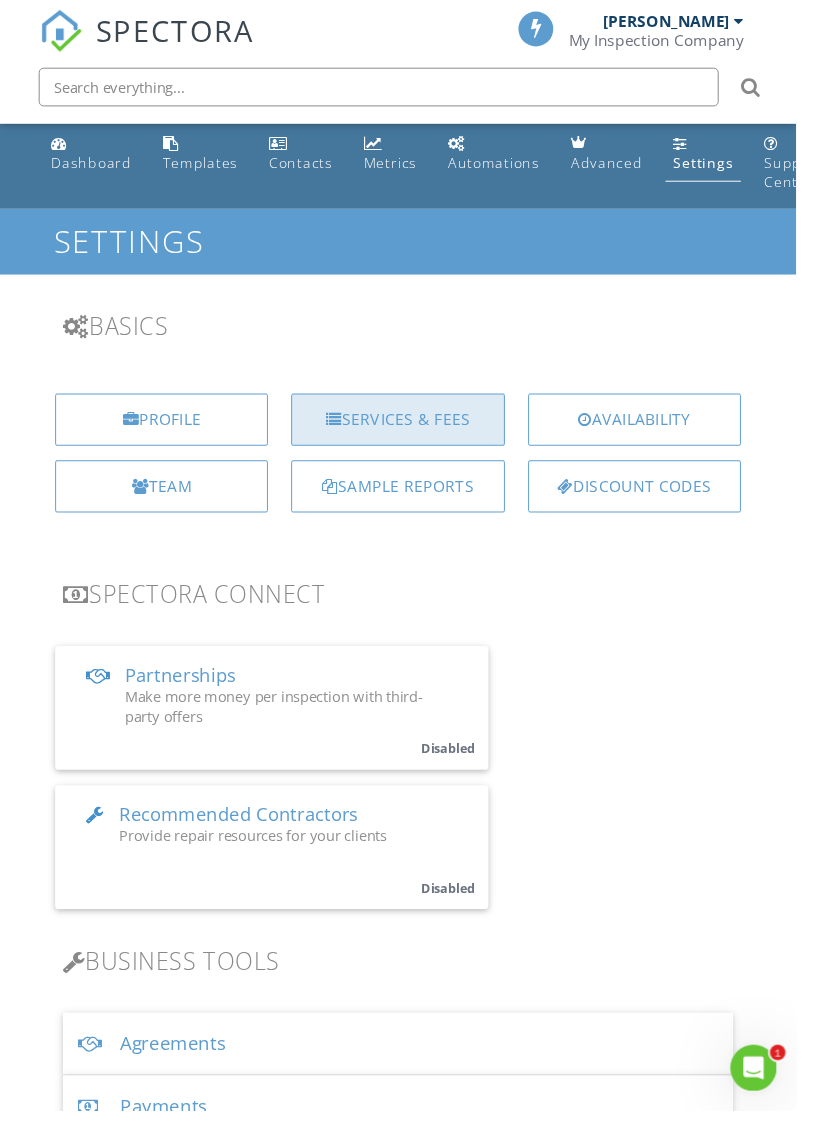 click on "Services & Fees" at bounding box center [411, 434] 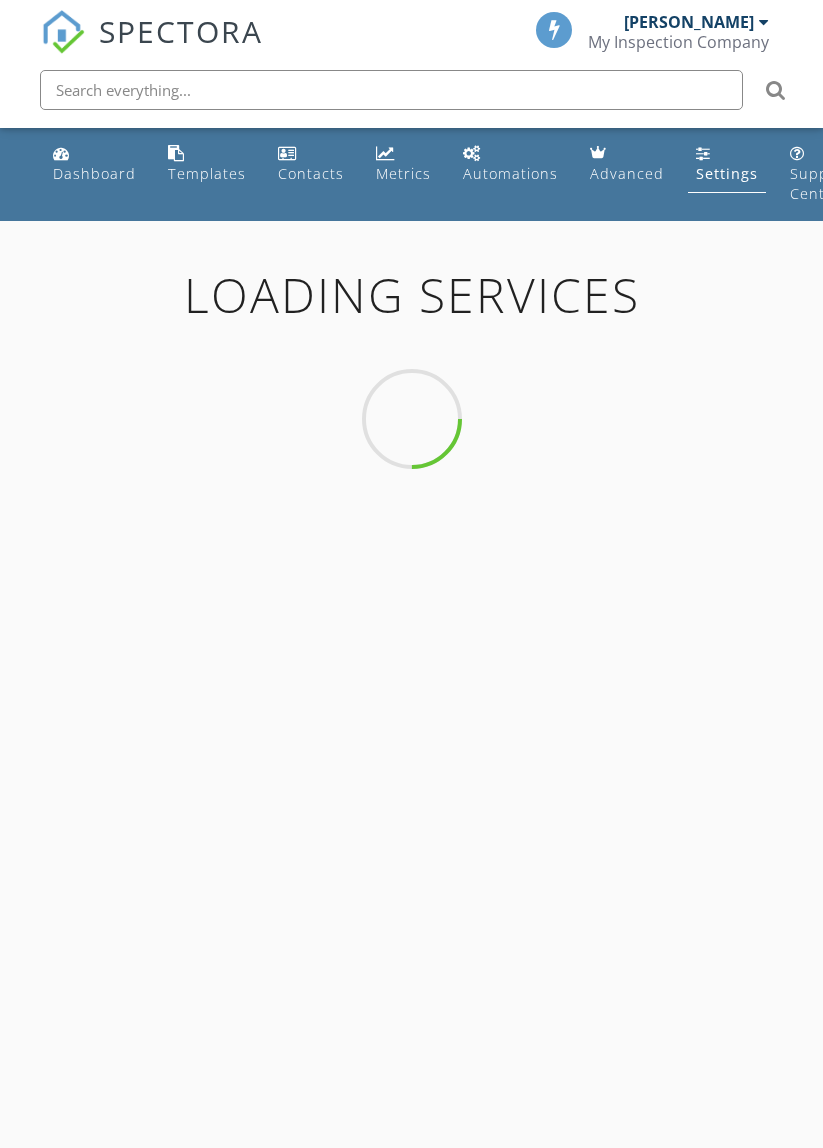 scroll, scrollTop: 0, scrollLeft: 0, axis: both 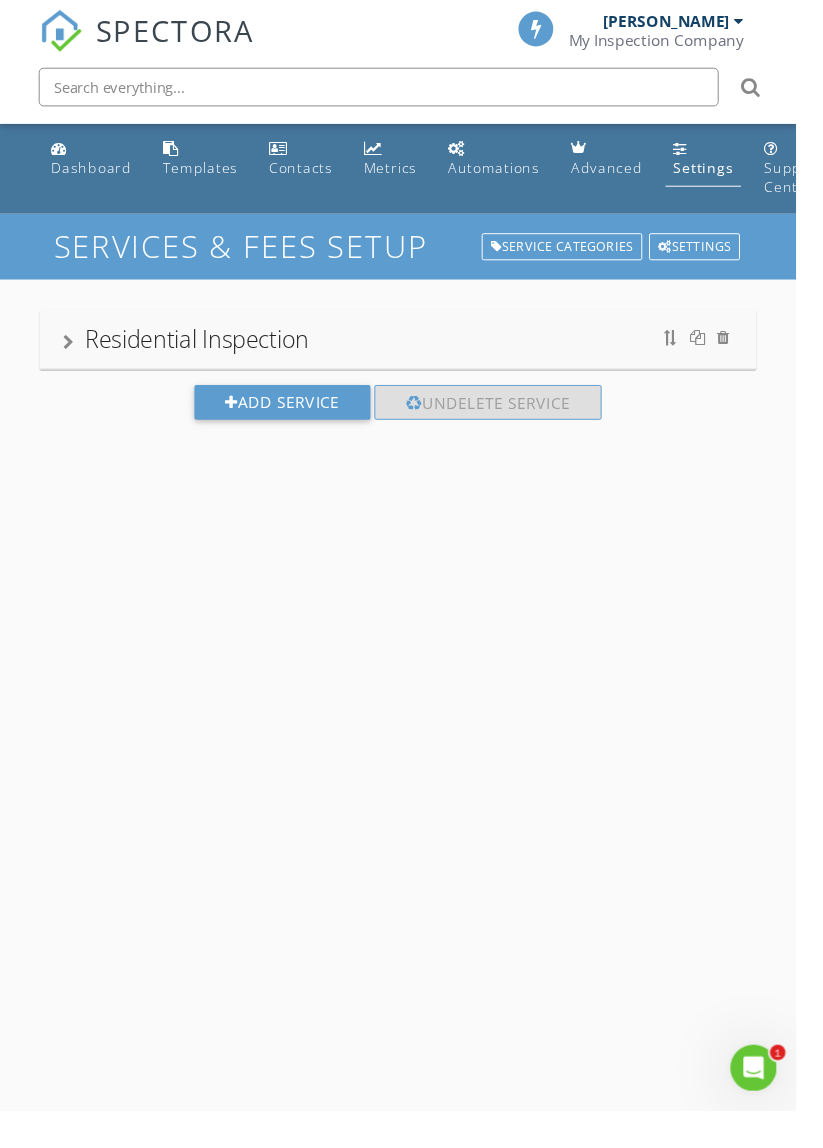click on "Residential Inspection" at bounding box center (203, 350) 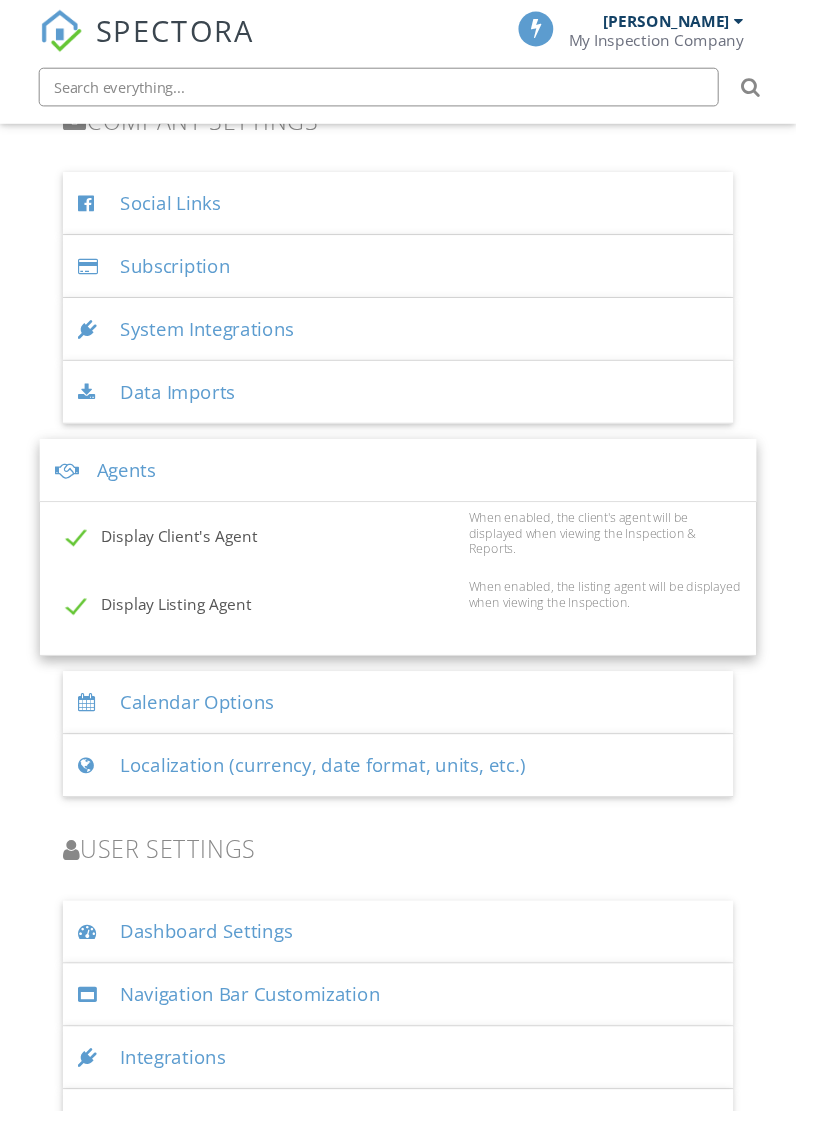scroll, scrollTop: 0, scrollLeft: 0, axis: both 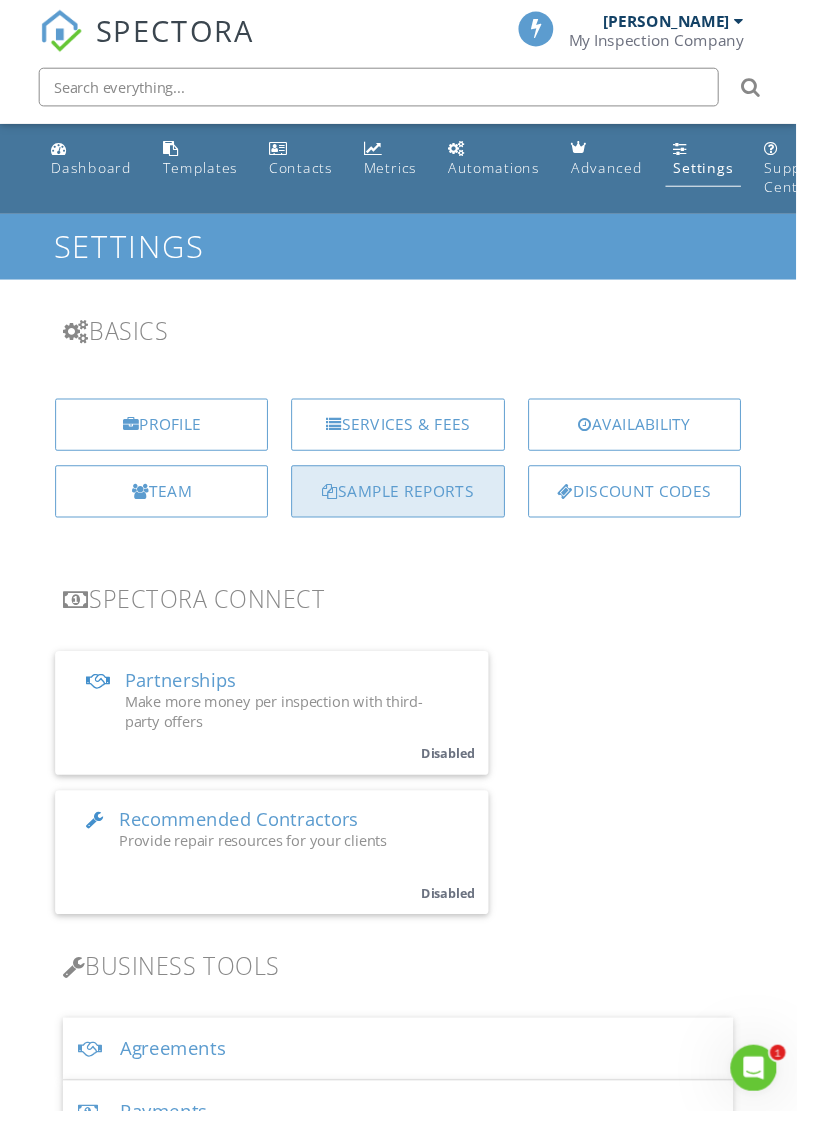 click on "Sample Reports" at bounding box center (411, 508) 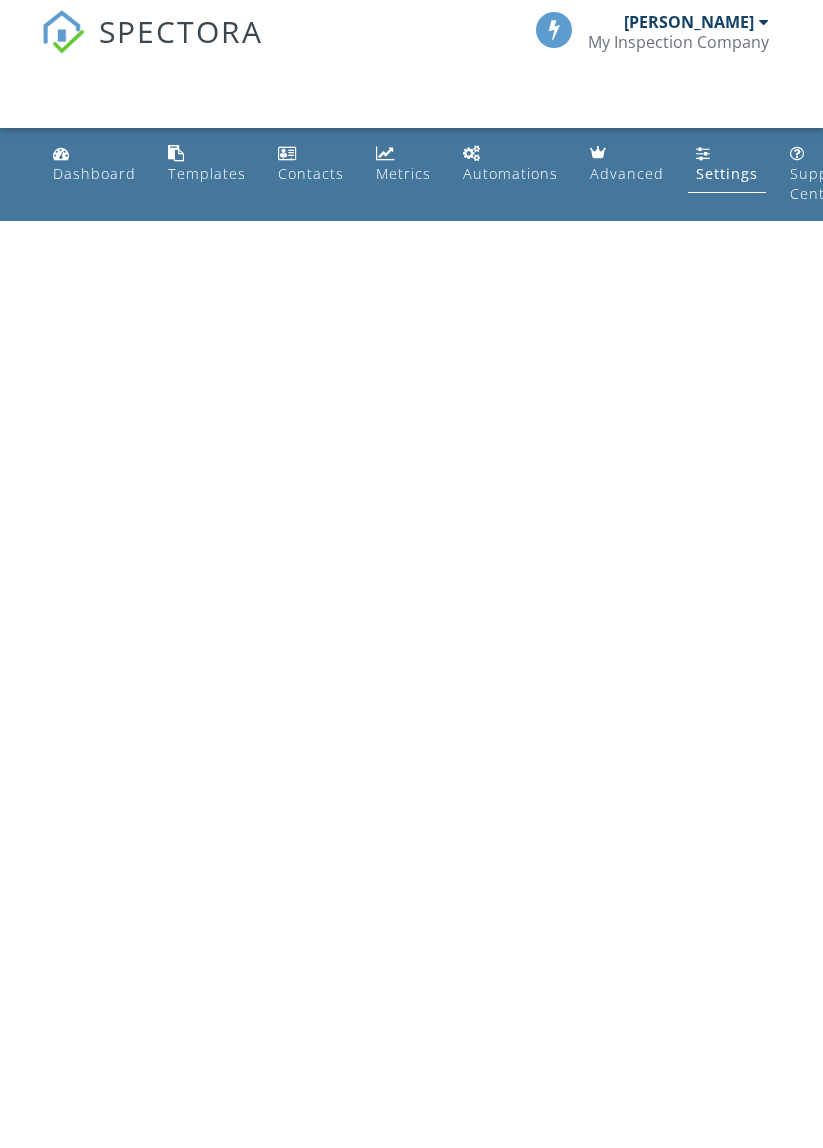 scroll, scrollTop: 0, scrollLeft: 0, axis: both 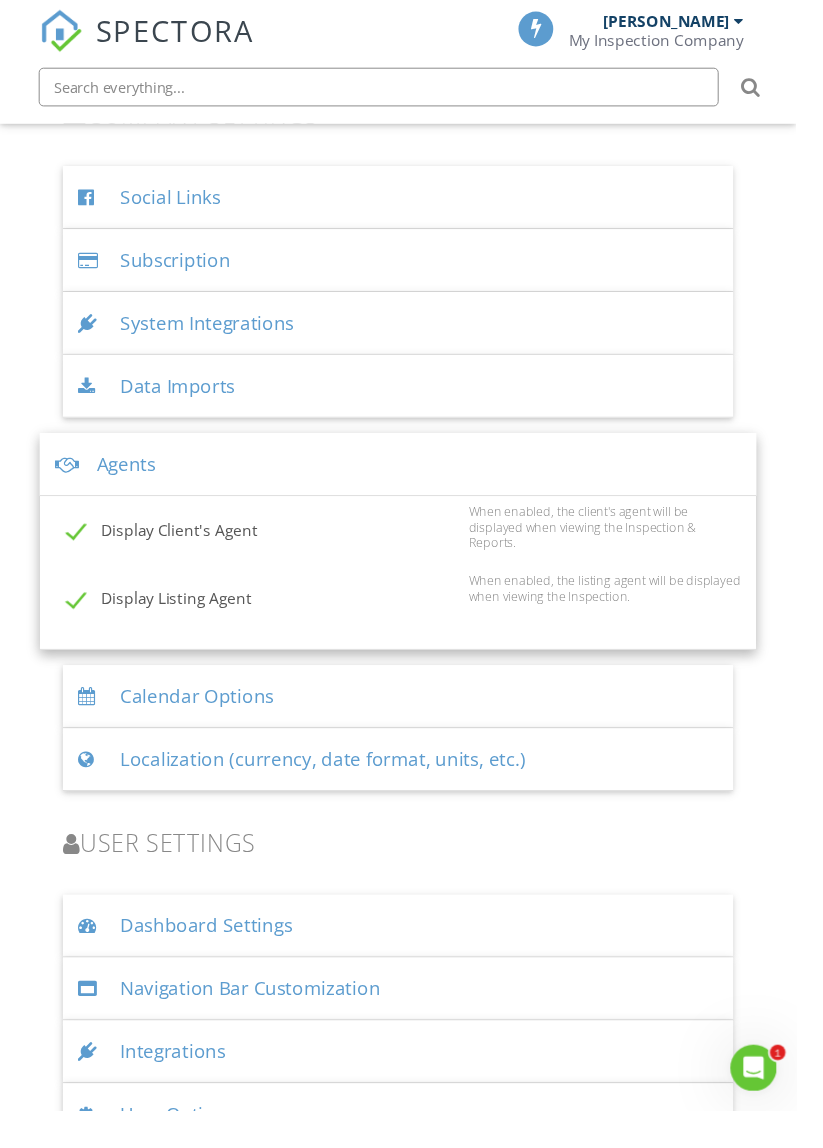 click on "Agents" at bounding box center [411, 480] 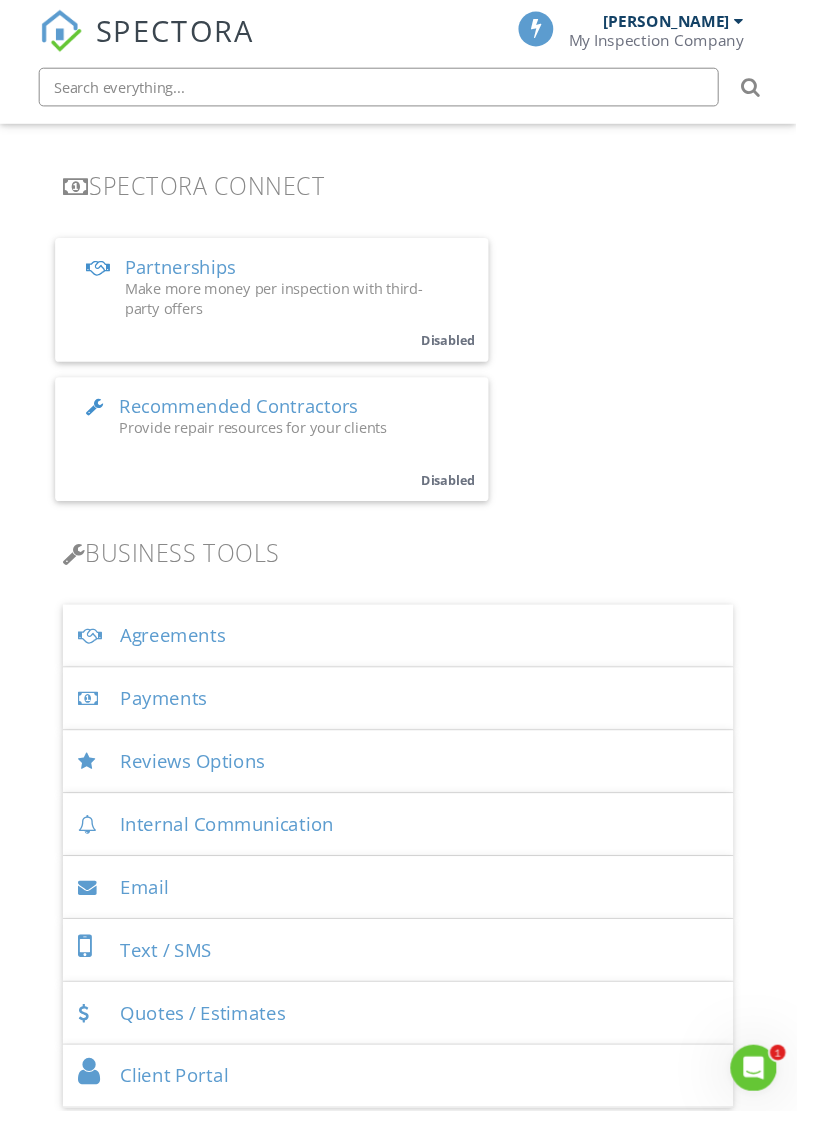 scroll, scrollTop: 429, scrollLeft: 0, axis: vertical 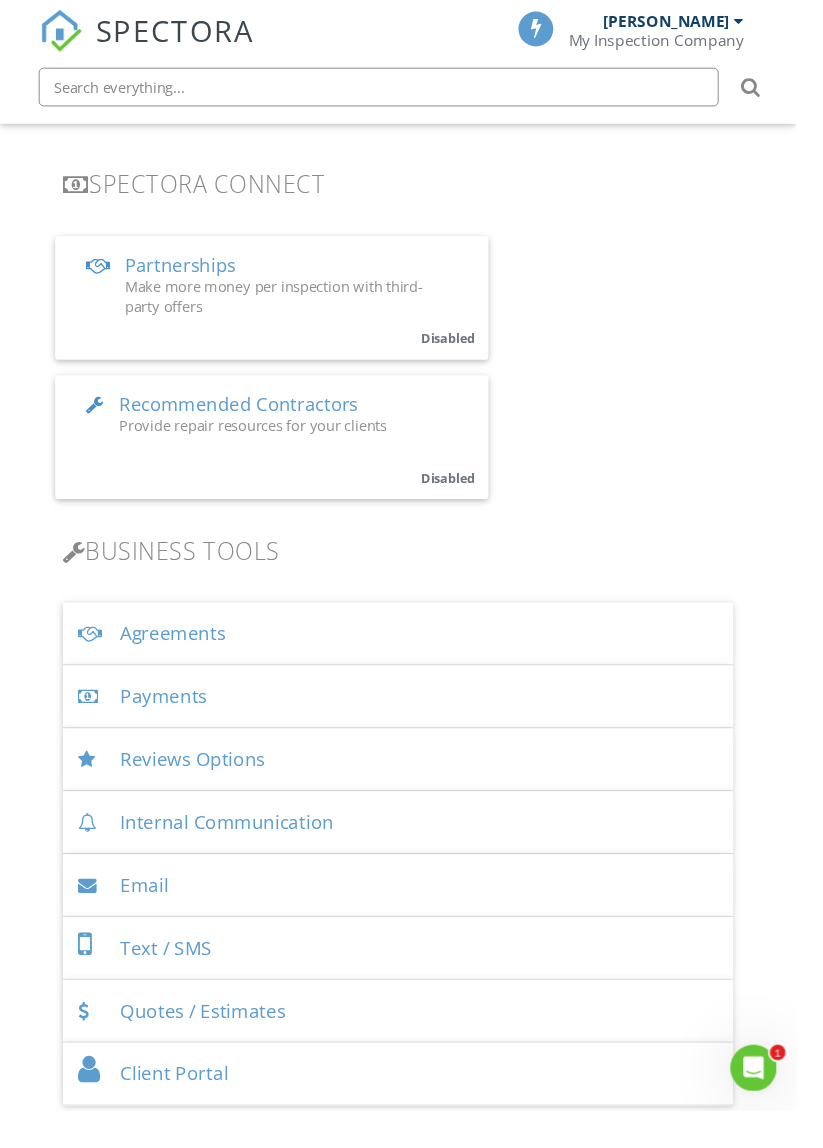 click on "Reviews Options" at bounding box center (411, 785) 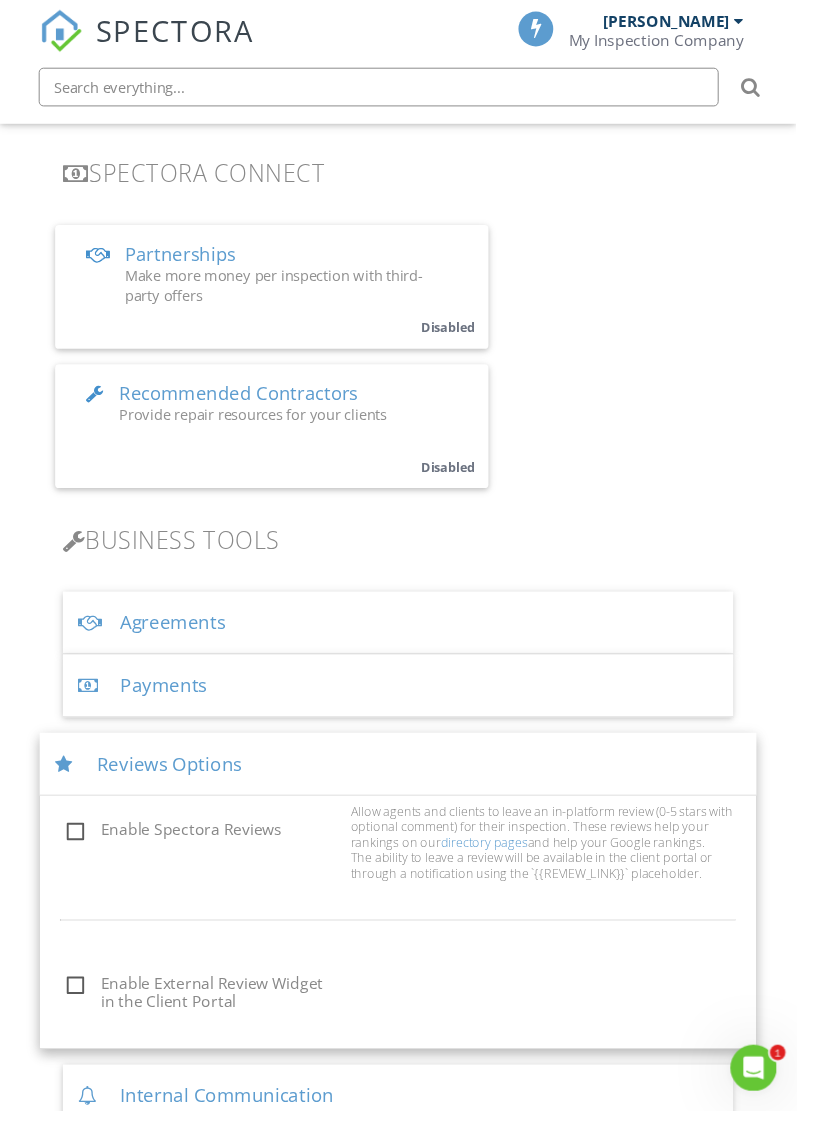 scroll, scrollTop: 443, scrollLeft: 0, axis: vertical 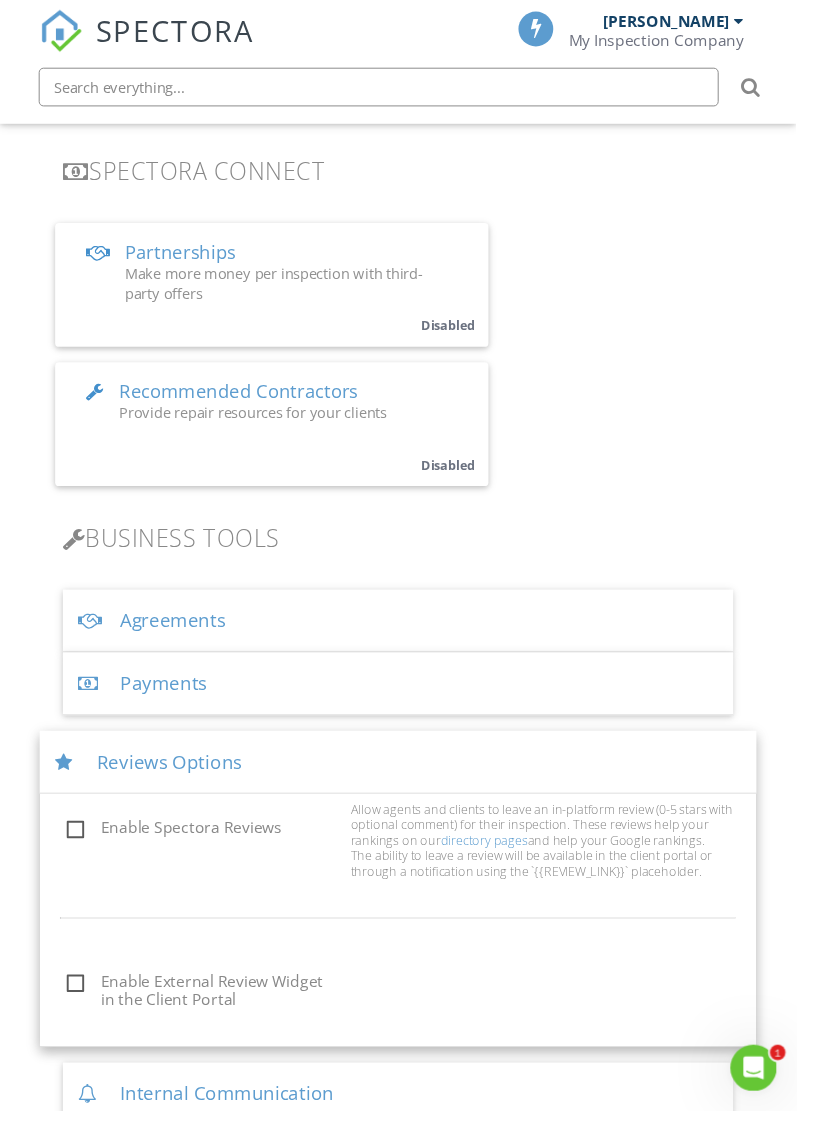 click on "Enable Spectora Reviews" at bounding box center (209, 858) 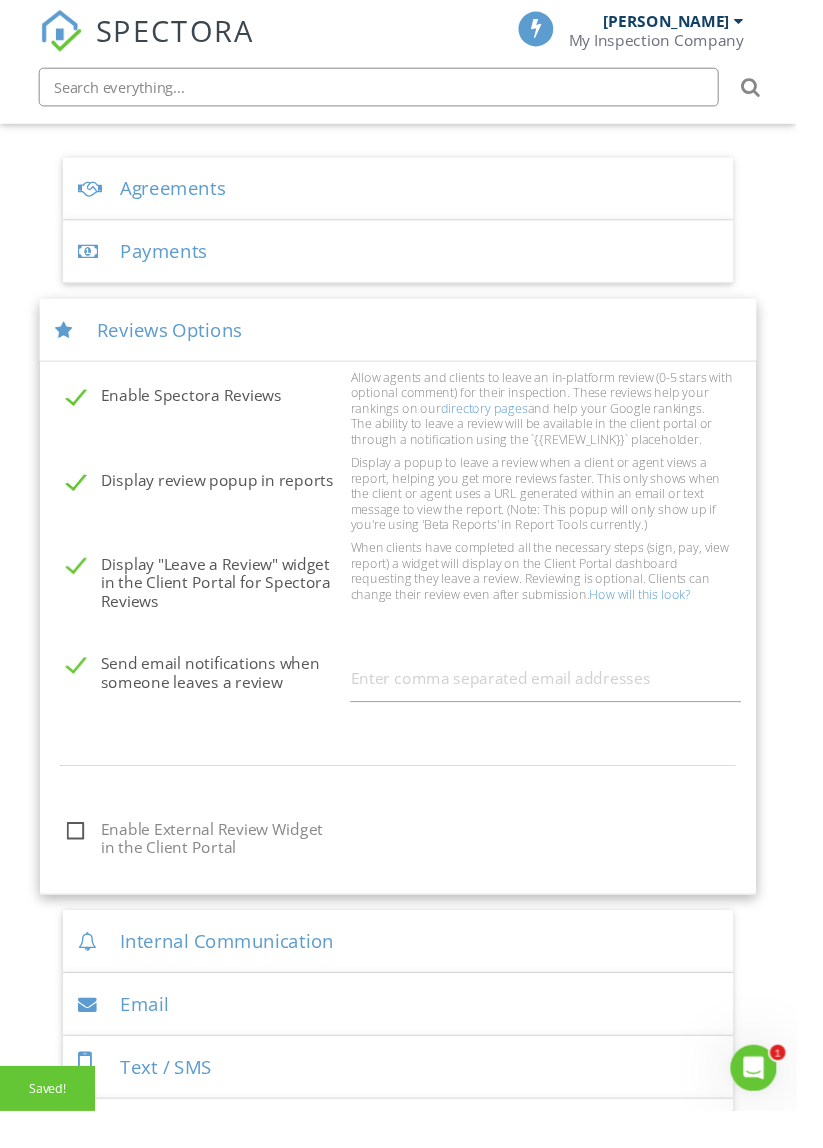 scroll, scrollTop: 893, scrollLeft: 0, axis: vertical 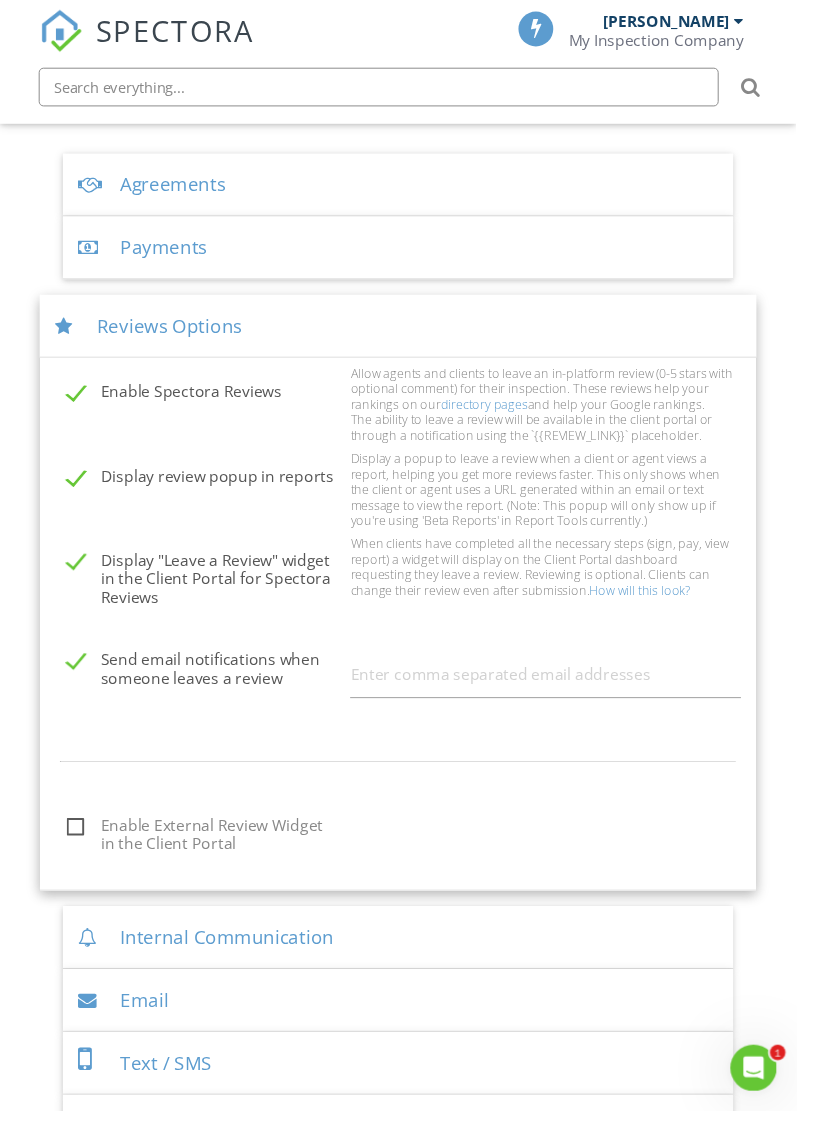 click on "Enable External Review Widget in the Client Portal" at bounding box center (209, 856) 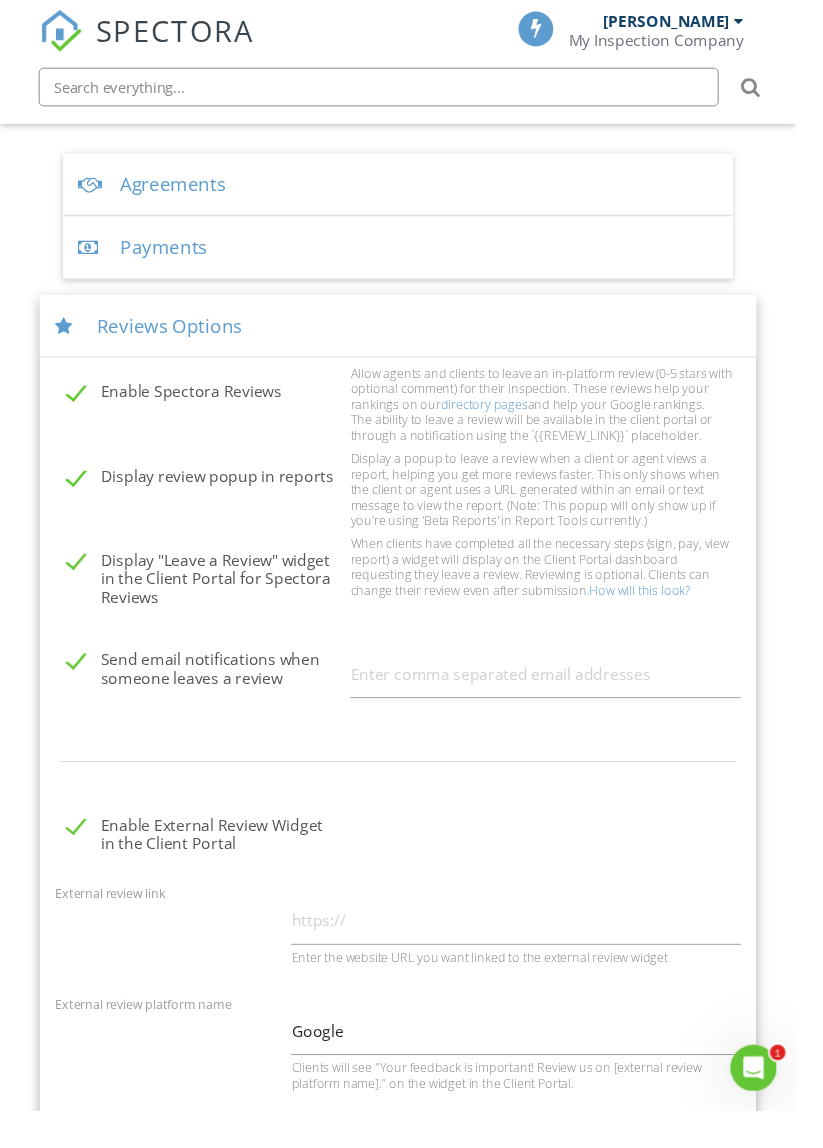 click on "Enable External Review Widget in the Client Portal" at bounding box center [209, 856] 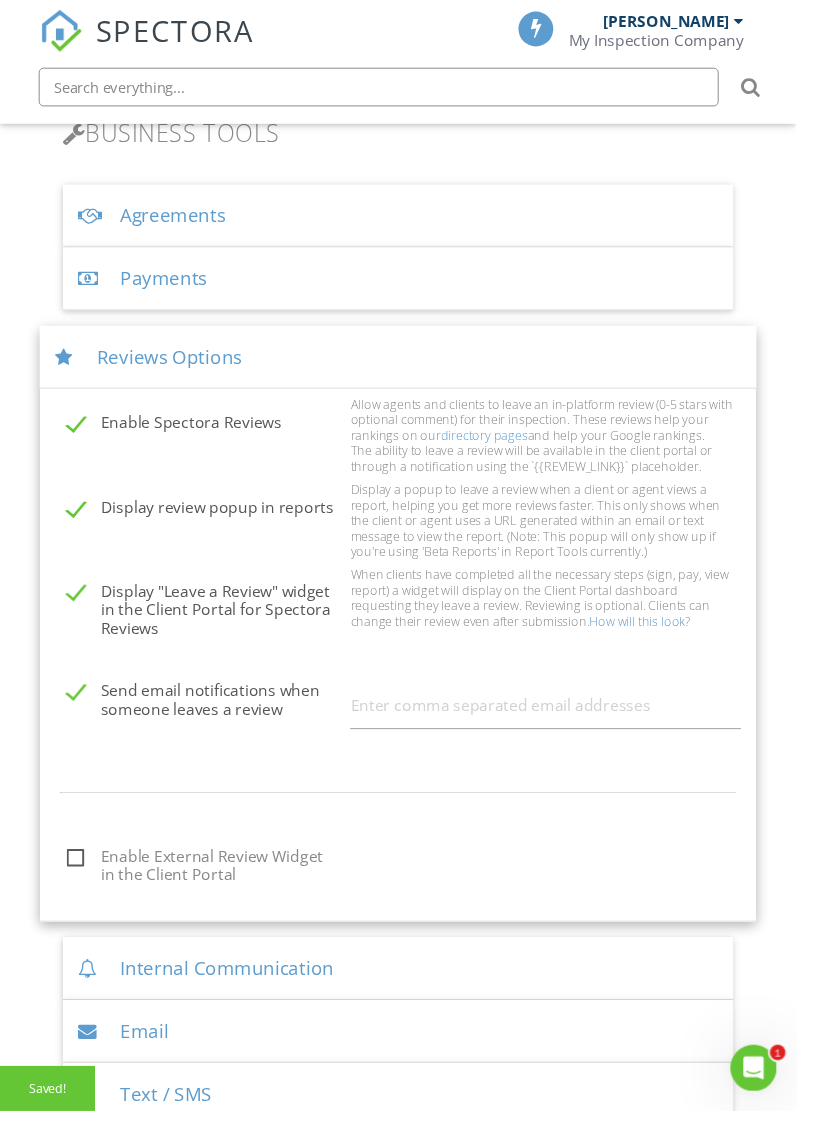 scroll, scrollTop: 860, scrollLeft: 0, axis: vertical 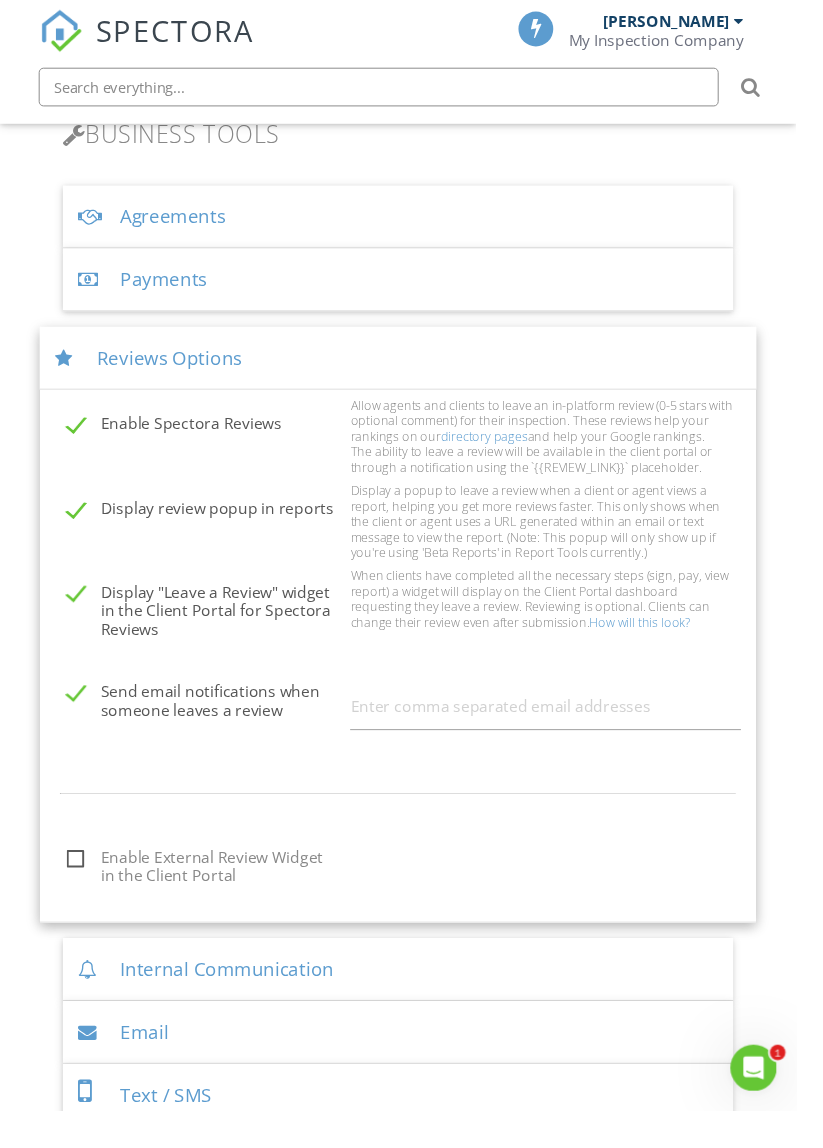 click on "Send email notifications when someone leaves a review" at bounding box center [209, 718] 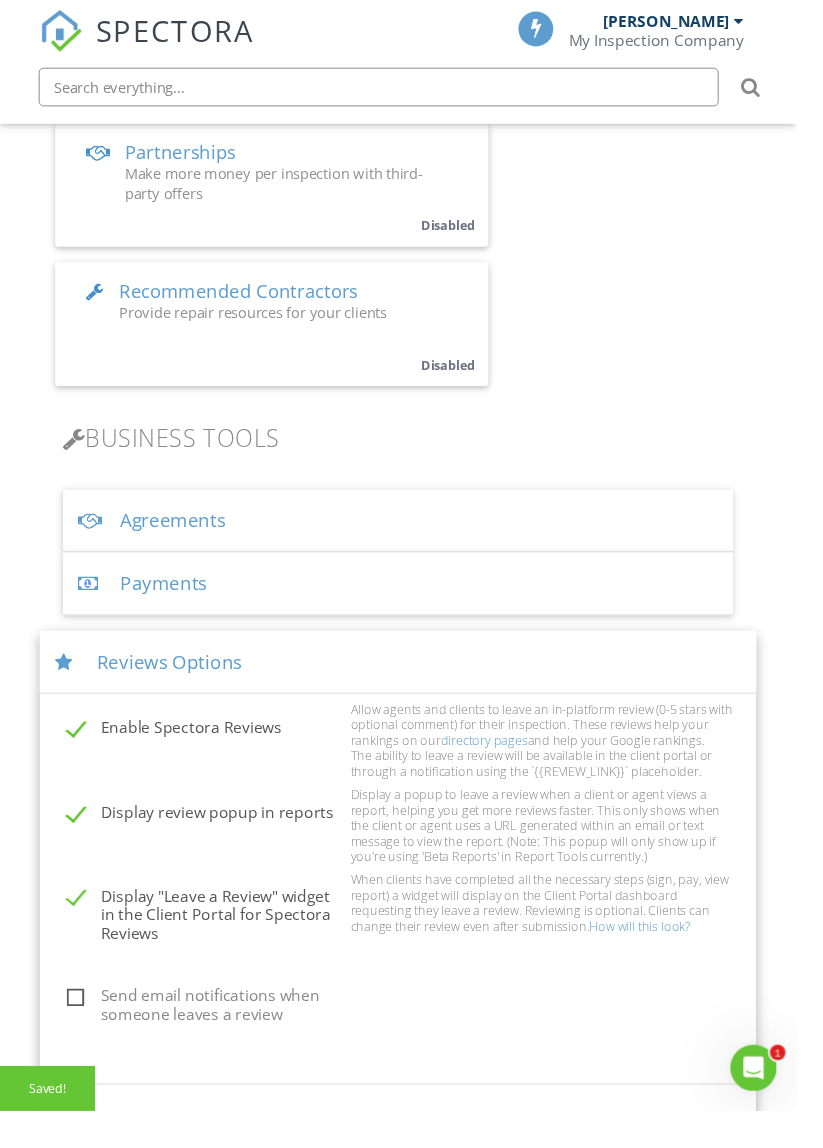 scroll, scrollTop: 532, scrollLeft: 0, axis: vertical 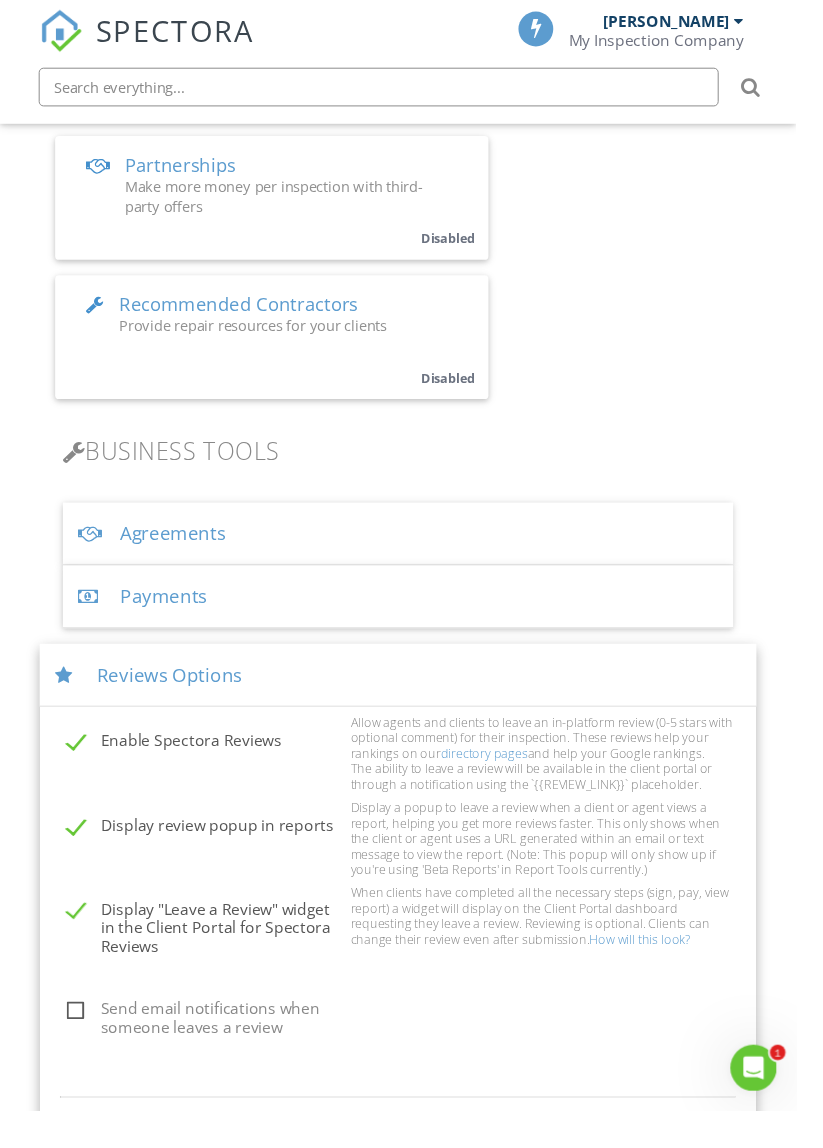 click on "Agreements" at bounding box center (411, 552) 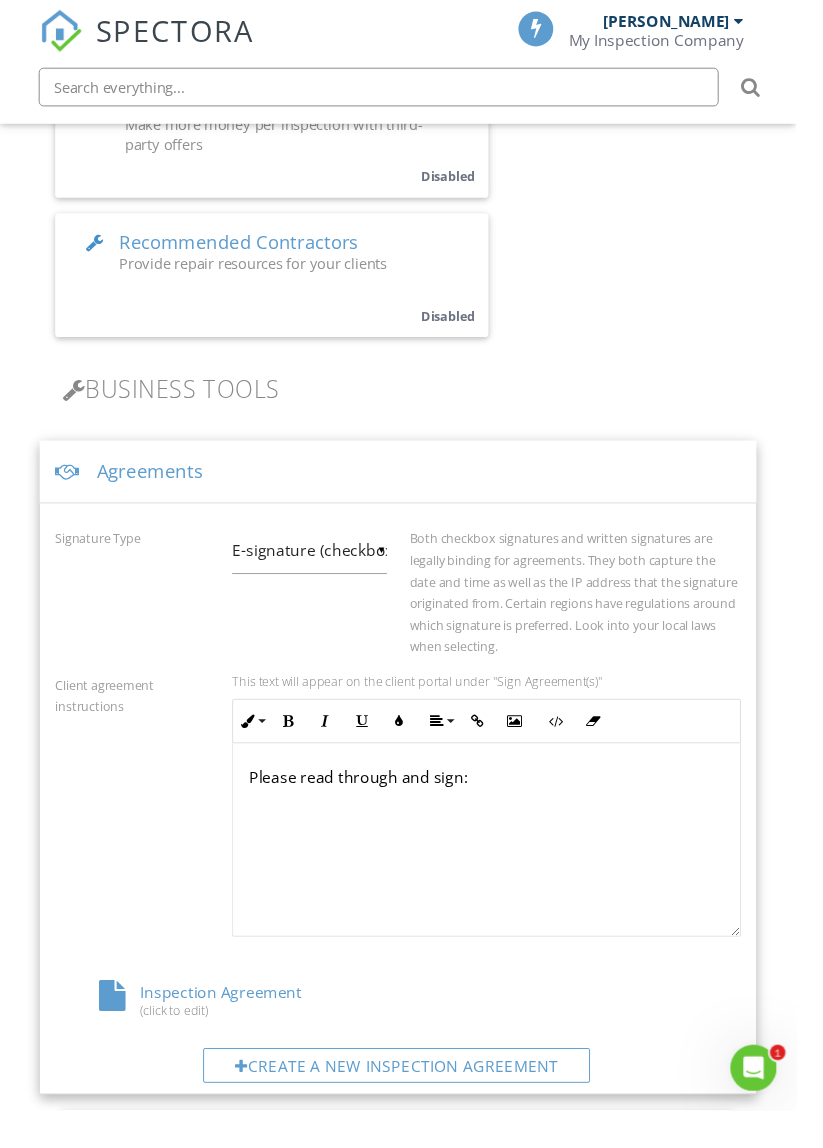 scroll, scrollTop: 600, scrollLeft: 0, axis: vertical 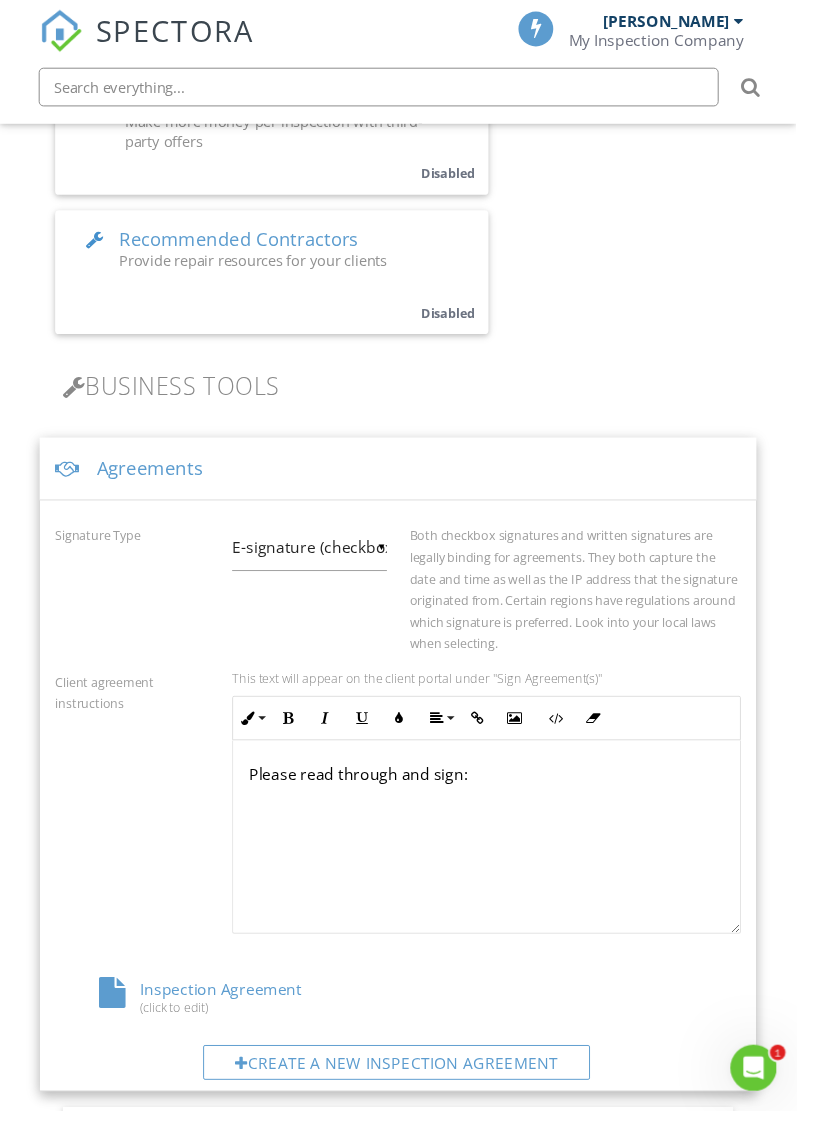 click on "(click to edit)" at bounding box center [234, 1041] 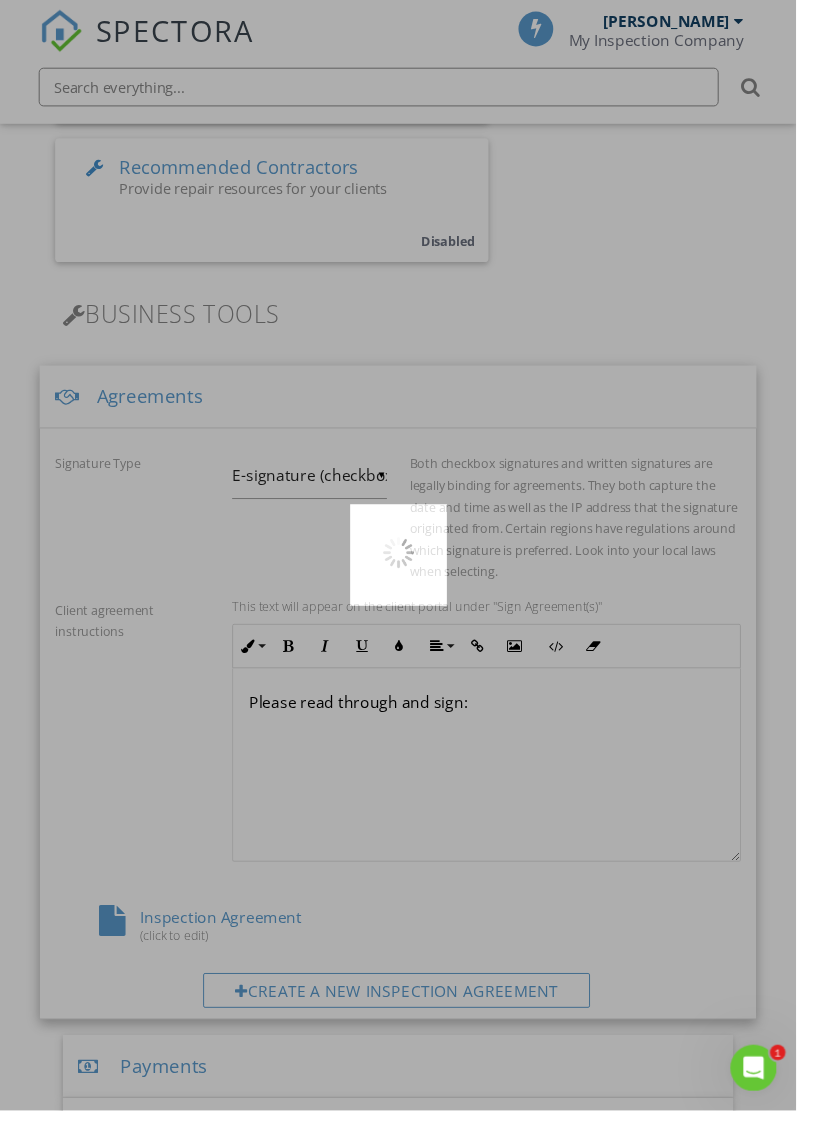 scroll, scrollTop: 700, scrollLeft: 0, axis: vertical 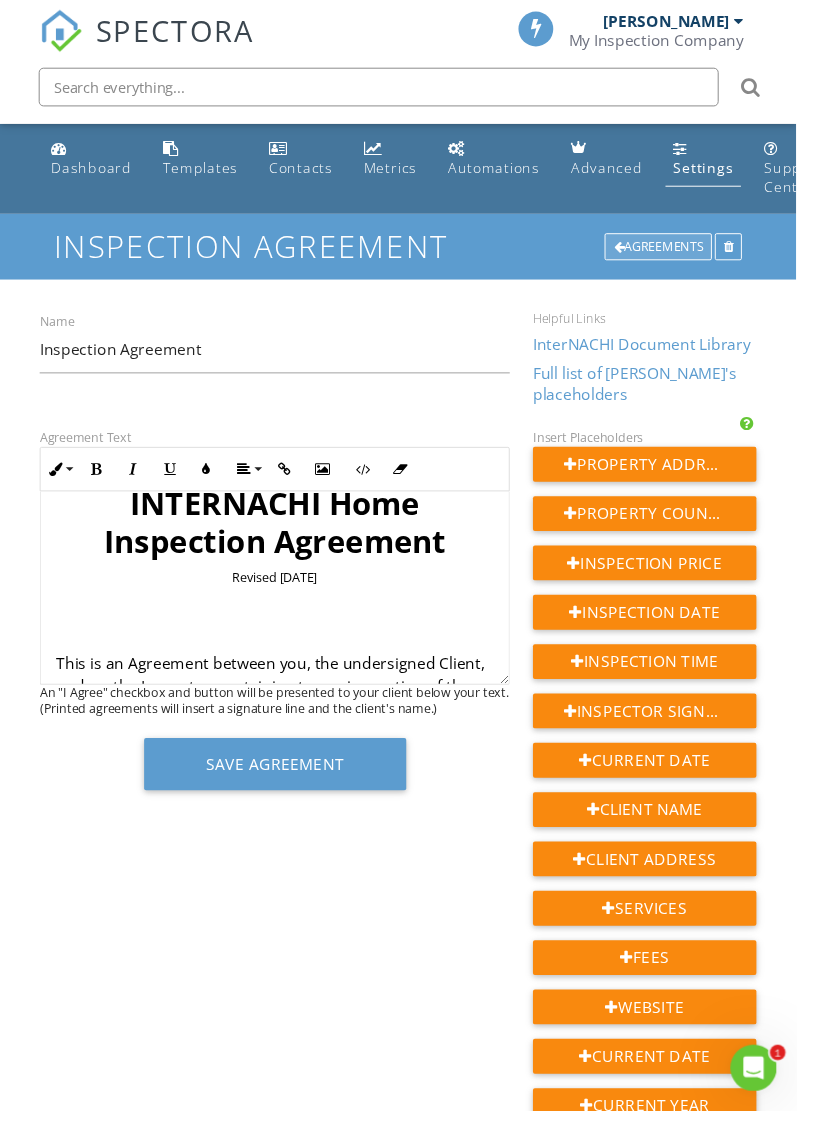 click on "Agreements" at bounding box center [680, 255] 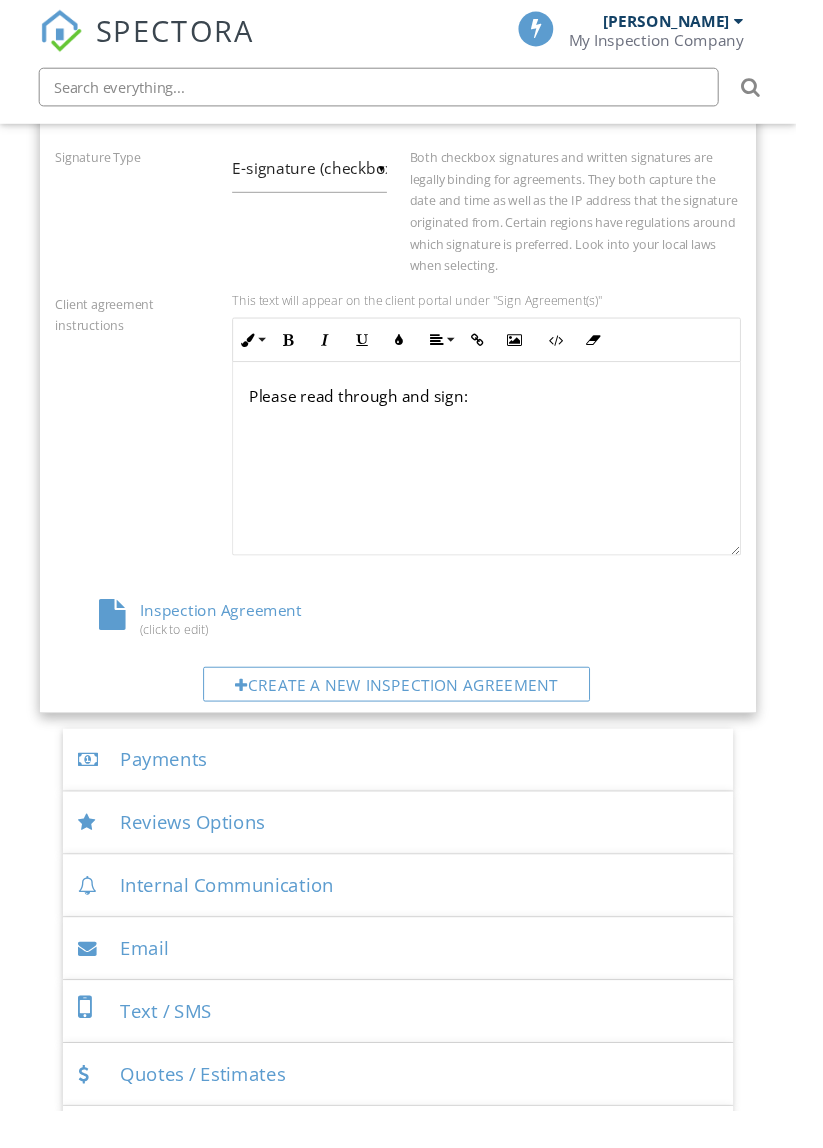 scroll, scrollTop: 0, scrollLeft: 0, axis: both 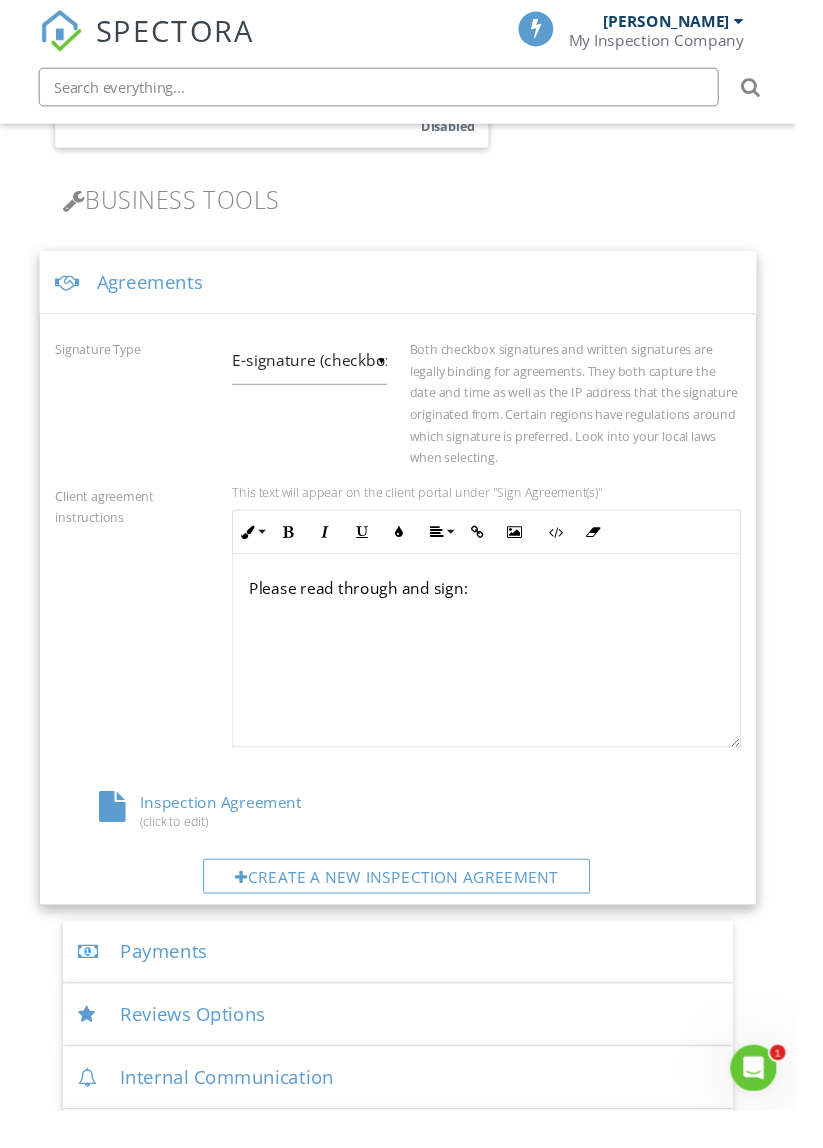 click on "(click to edit)" at bounding box center [234, 849] 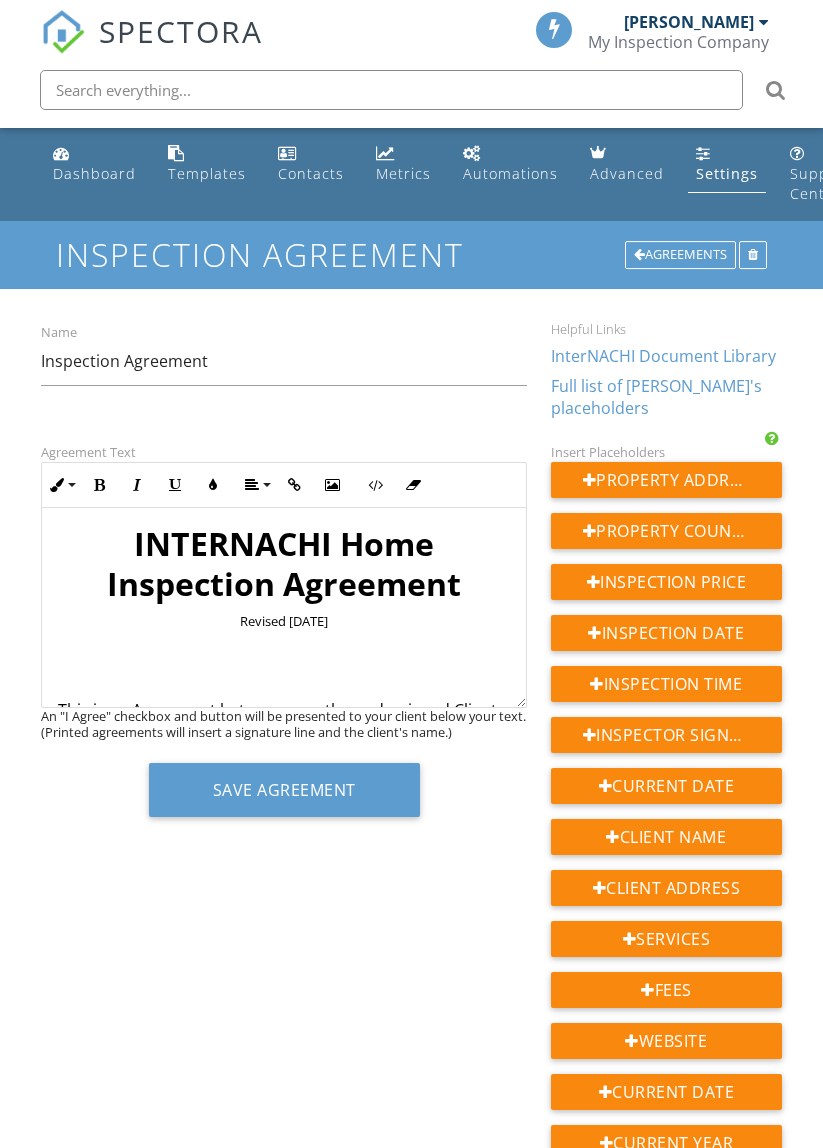 scroll, scrollTop: 0, scrollLeft: 0, axis: both 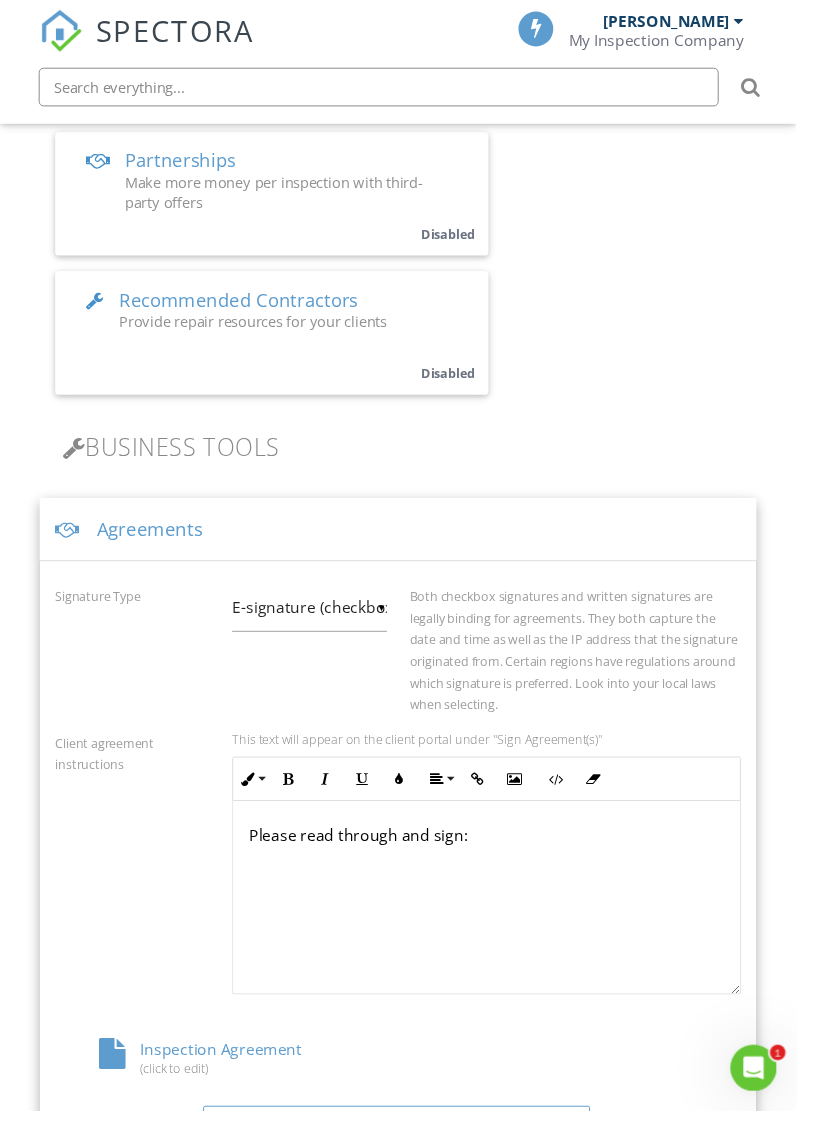 click on "(click to edit)" at bounding box center (234, 1104) 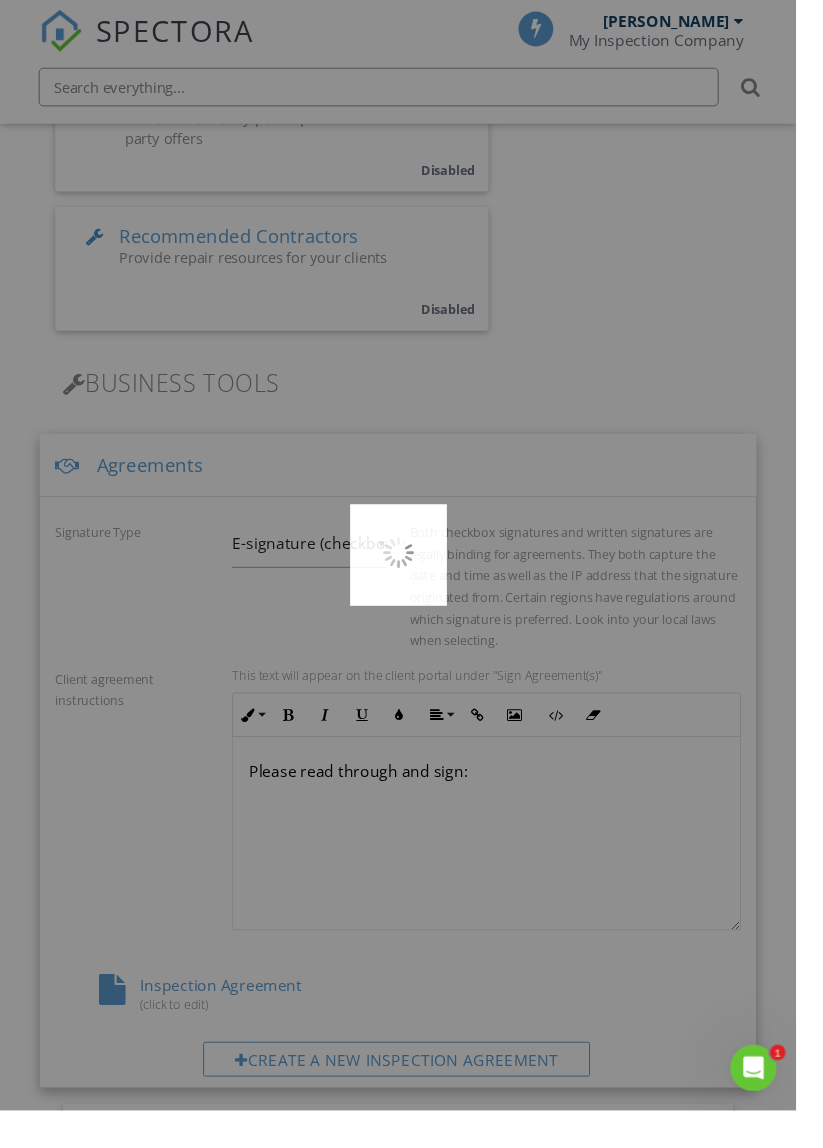 scroll, scrollTop: 706, scrollLeft: 0, axis: vertical 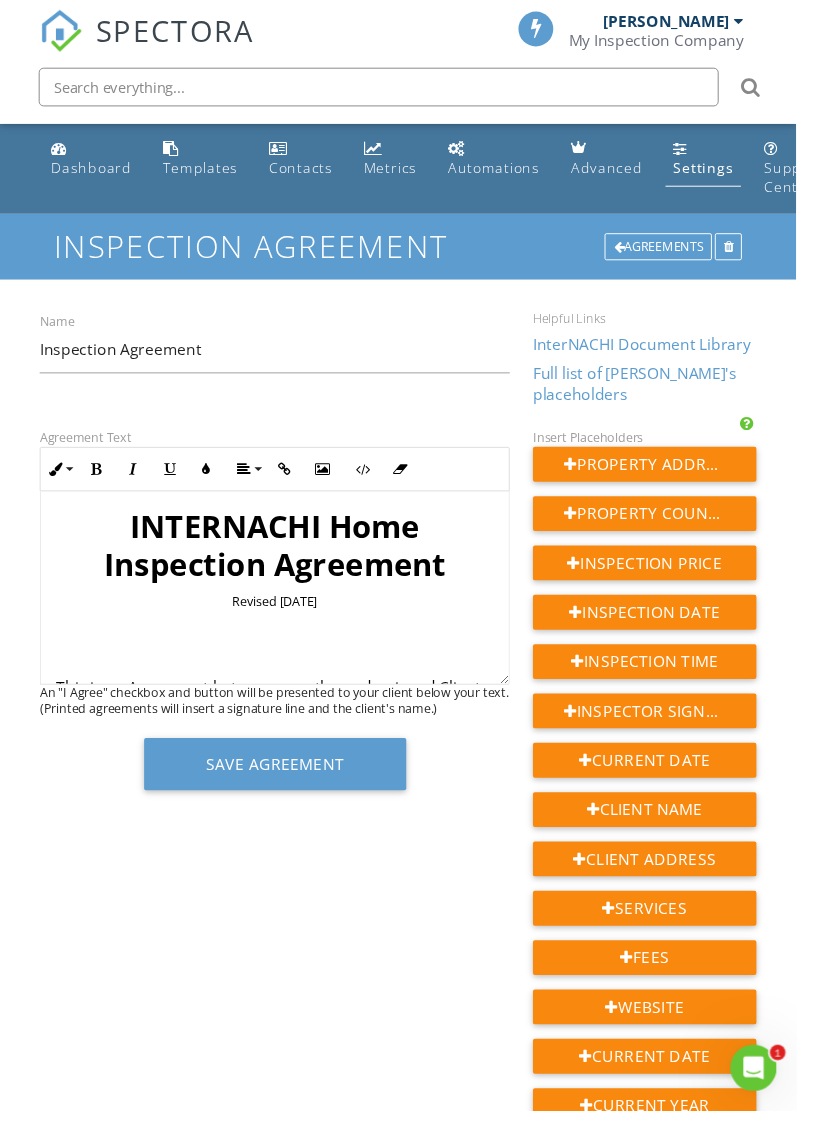 click 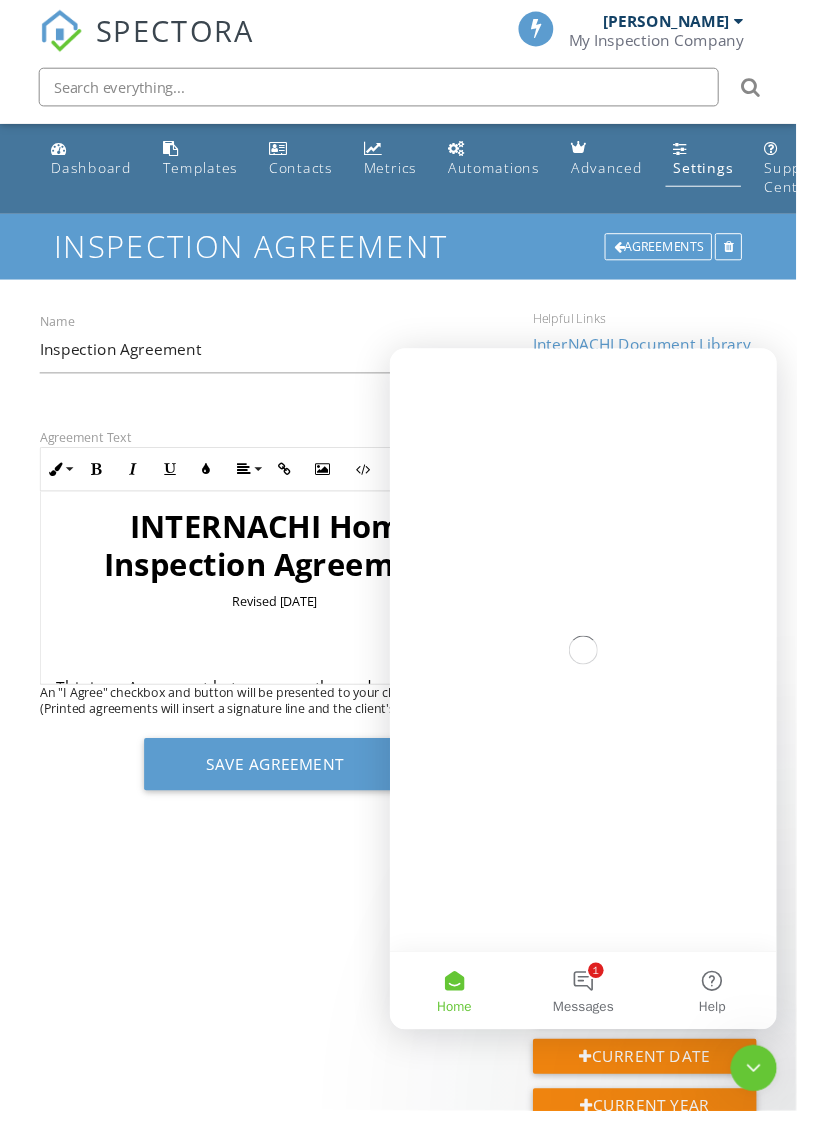 scroll, scrollTop: 0, scrollLeft: 0, axis: both 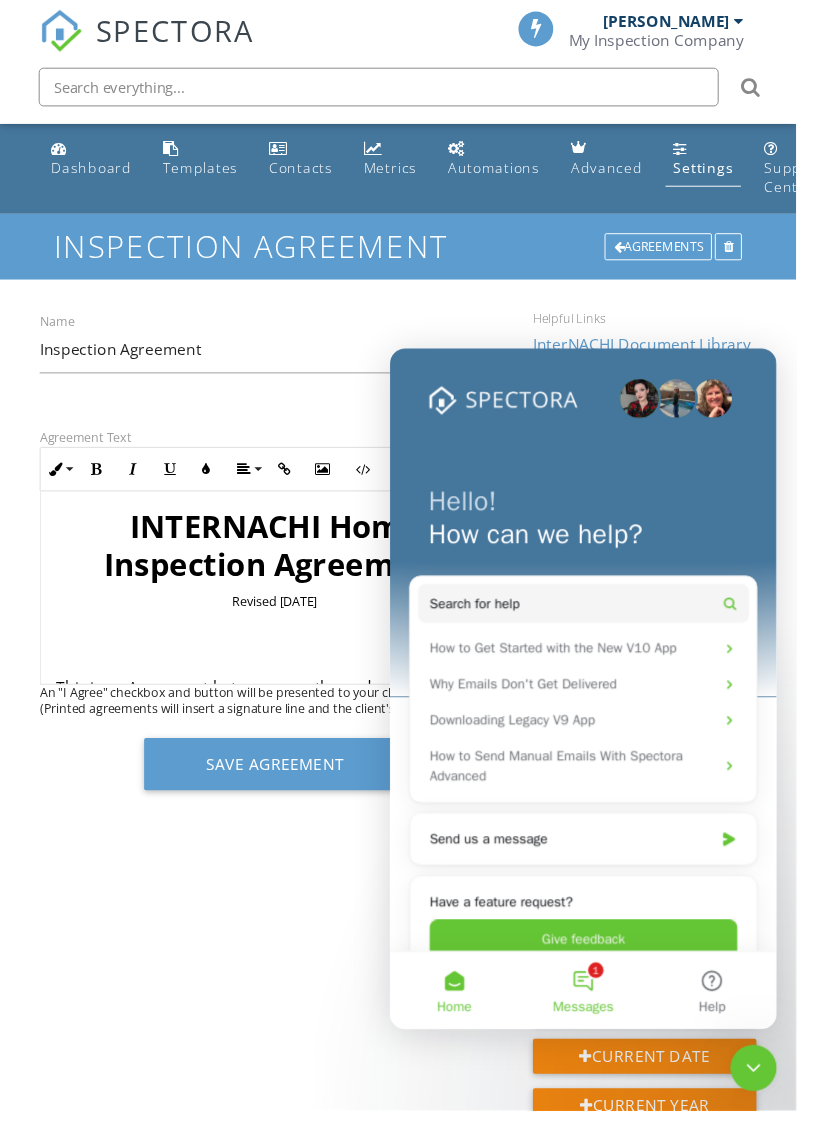 click on "1 Messages" at bounding box center (588, 1012) 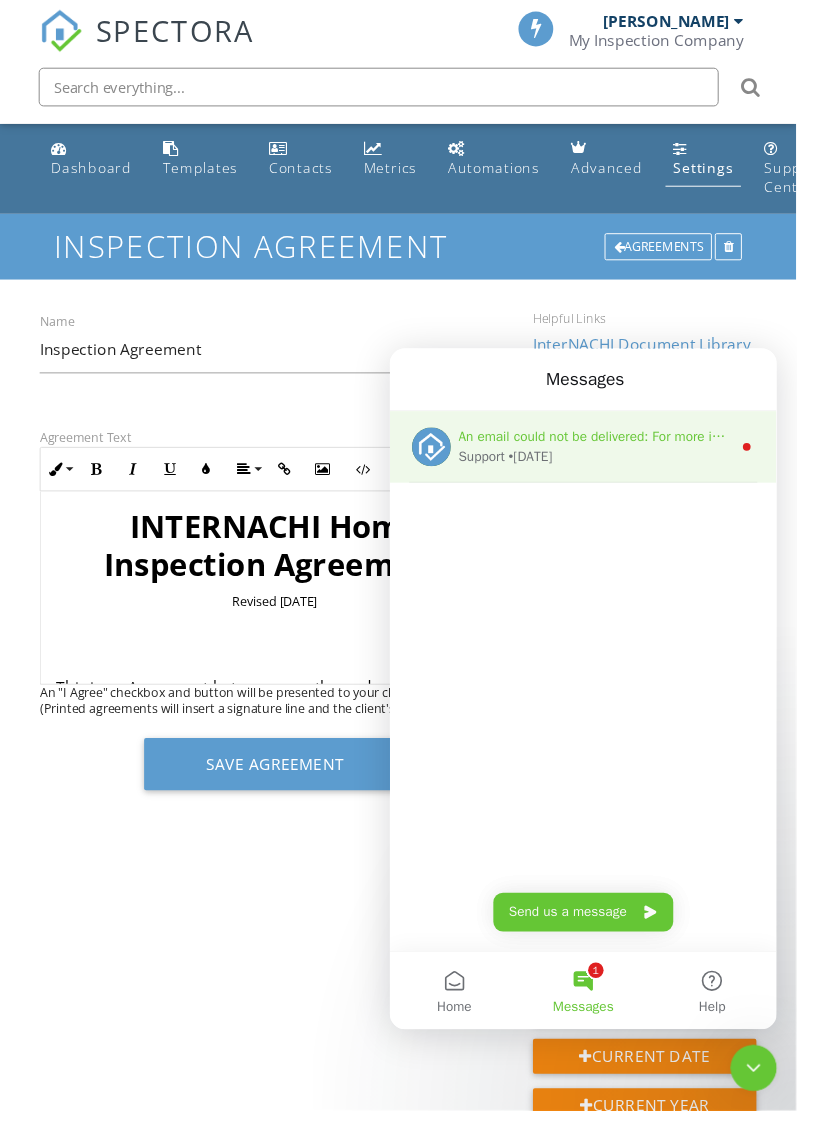 click on "Support •  [DATE]" at bounding box center (601, 460) 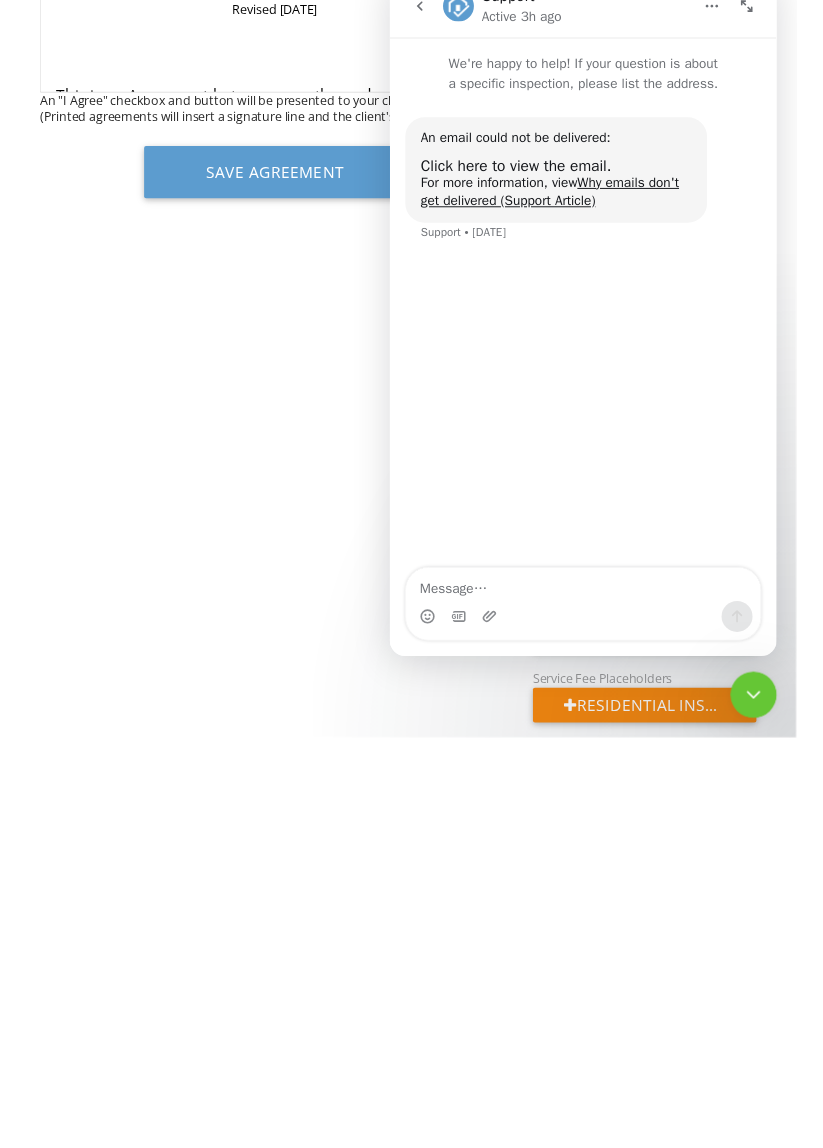 scroll, scrollTop: 243, scrollLeft: 0, axis: vertical 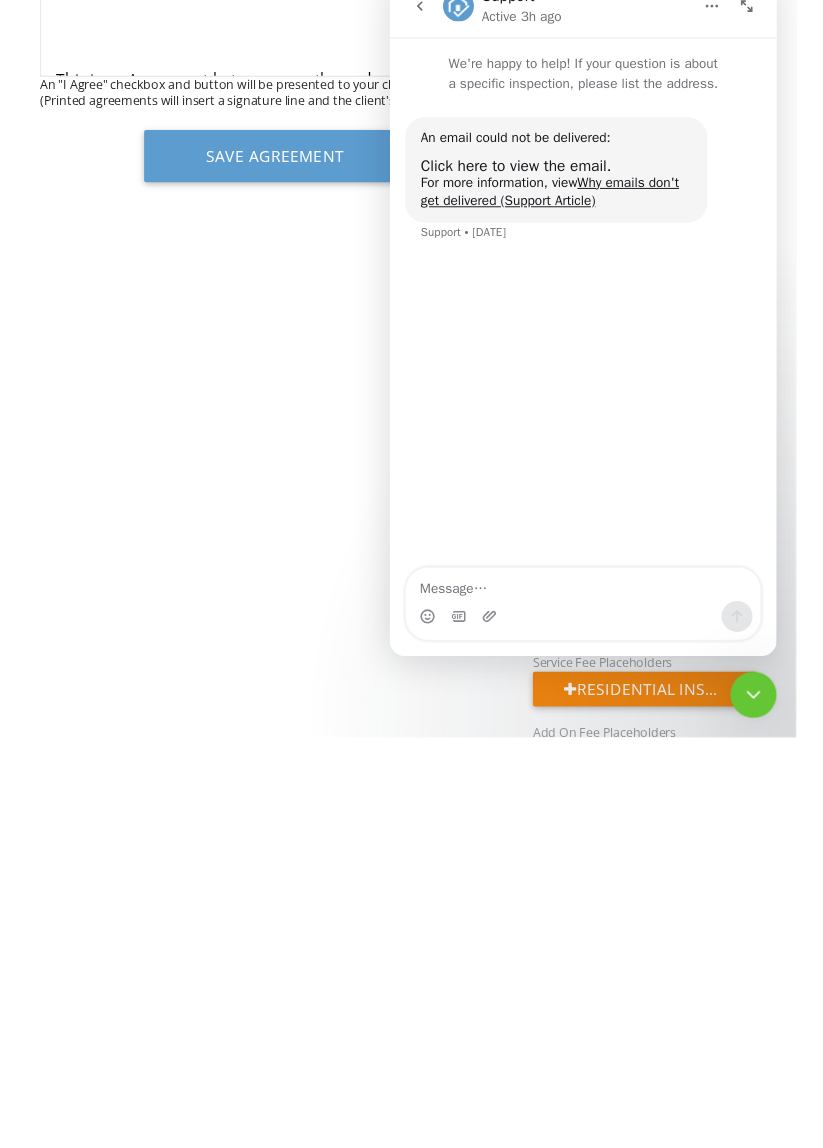 click on "For more information, view  Why emails don't get delivered (Support Article)" at bounding box center [561, 200] 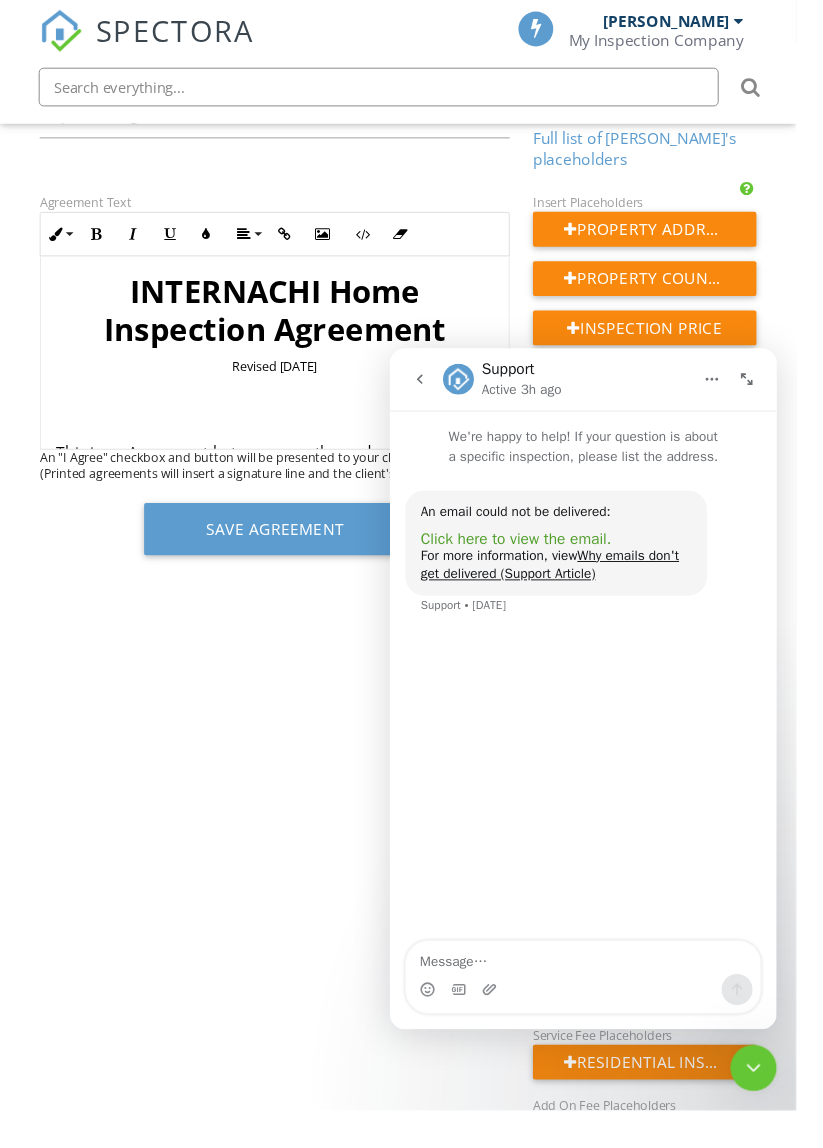 click on "Click here to view the email." at bounding box center [519, 545] 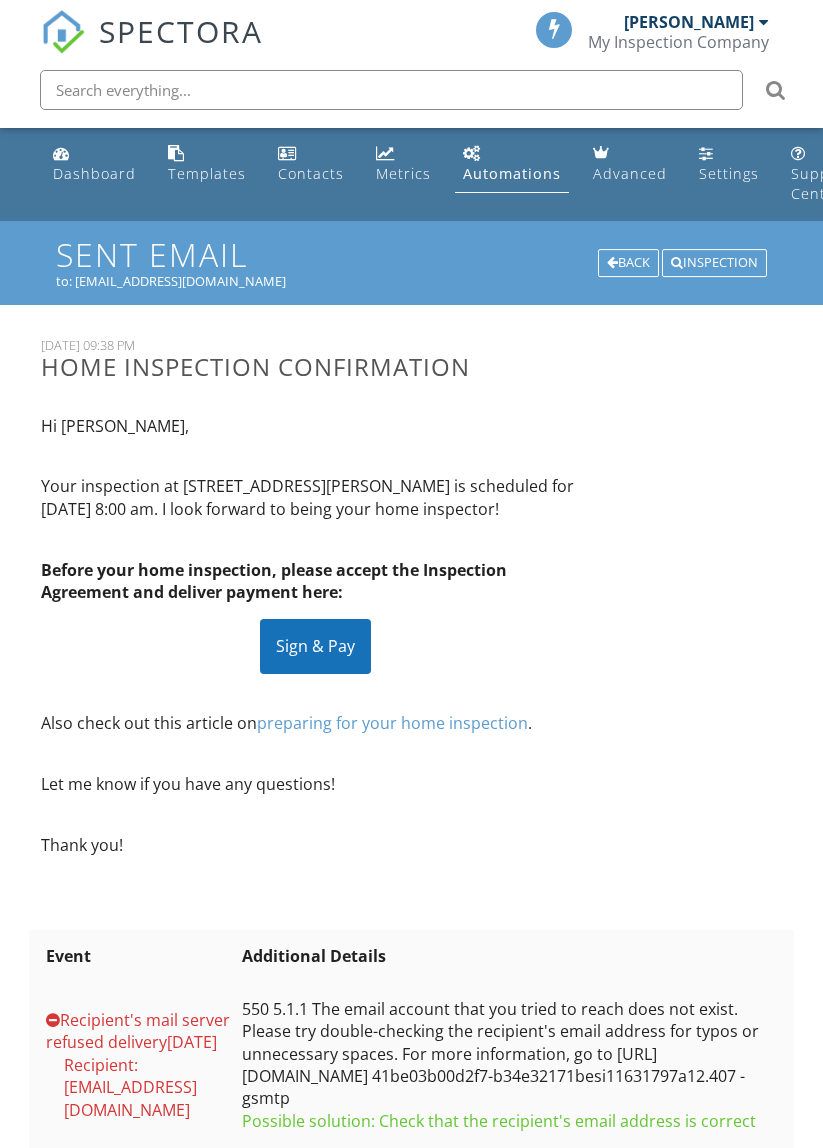 scroll, scrollTop: 0, scrollLeft: 0, axis: both 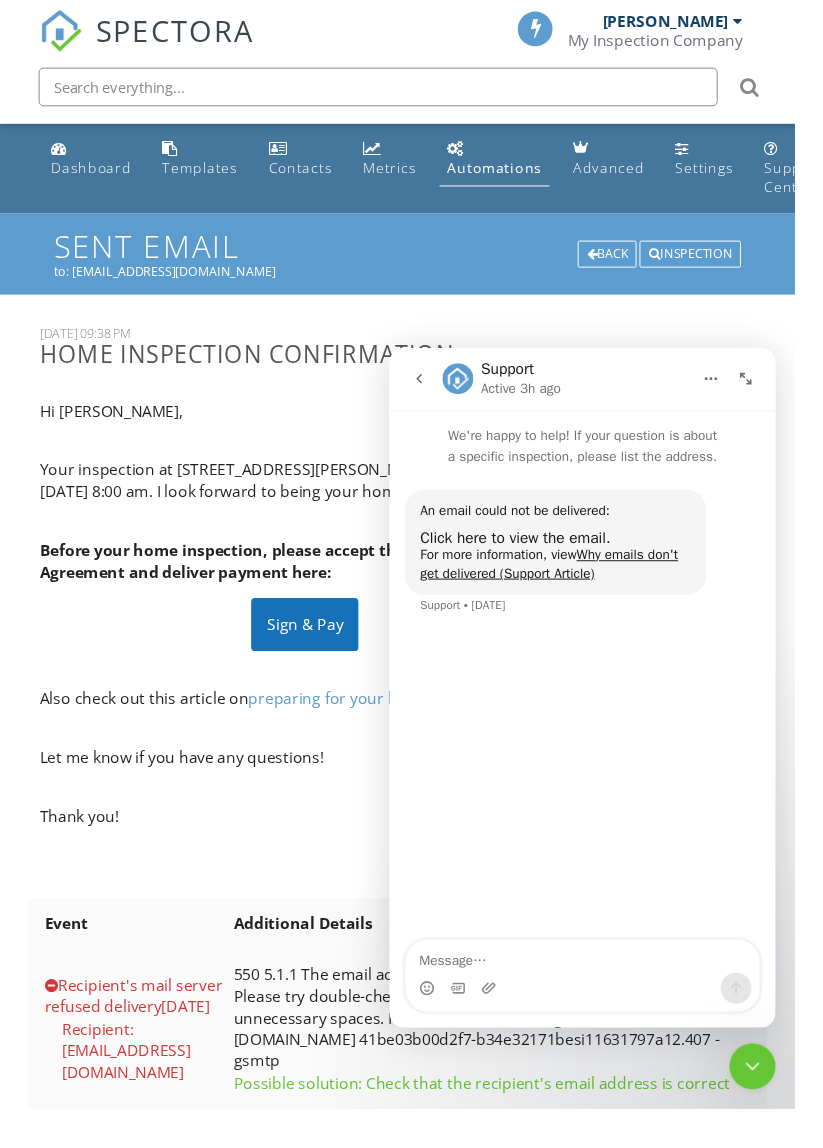 click on "Hi [PERSON_NAME],
Your inspection at [STREET_ADDRESS][PERSON_NAME] is scheduled for [DATE] 8:00 am. I look forward to being your home inspector!
Before your home inspection, please accept the Inspection Agreement and deliver payment here:
Sign & Pay
Also check out this article on  preparing for your home inspection .
Let me know if you have any questions!
Thank you!" at bounding box center (316, 655) 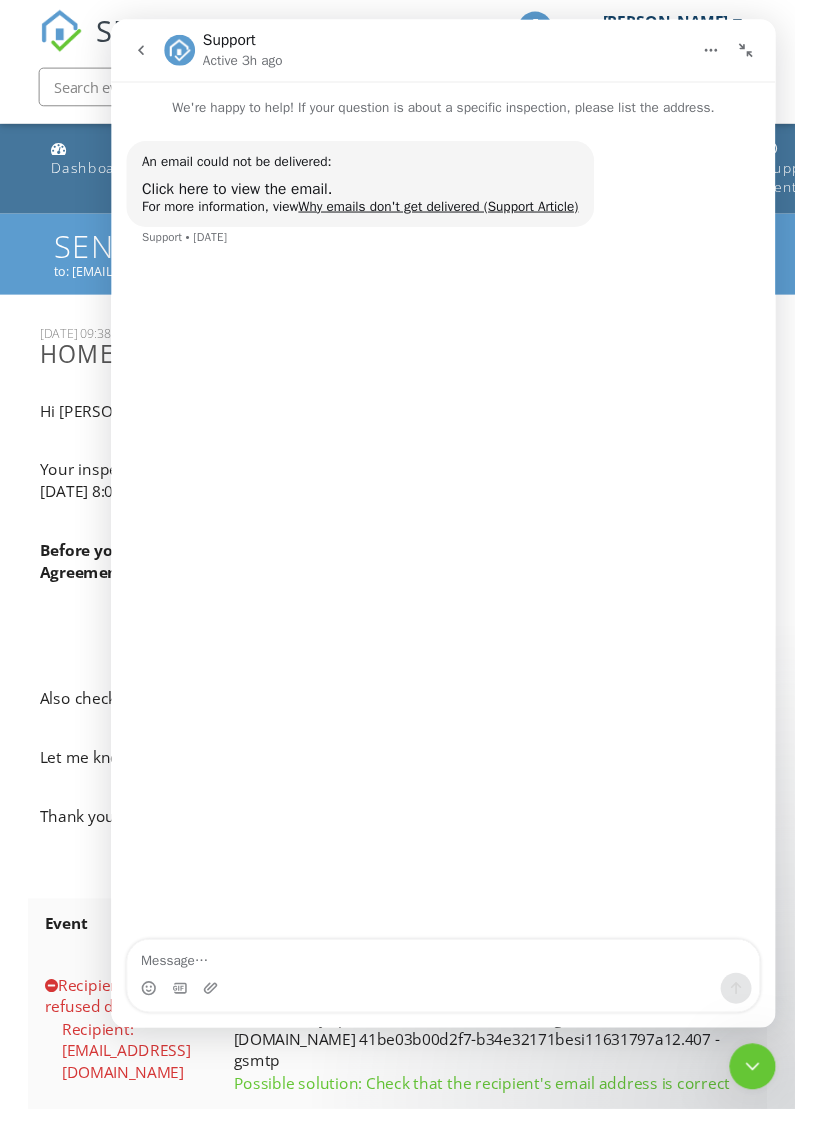 click at bounding box center (768, 51) 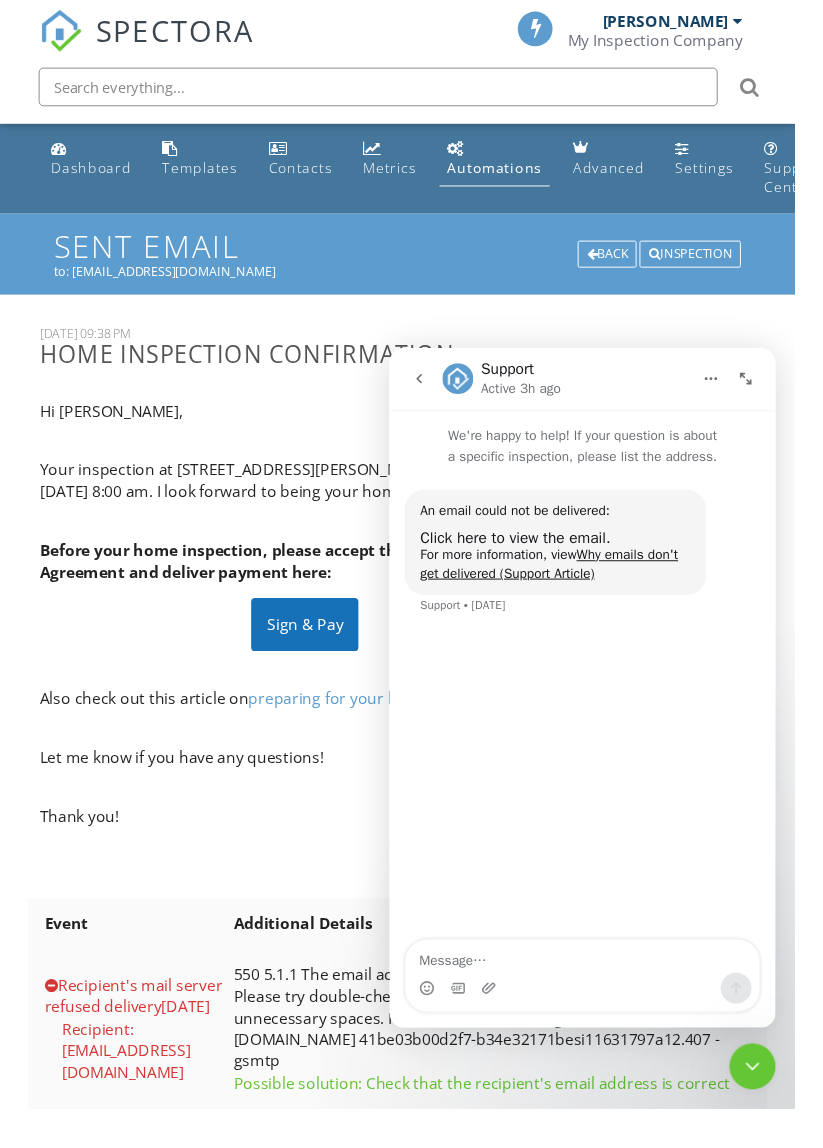 click 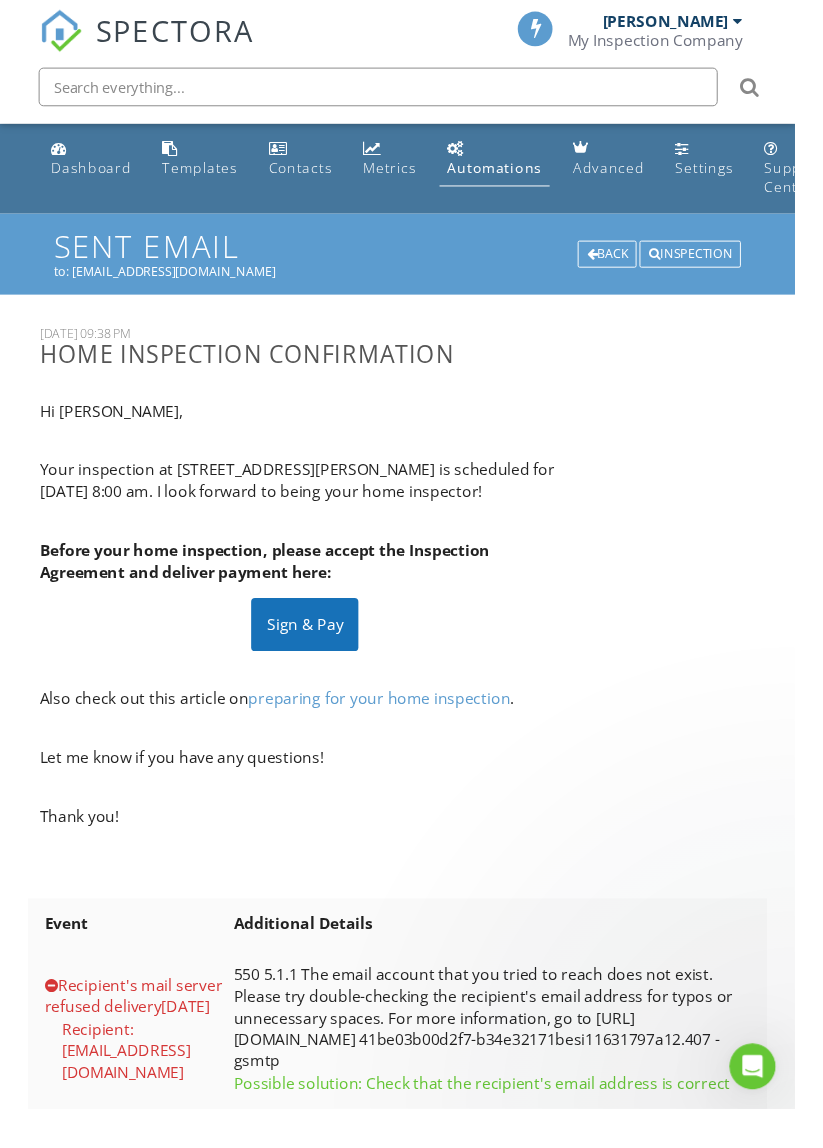 scroll, scrollTop: 0, scrollLeft: 0, axis: both 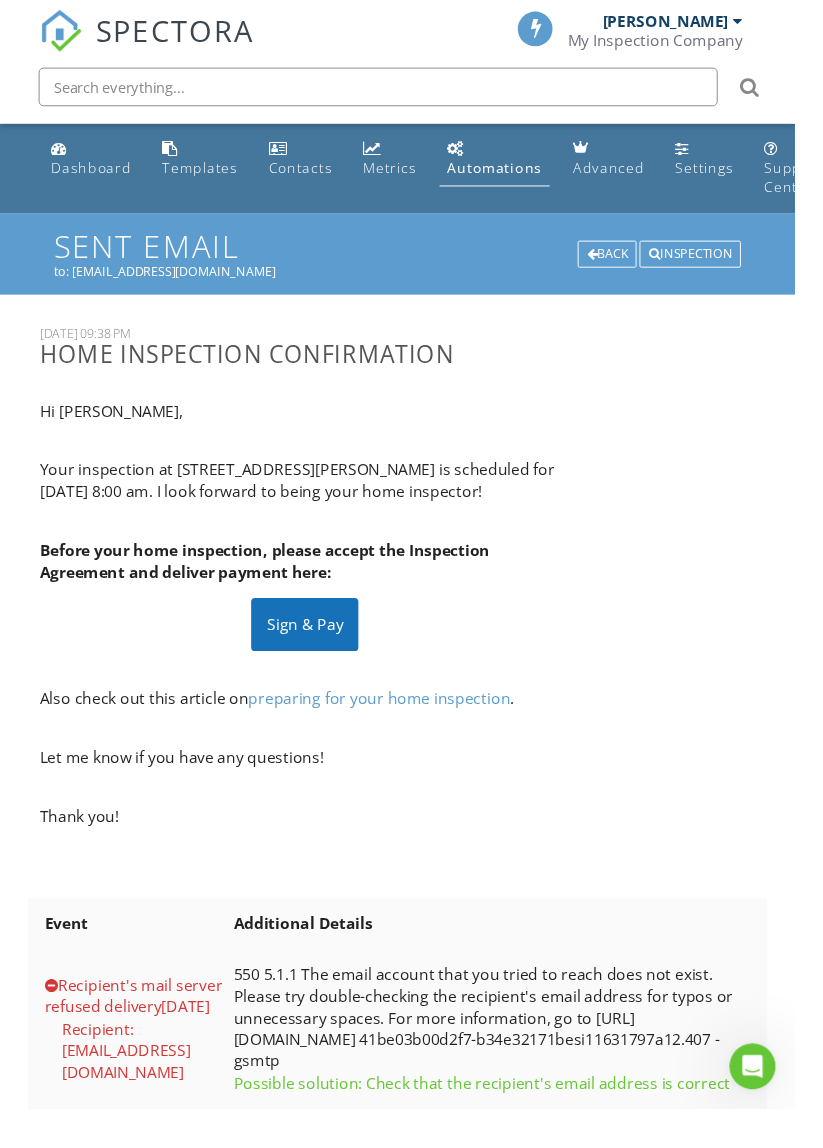 click on "Sign & Pay" at bounding box center [315, 646] 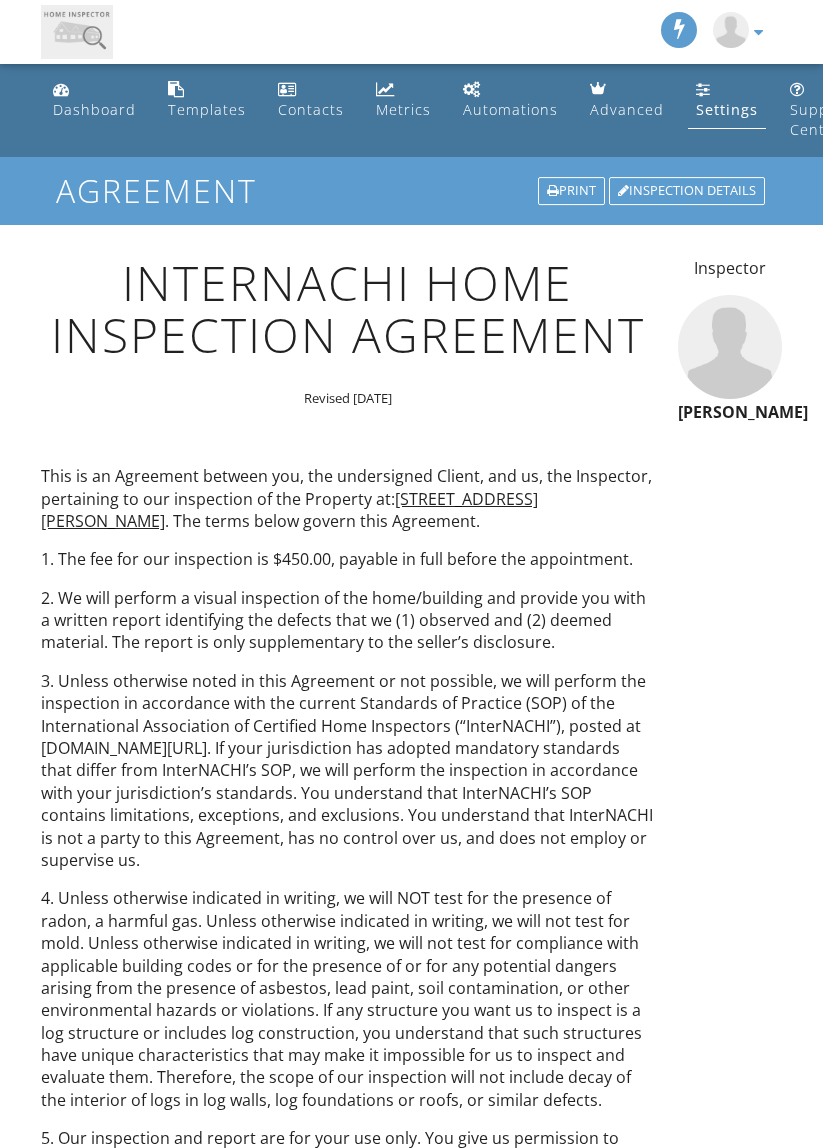 scroll, scrollTop: 0, scrollLeft: 0, axis: both 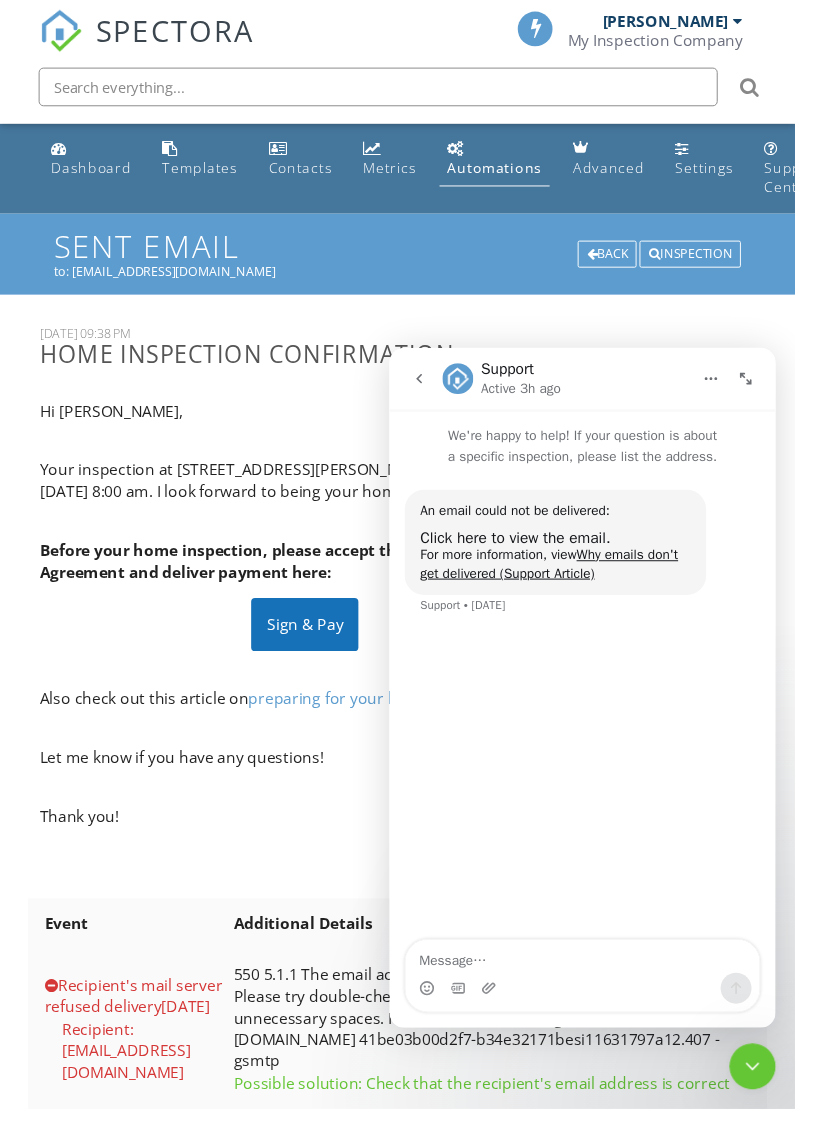 click 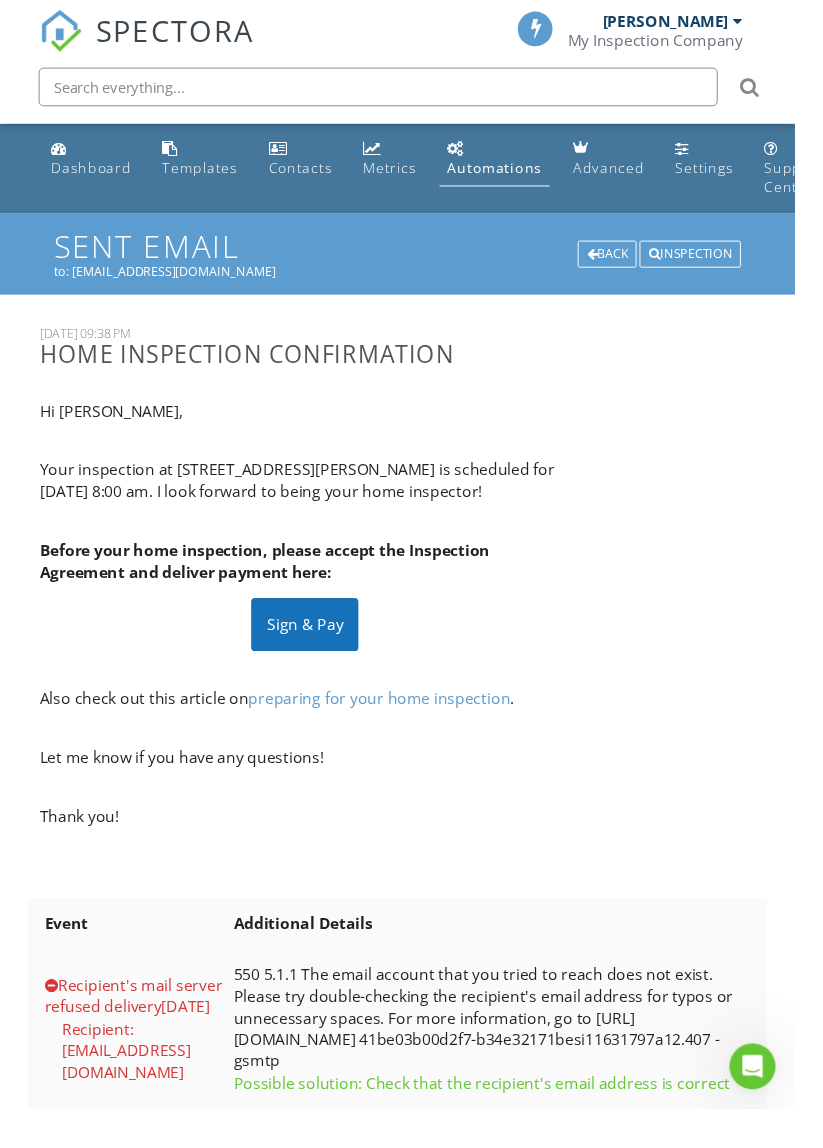 scroll, scrollTop: 0, scrollLeft: 0, axis: both 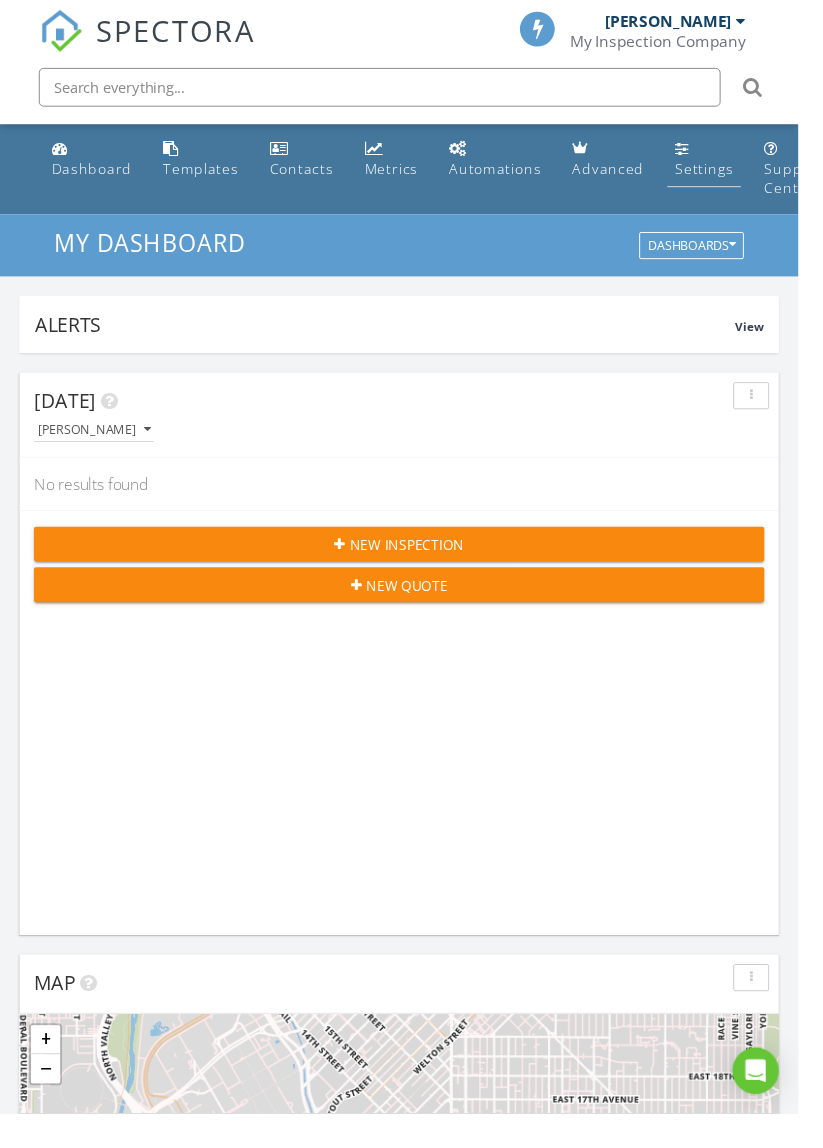 click on "Settings" at bounding box center (726, 164) 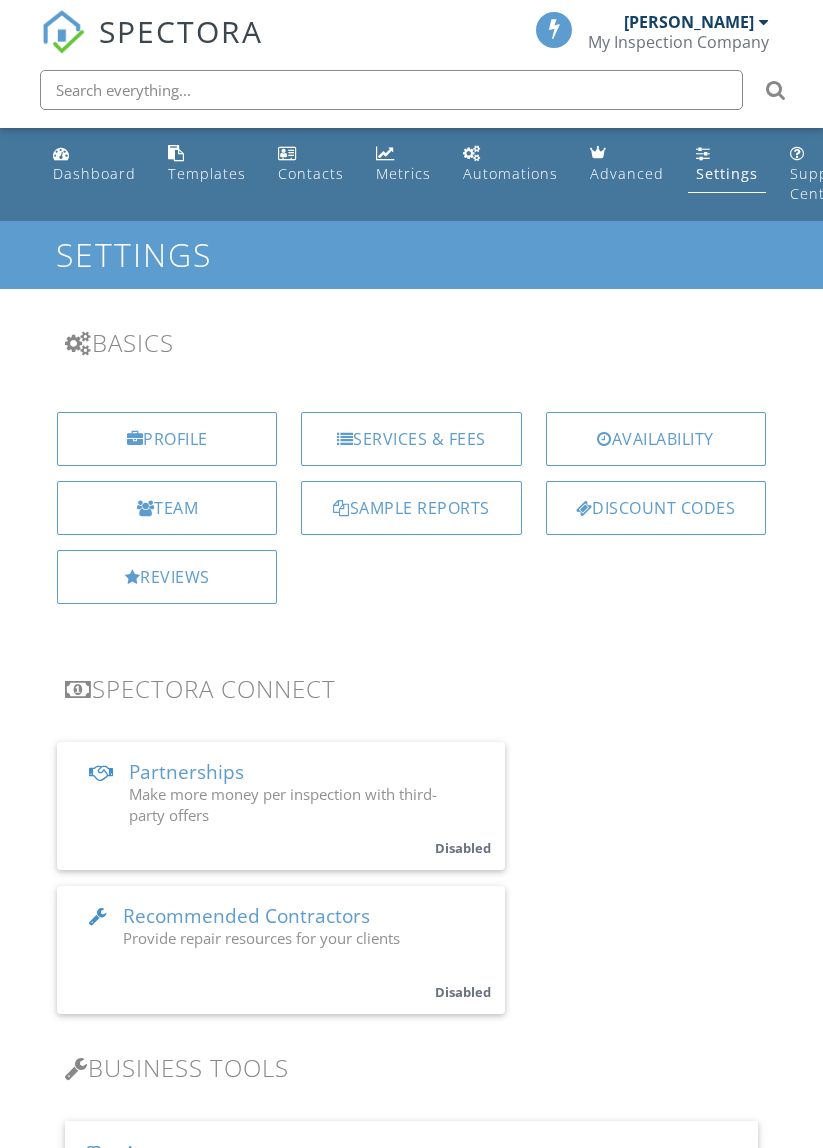 scroll, scrollTop: 0, scrollLeft: 0, axis: both 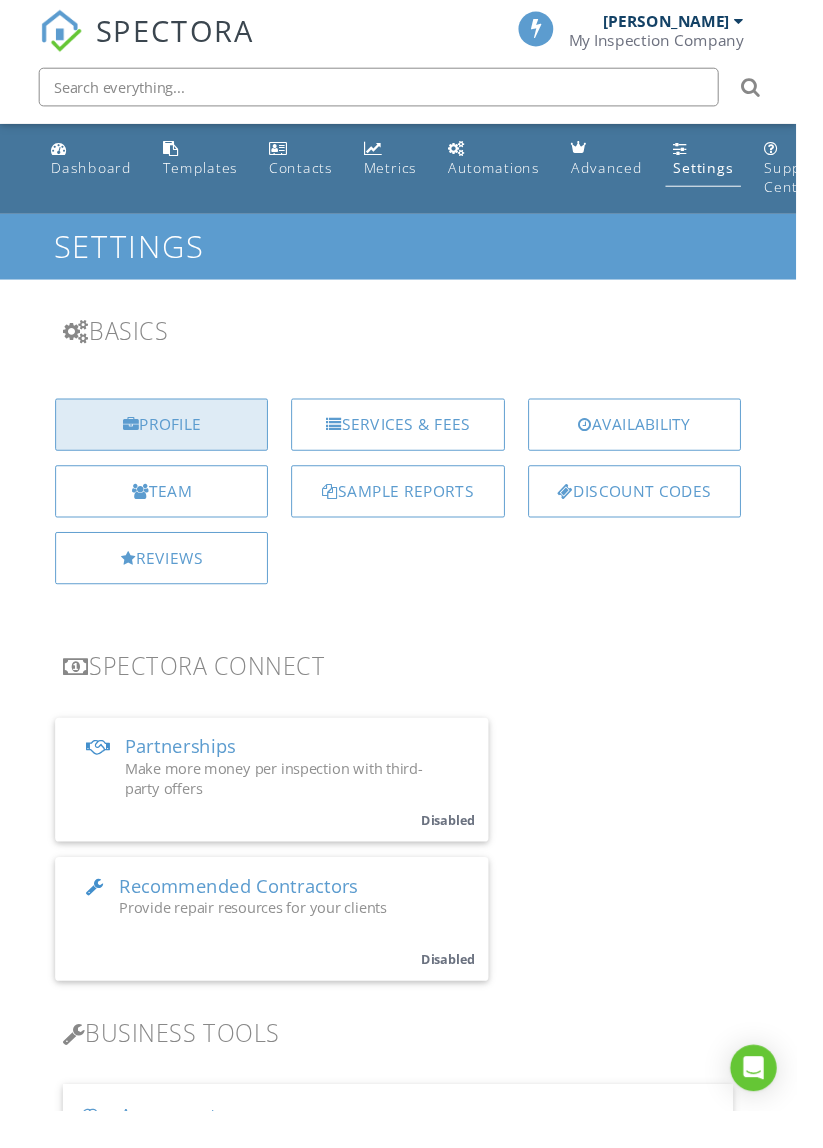 click on "Profile" at bounding box center [167, 439] 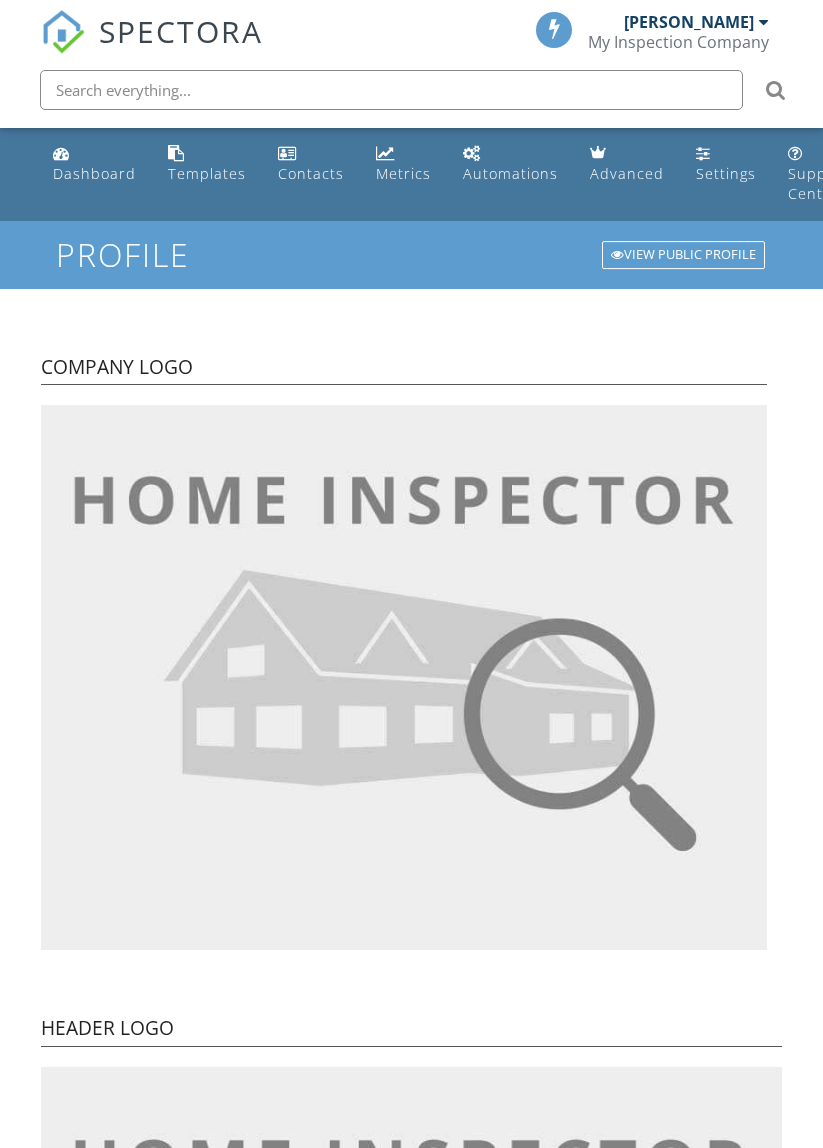 scroll, scrollTop: 0, scrollLeft: 0, axis: both 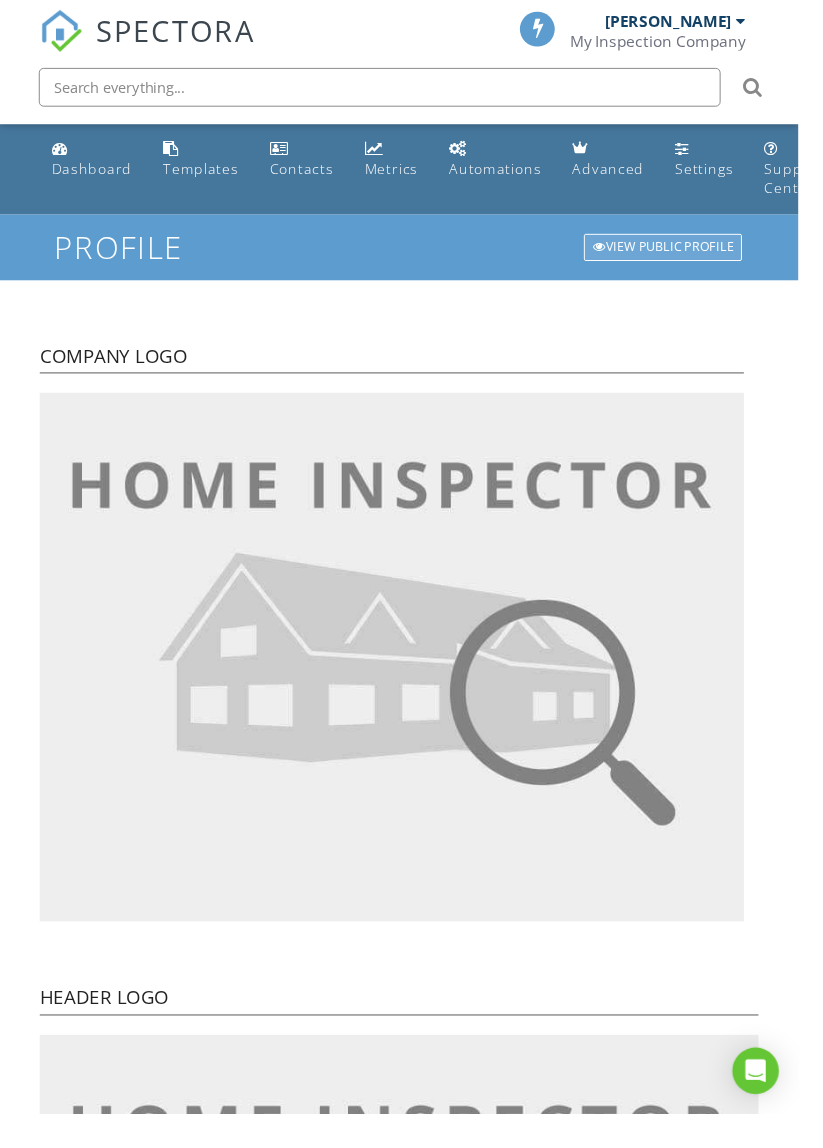 click on "View Public Profile" at bounding box center [683, 255] 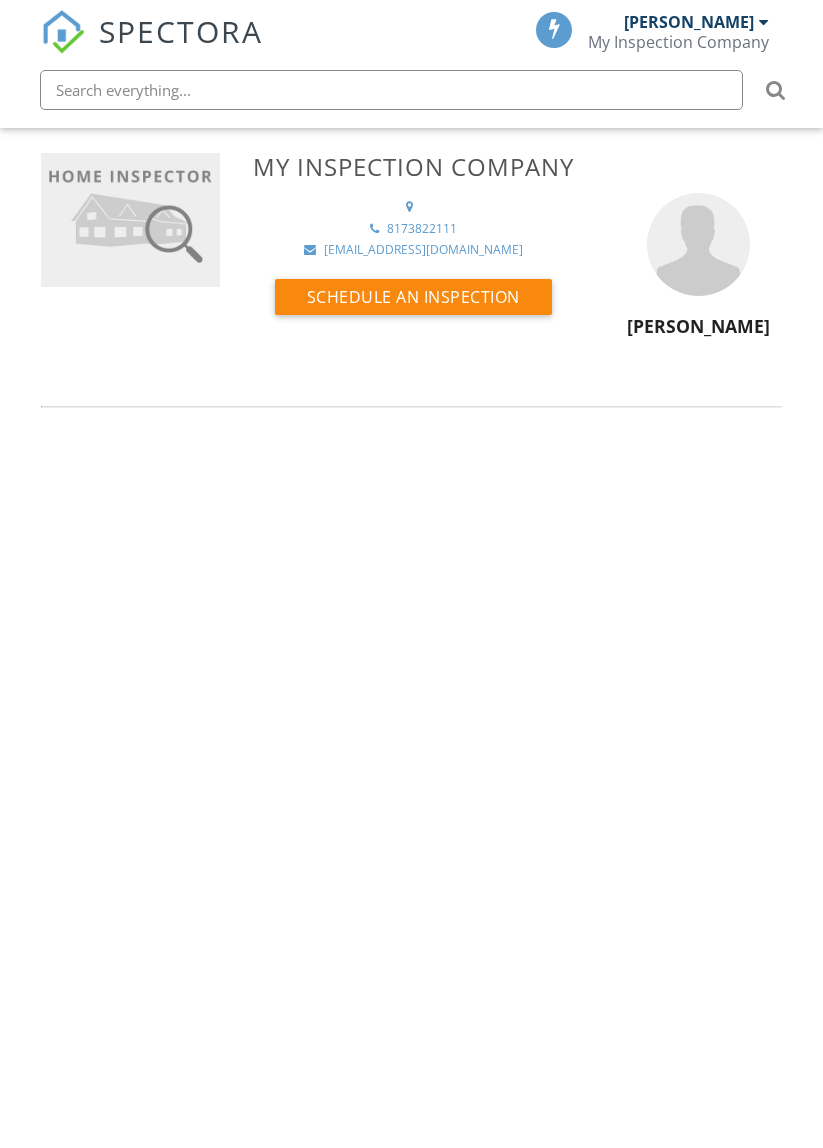 scroll, scrollTop: 0, scrollLeft: 0, axis: both 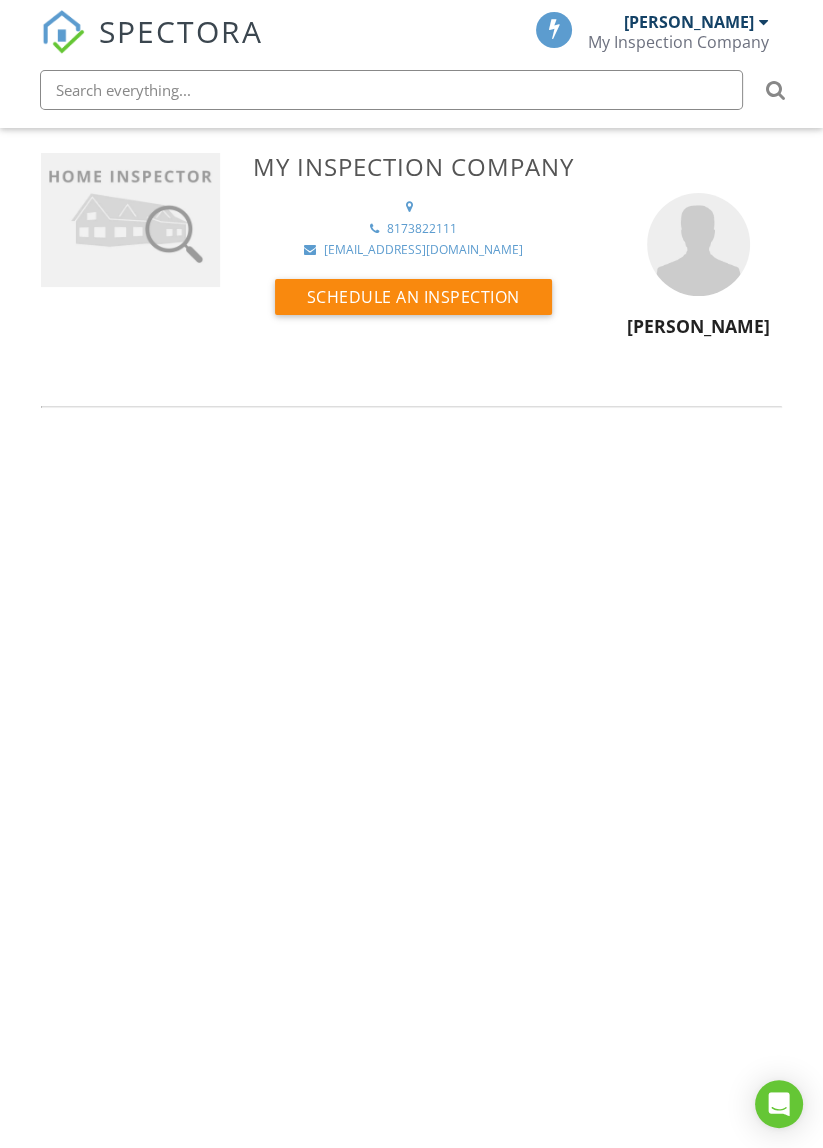 click at bounding box center (130, 220) 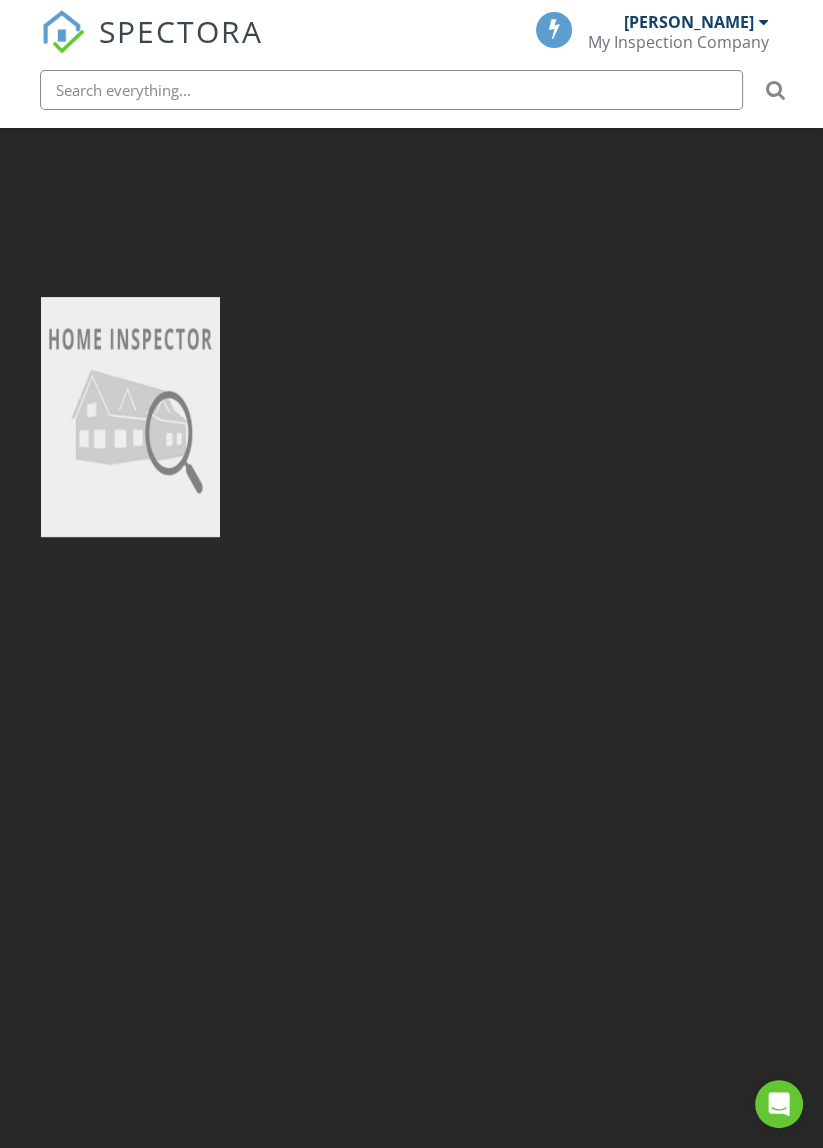 click at bounding box center (130, 417) 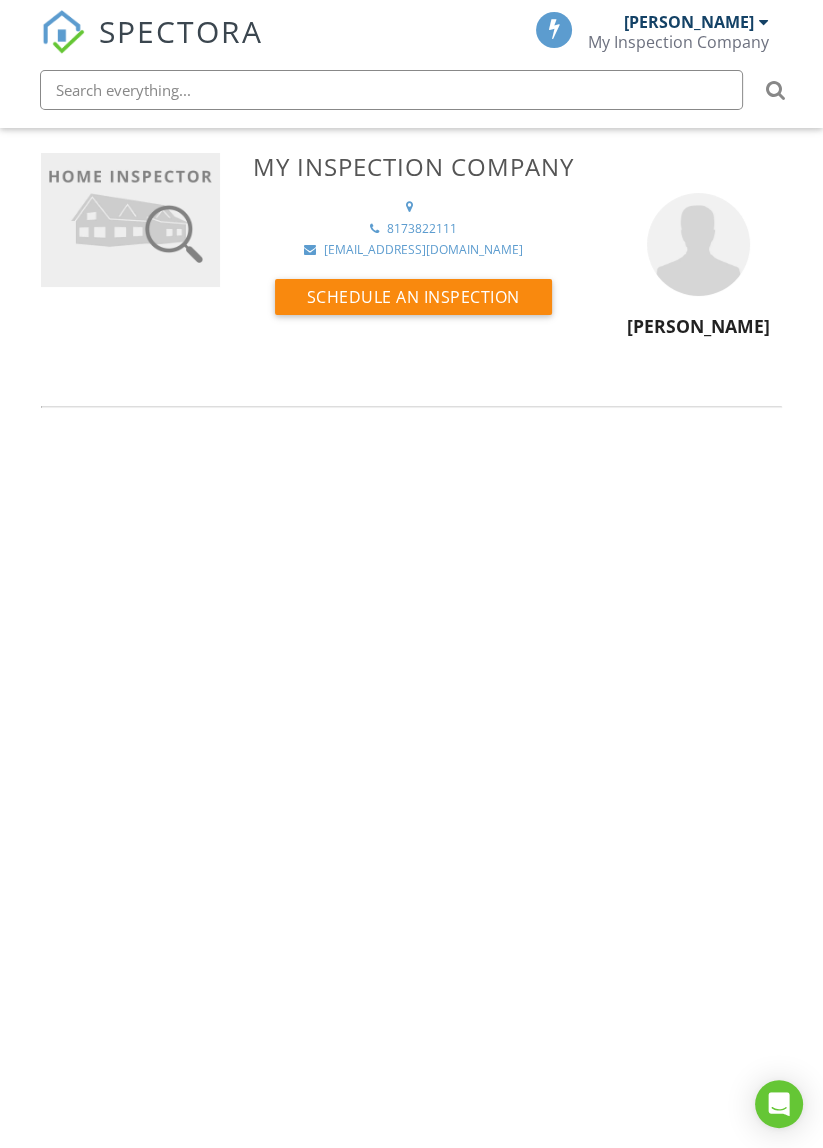 click at bounding box center [698, 244] 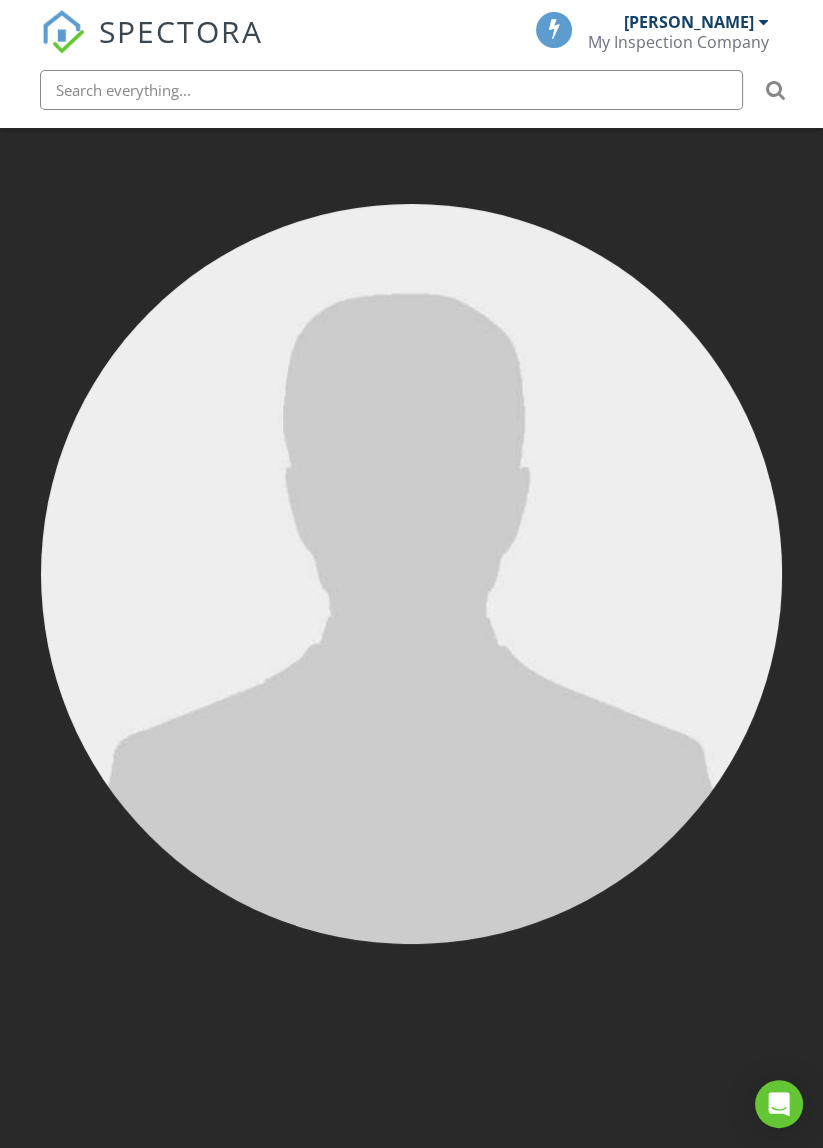 click at bounding box center (411, 574) 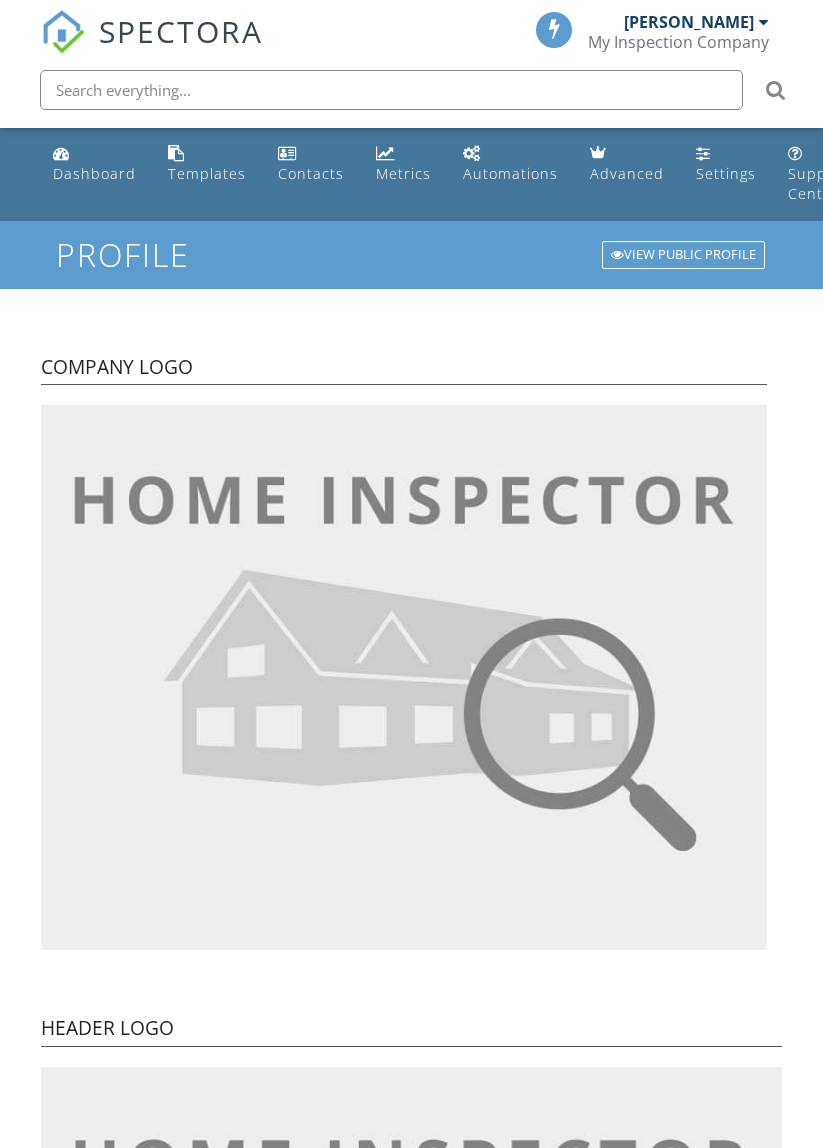scroll, scrollTop: 0, scrollLeft: 0, axis: both 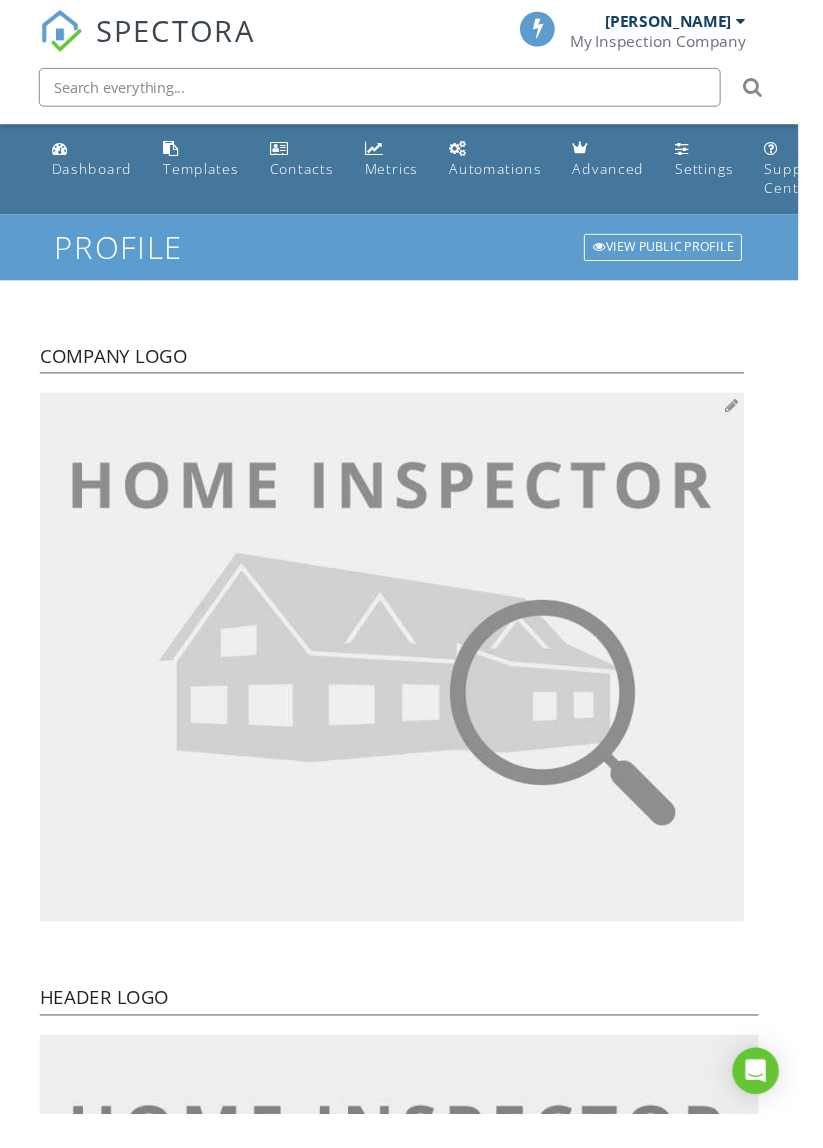 click at bounding box center (404, 677) 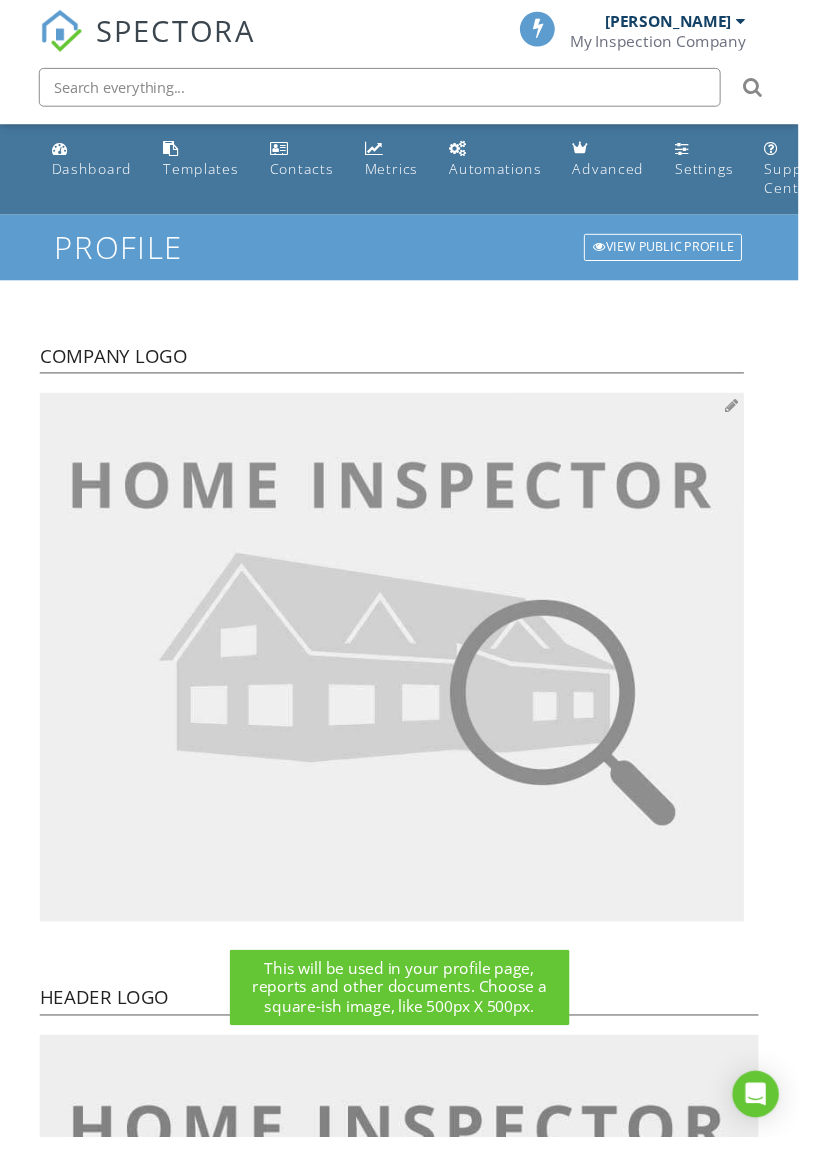 type on "C:\fakepath\2.jpg" 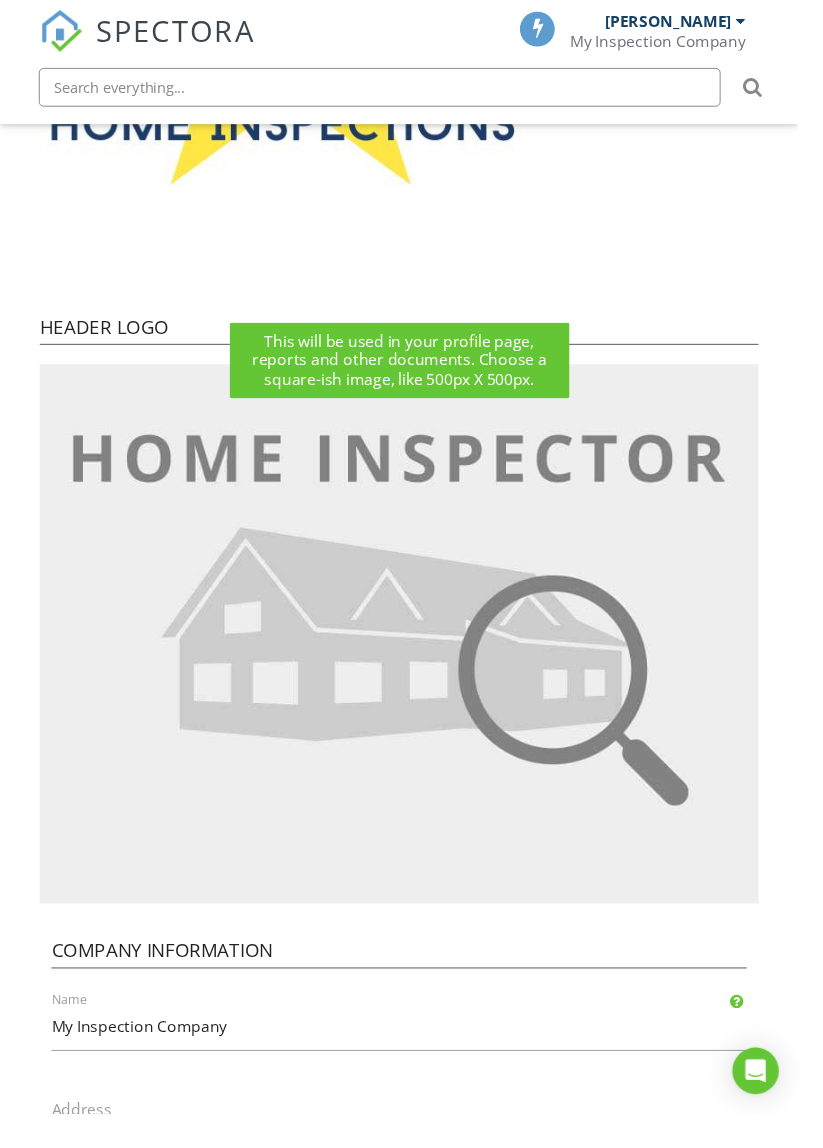 scroll, scrollTop: 647, scrollLeft: 0, axis: vertical 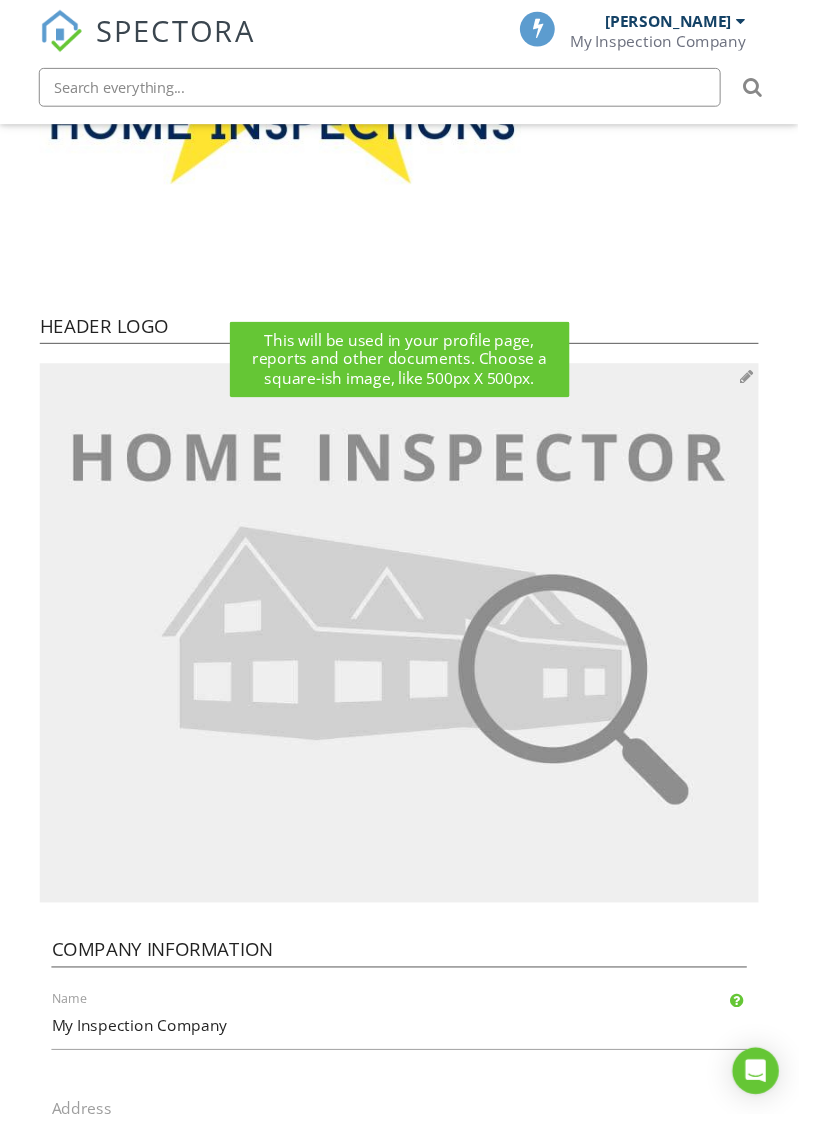 click at bounding box center [411, 653] 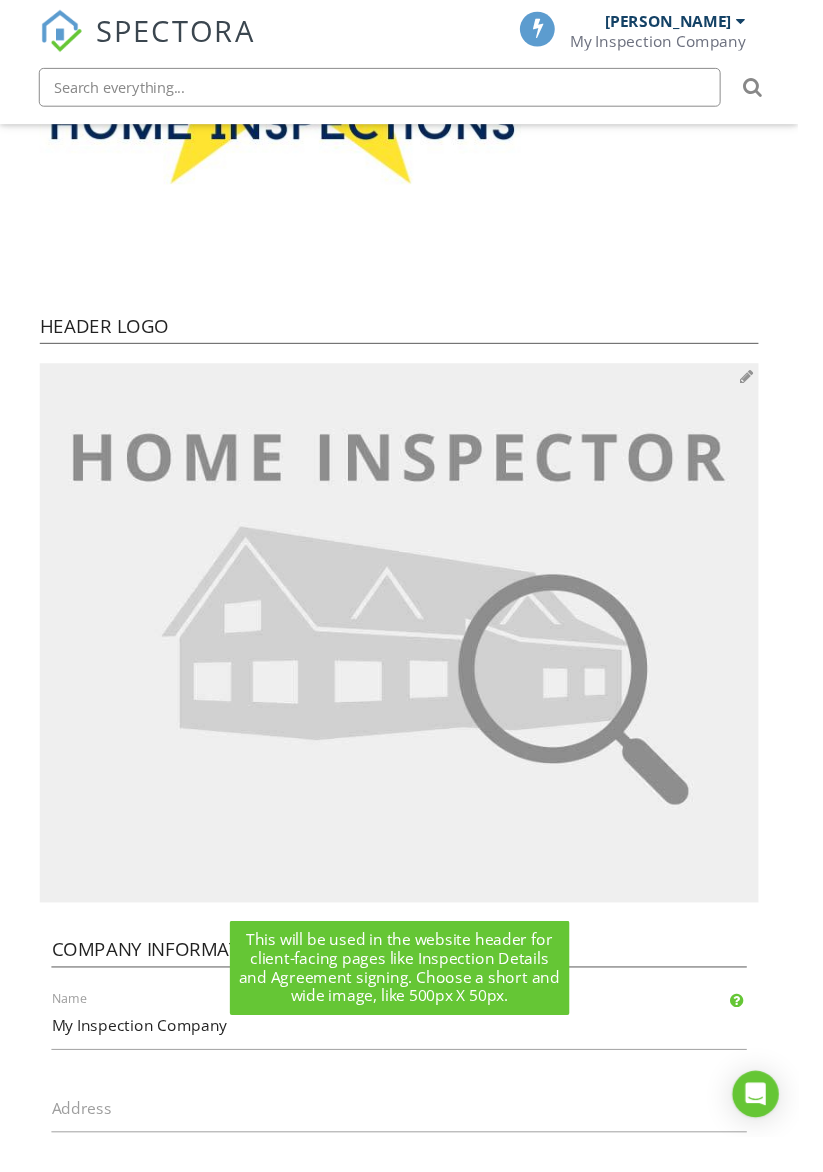 type on "C:\fakepath\1.jpg" 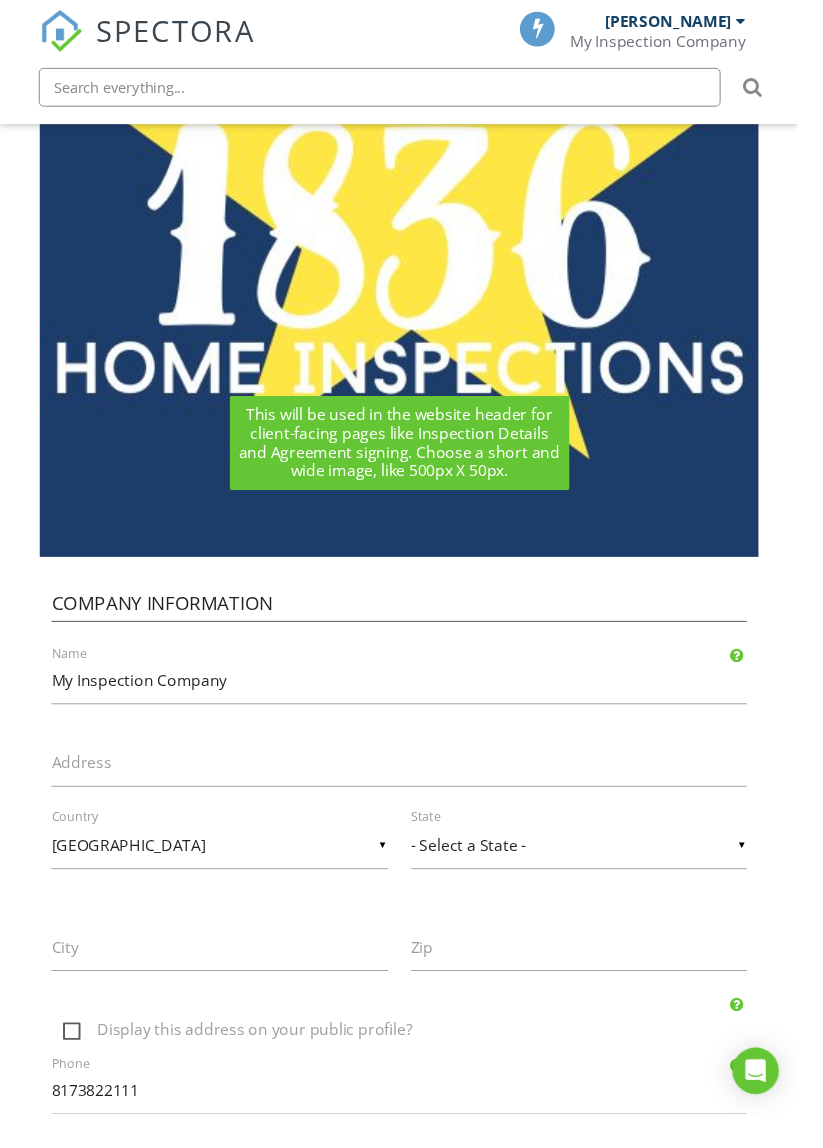 scroll, scrollTop: 1190, scrollLeft: 0, axis: vertical 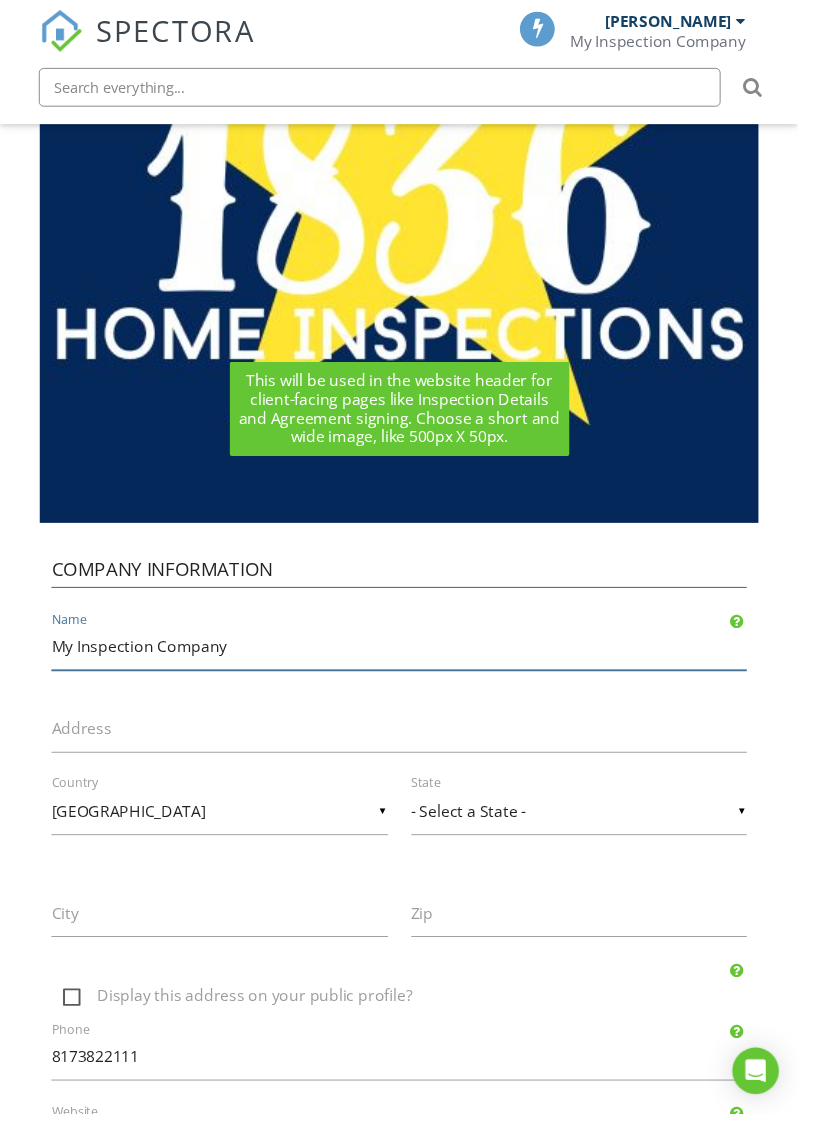 click on "My Inspection Company" at bounding box center (411, 666) 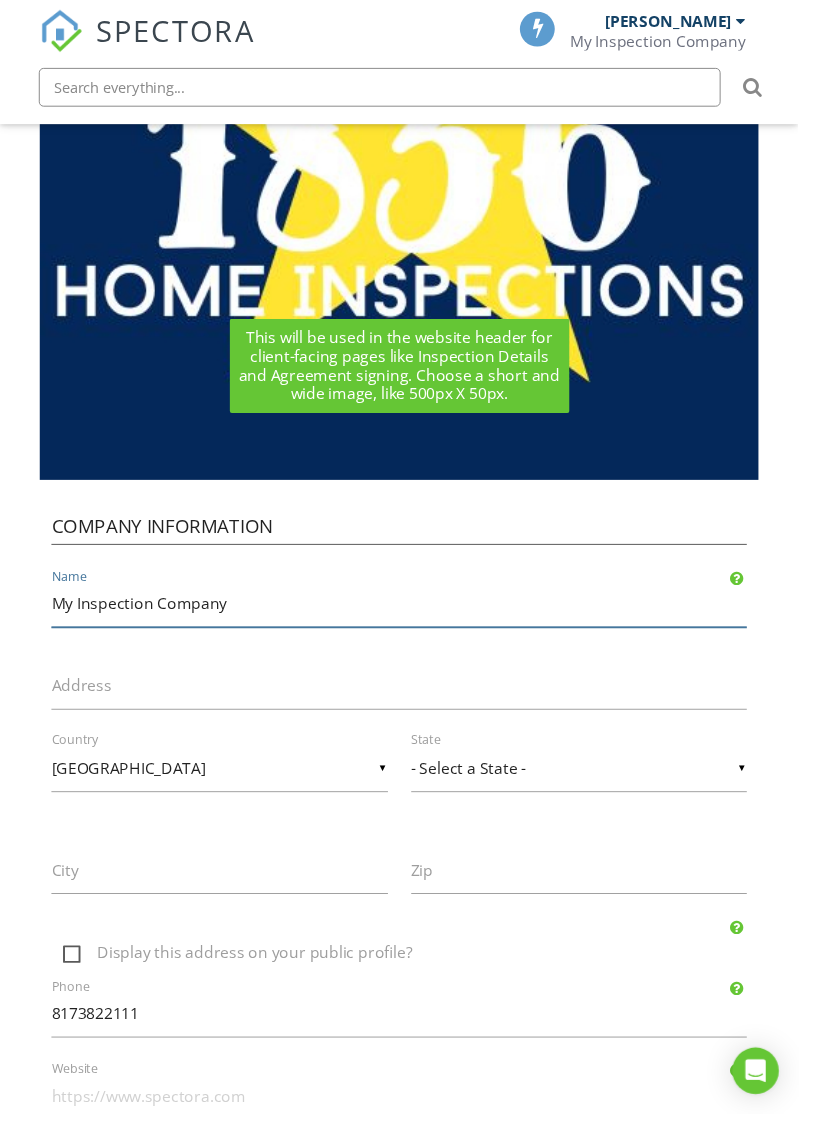 scroll, scrollTop: 1290, scrollLeft: 0, axis: vertical 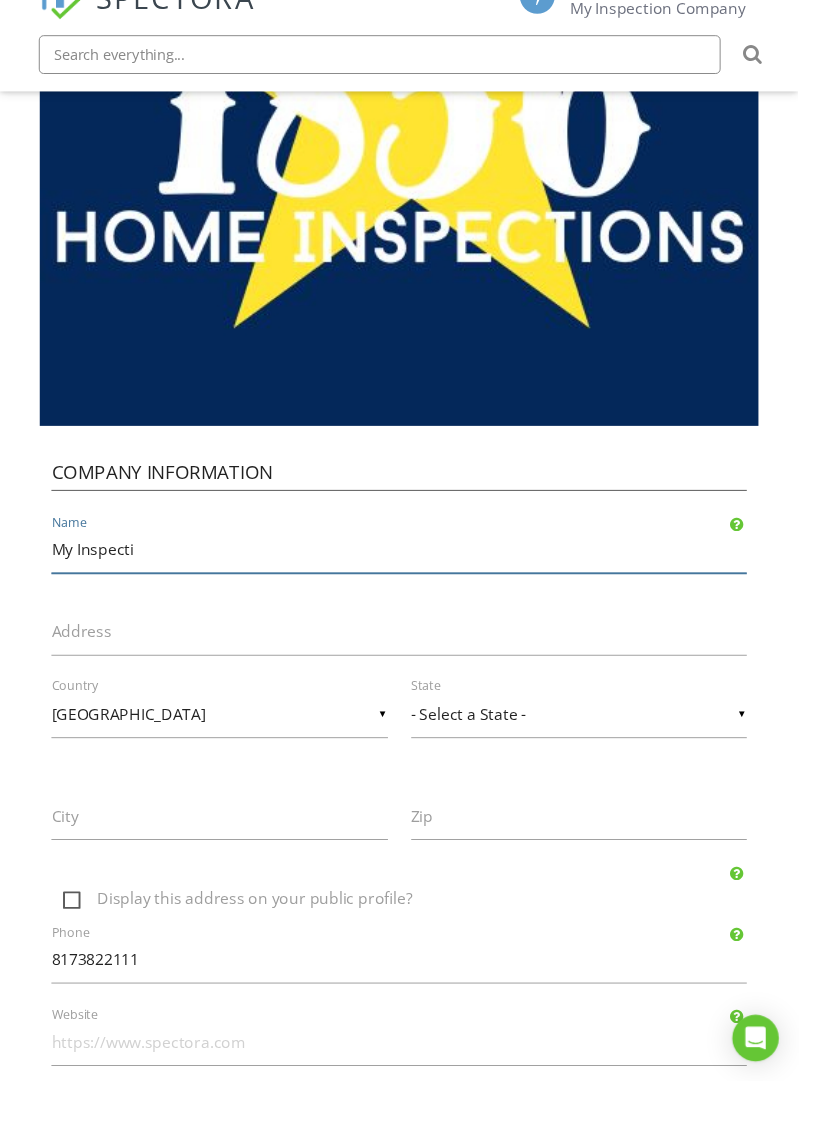 type on "My" 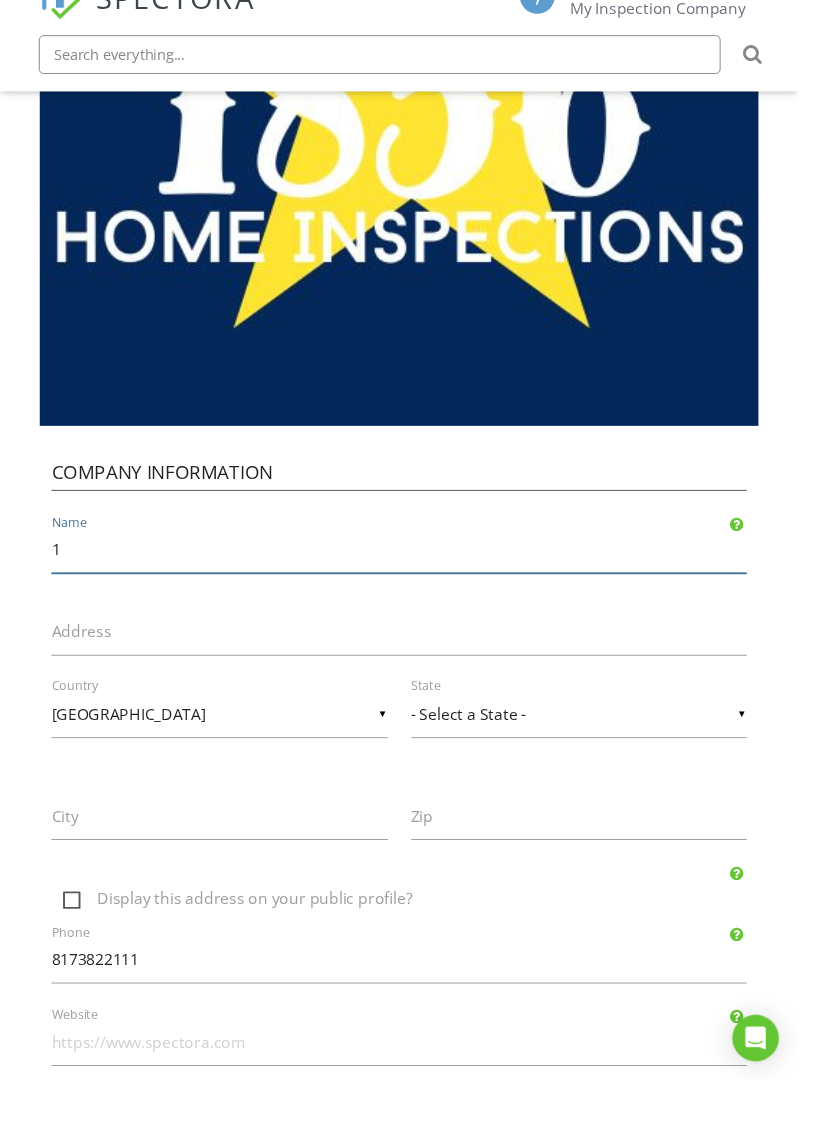type on "1836 Home Inspections, PLLC" 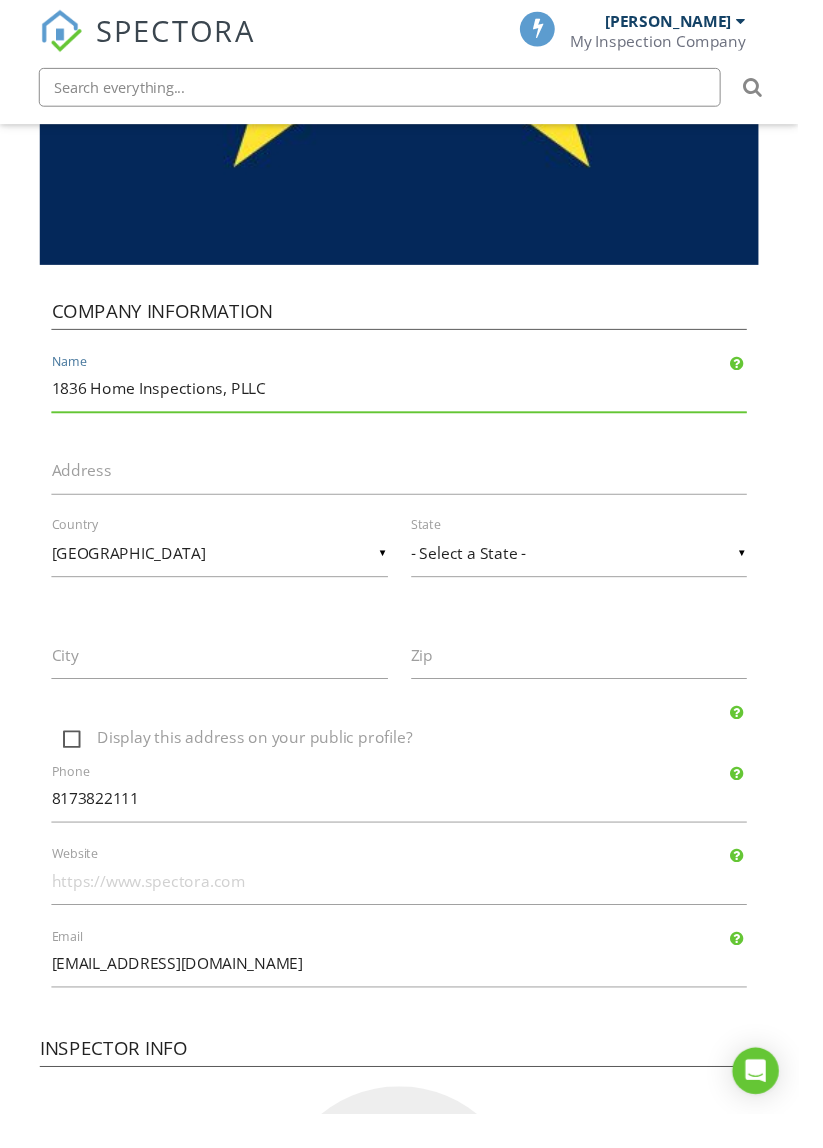 scroll, scrollTop: 1495, scrollLeft: 0, axis: vertical 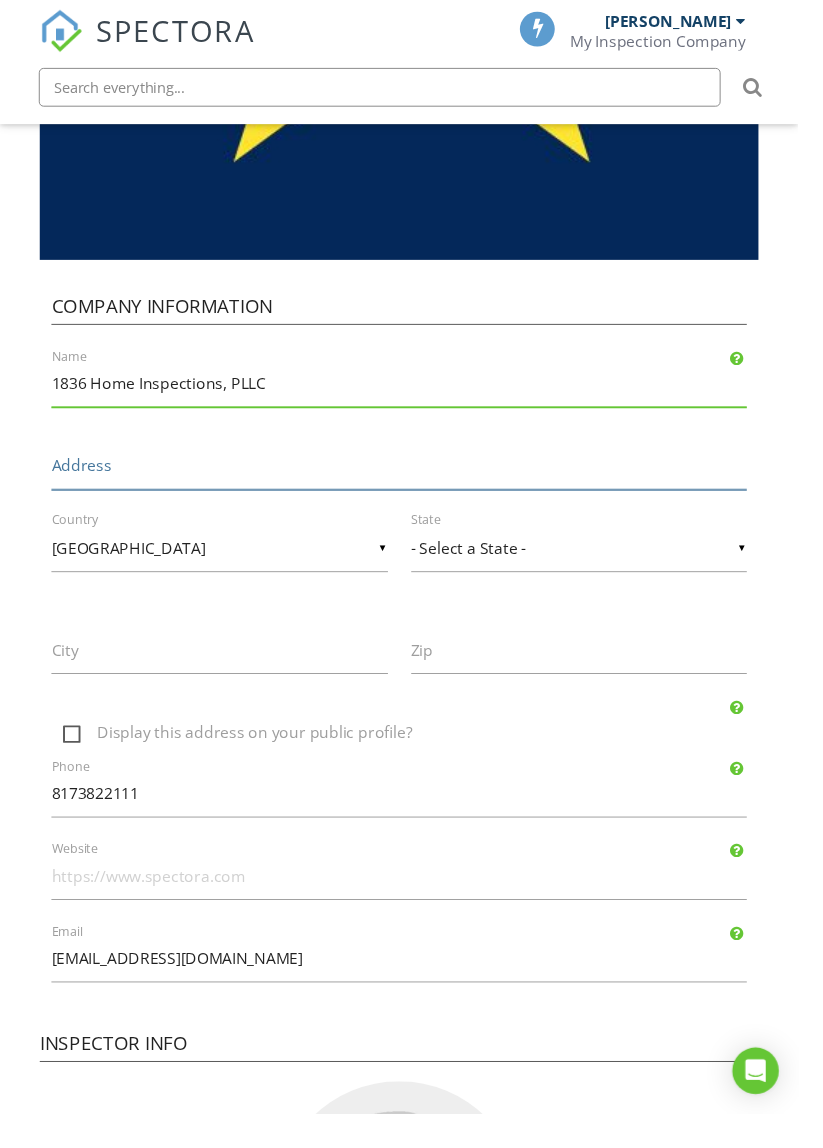 click on "Address" at bounding box center (411, 480) 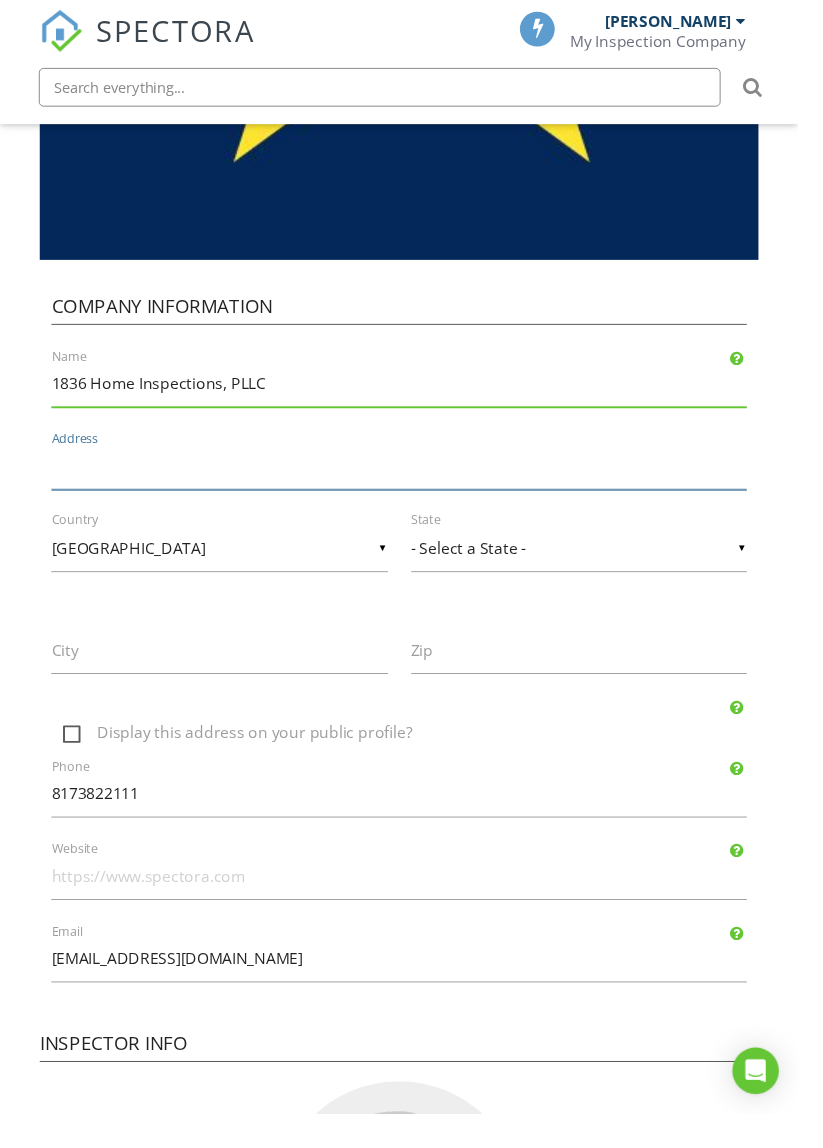 type on "[STREET_ADDRESS][PERSON_NAME]" 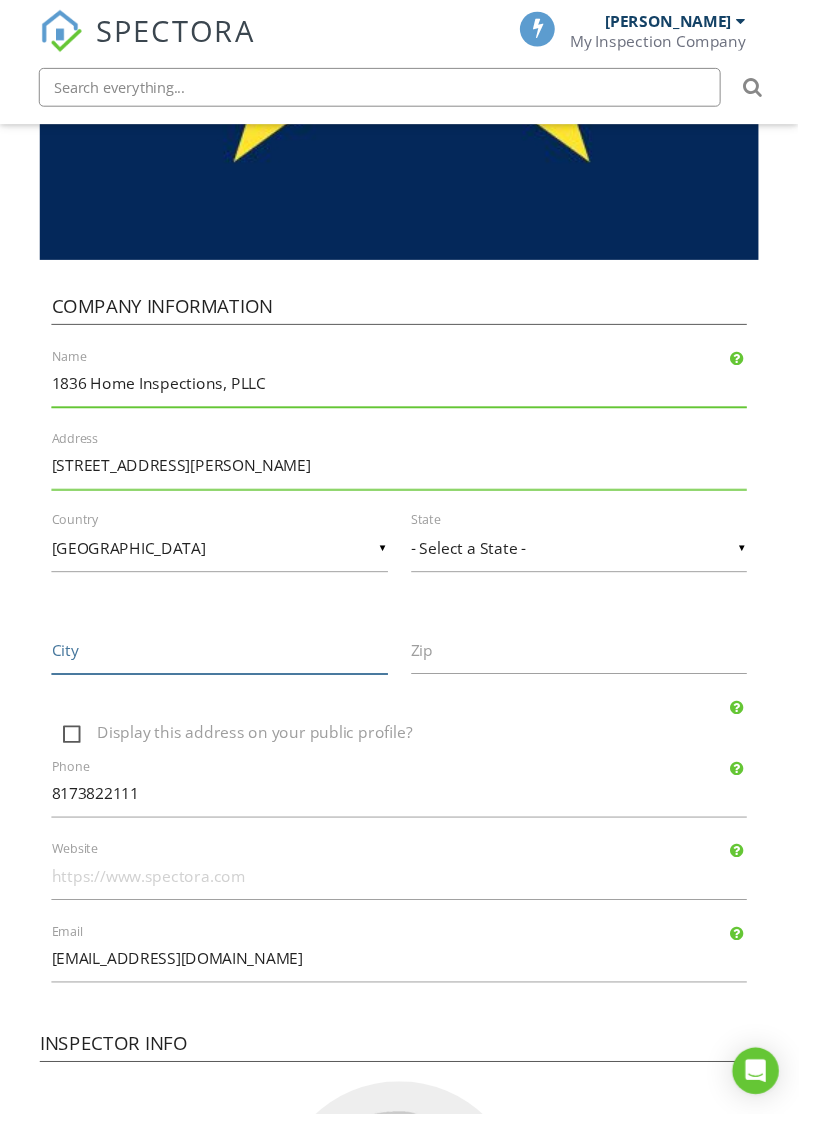click on "City" at bounding box center (226, 670) 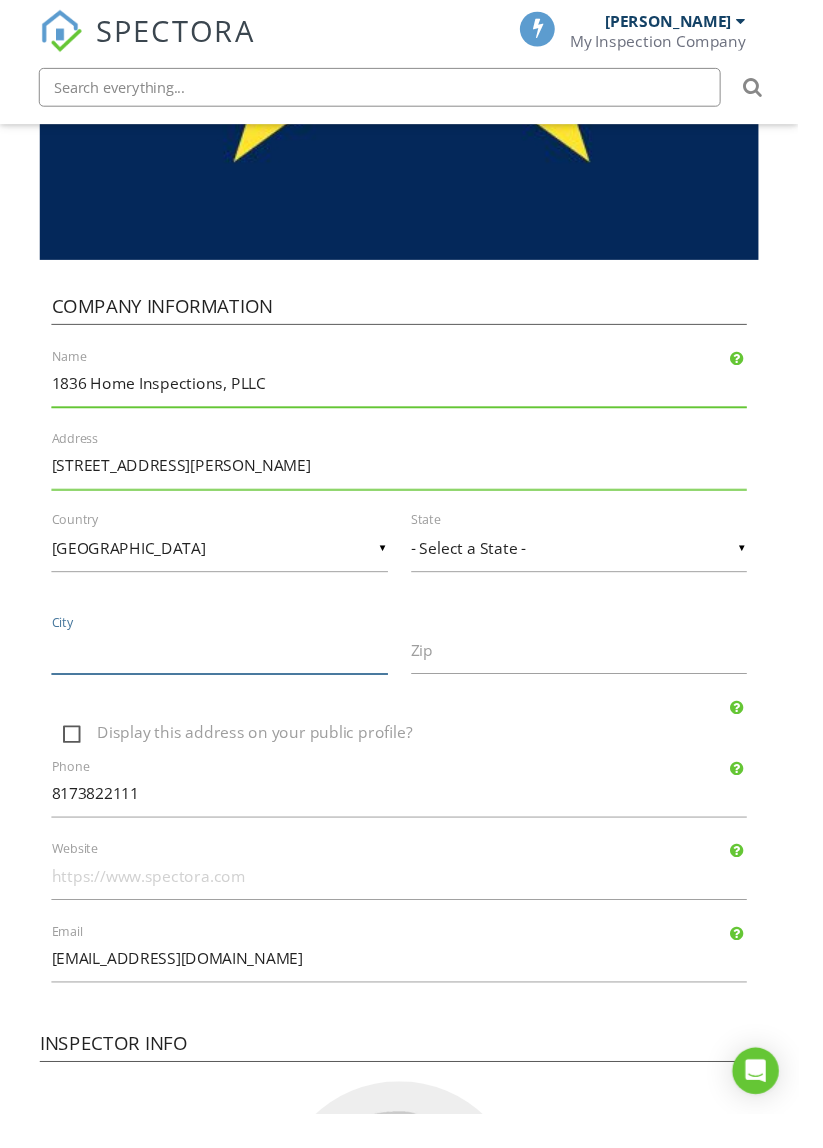 type on "Azle" 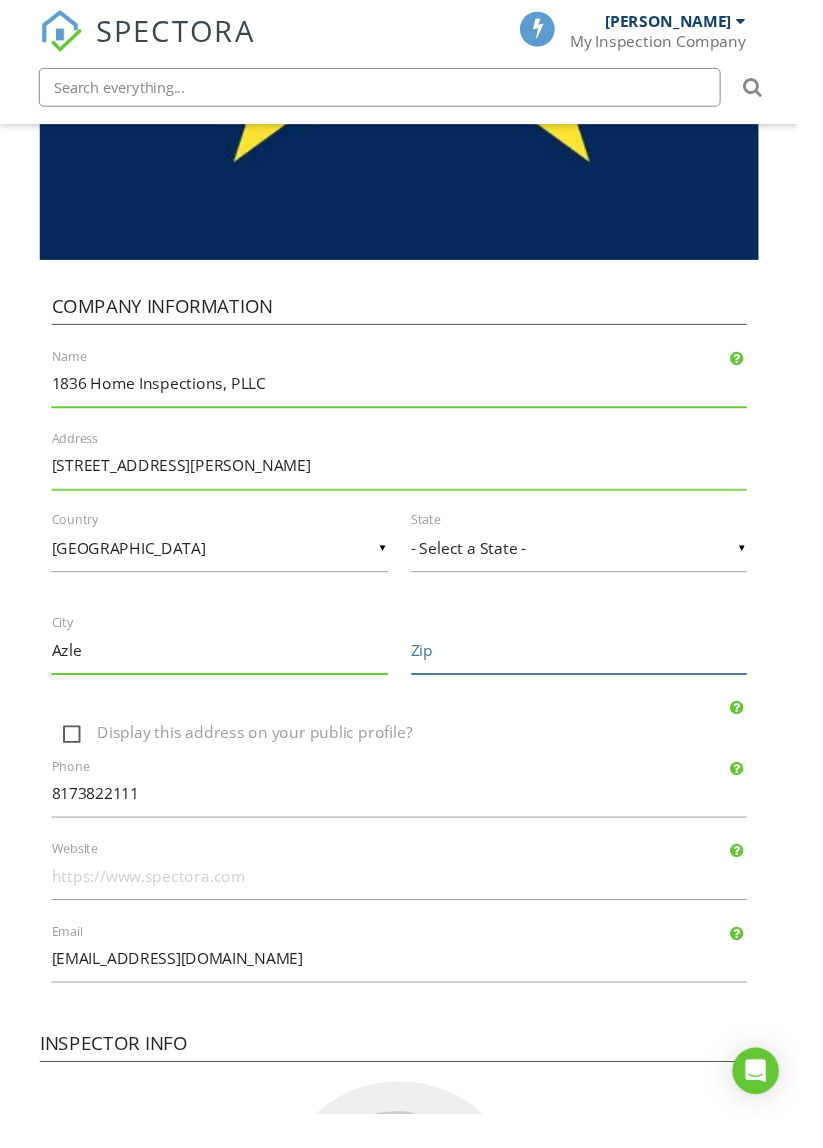 click on "Zip" at bounding box center [597, 670] 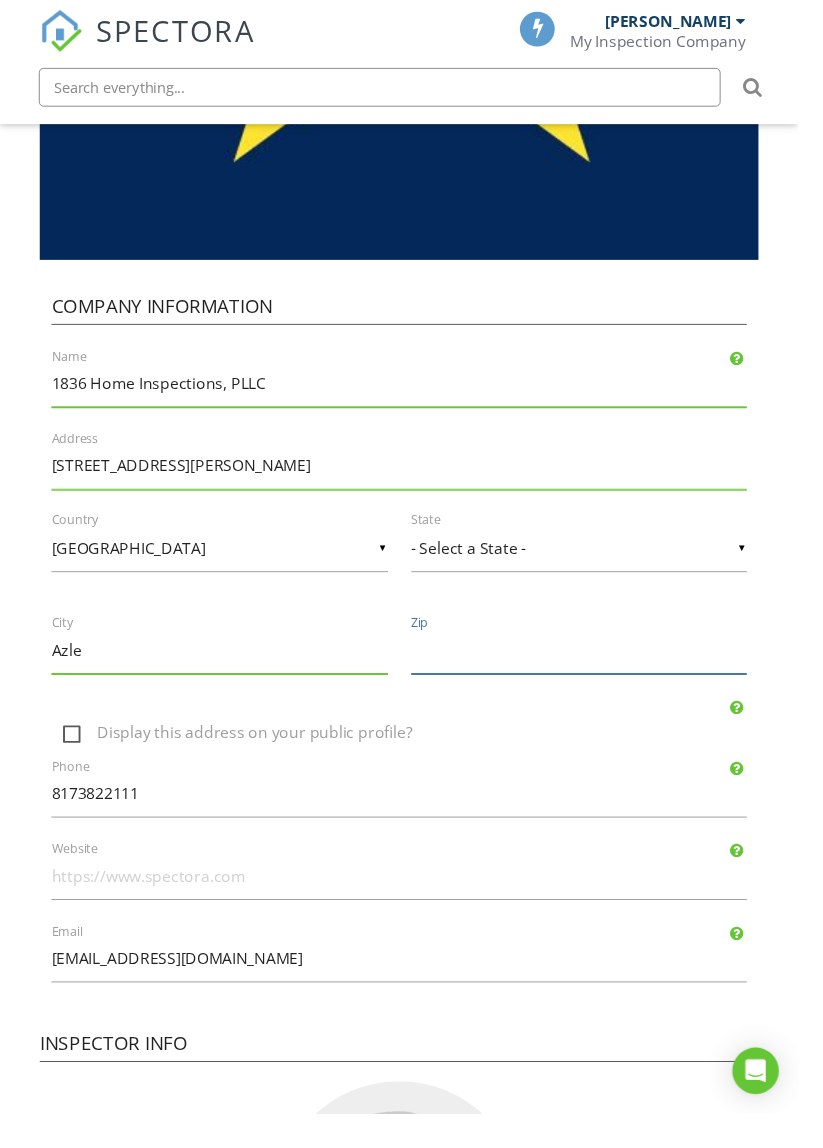 type on "76020" 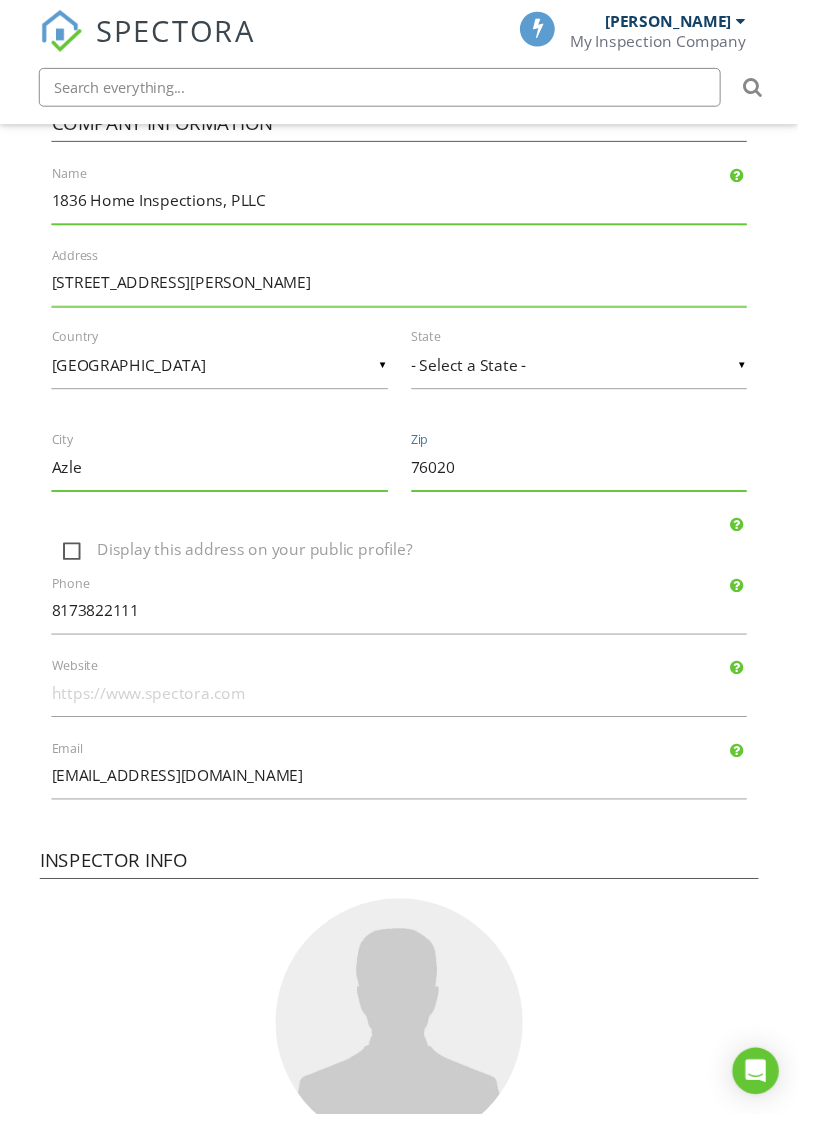 scroll, scrollTop: 1688, scrollLeft: 0, axis: vertical 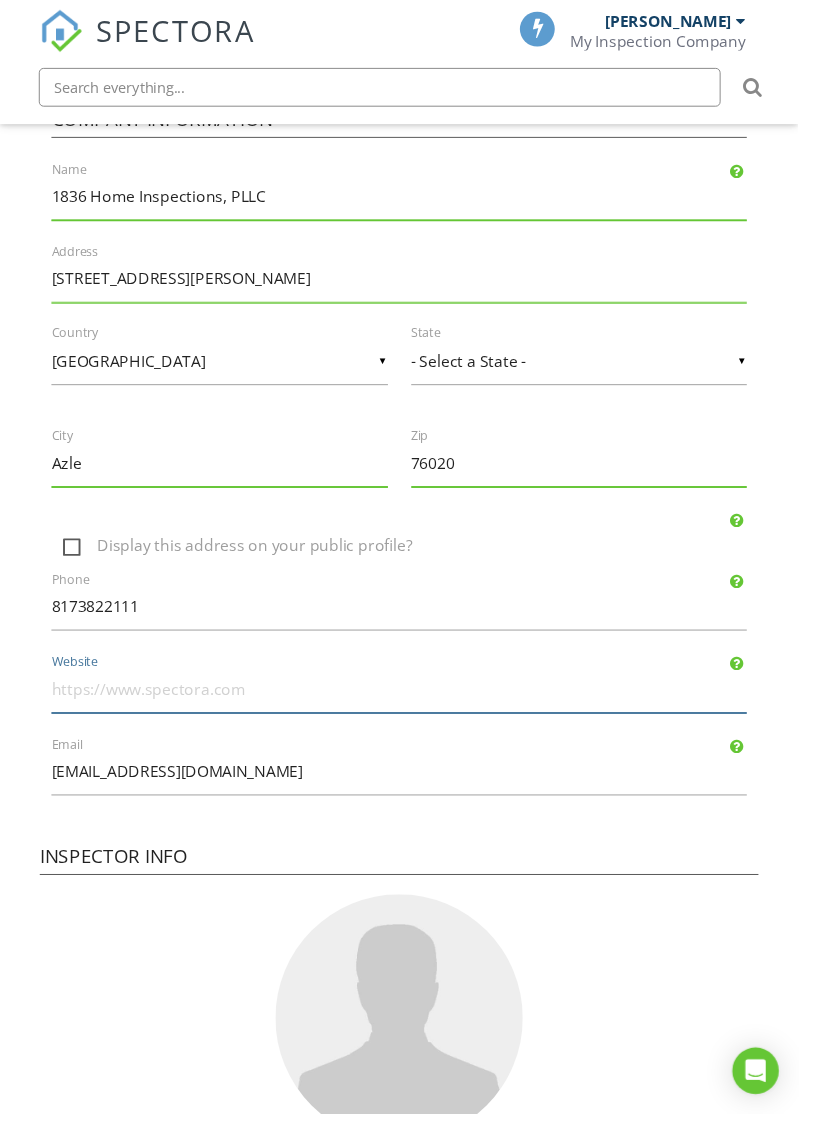 click on "Website" at bounding box center [411, 710] 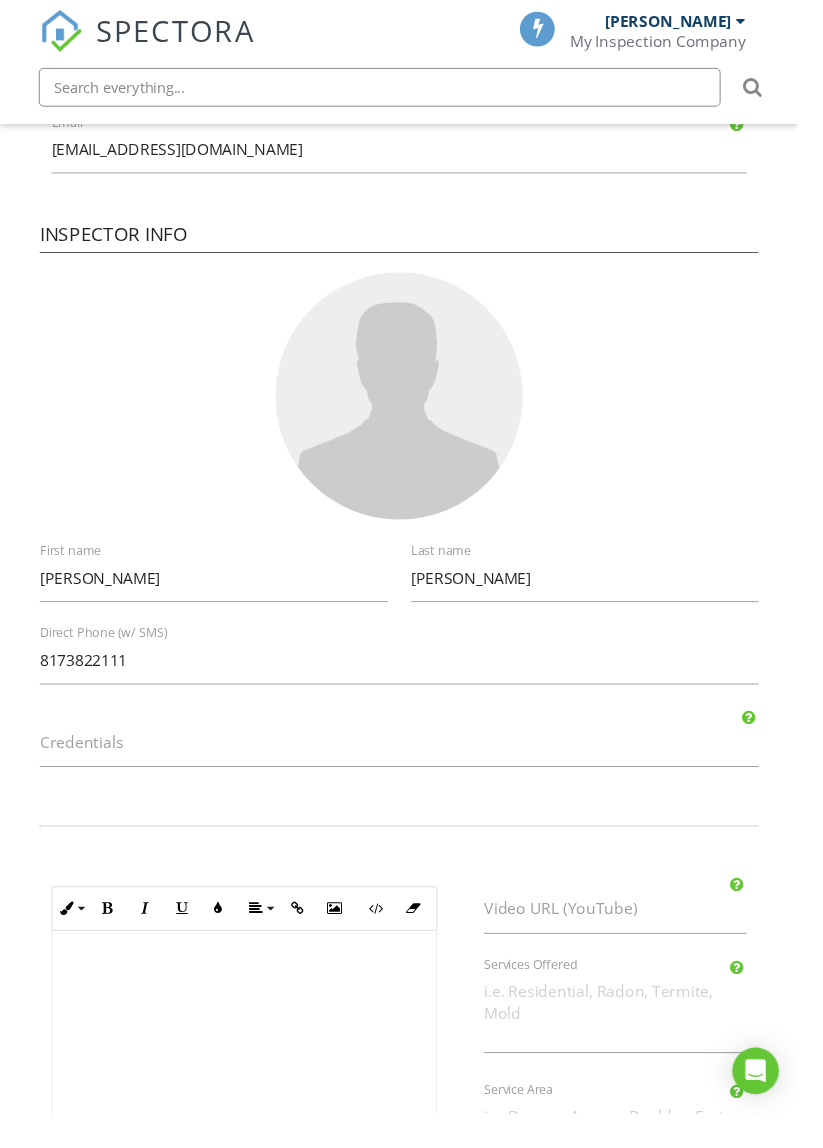scroll, scrollTop: 2331, scrollLeft: 0, axis: vertical 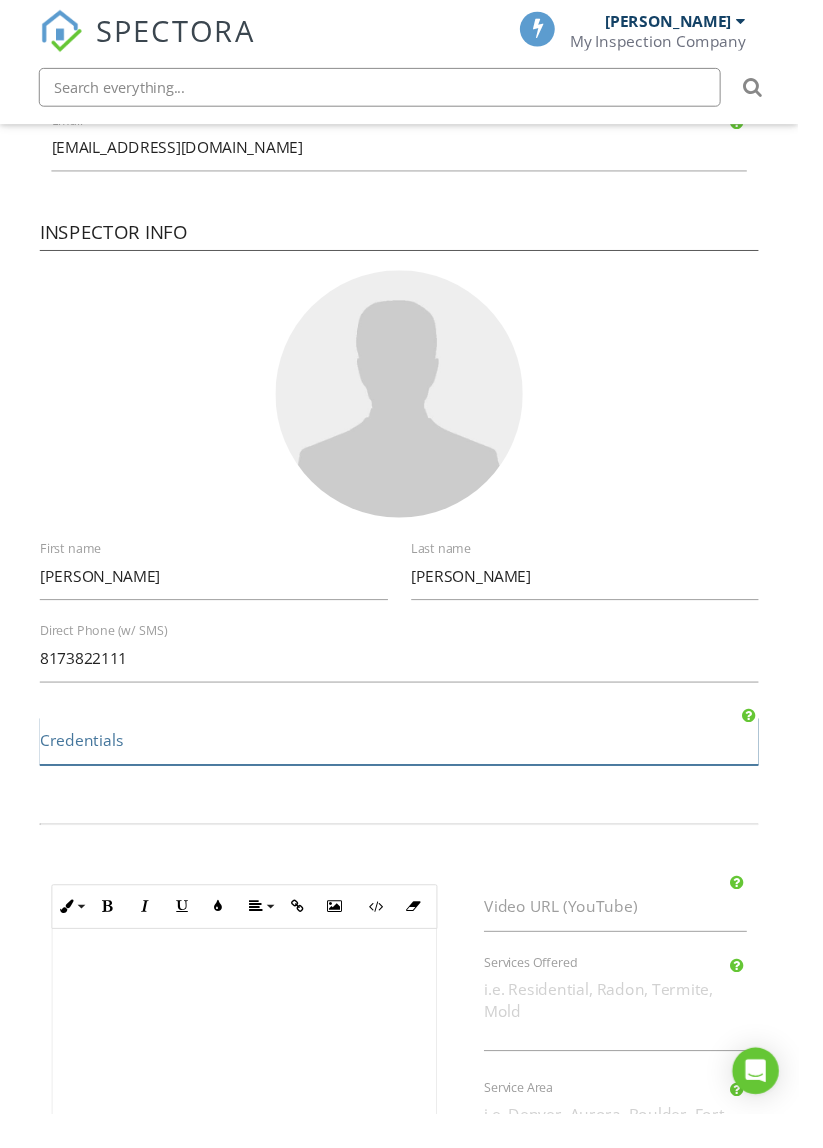 click on "Credentials" at bounding box center [411, 764] 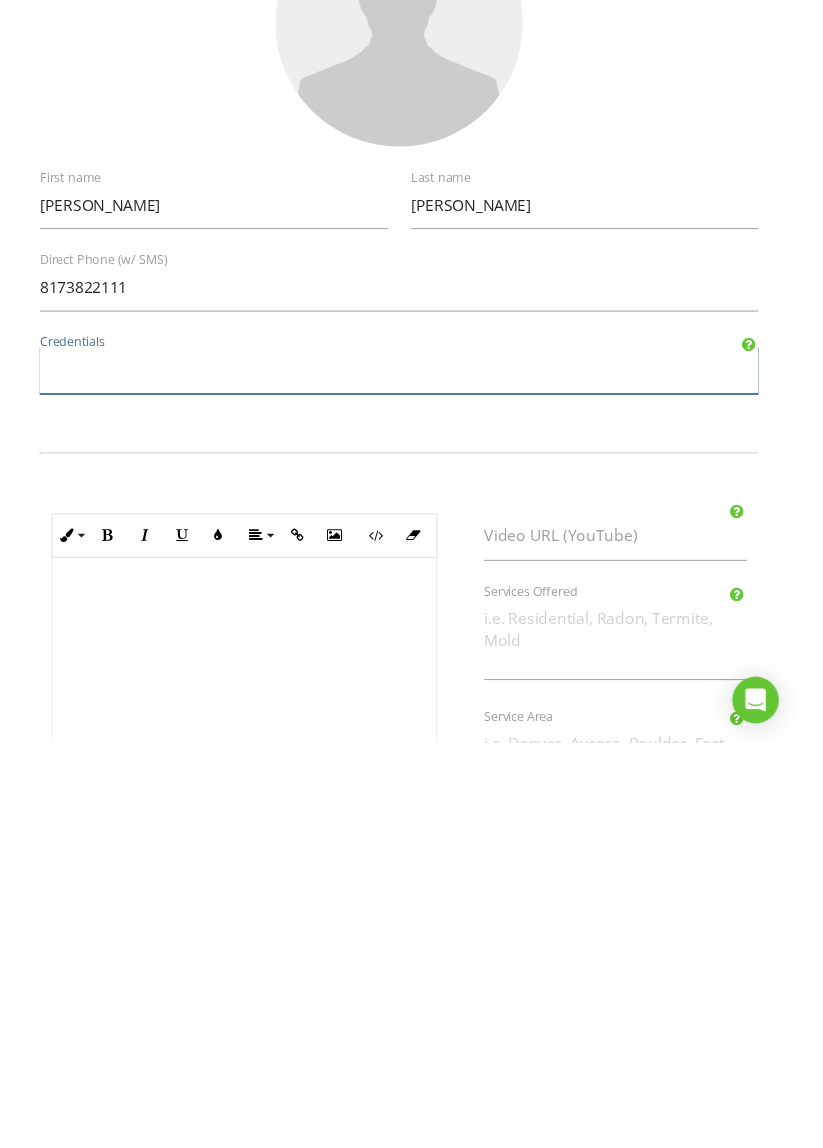 type on "TREC License #26740" 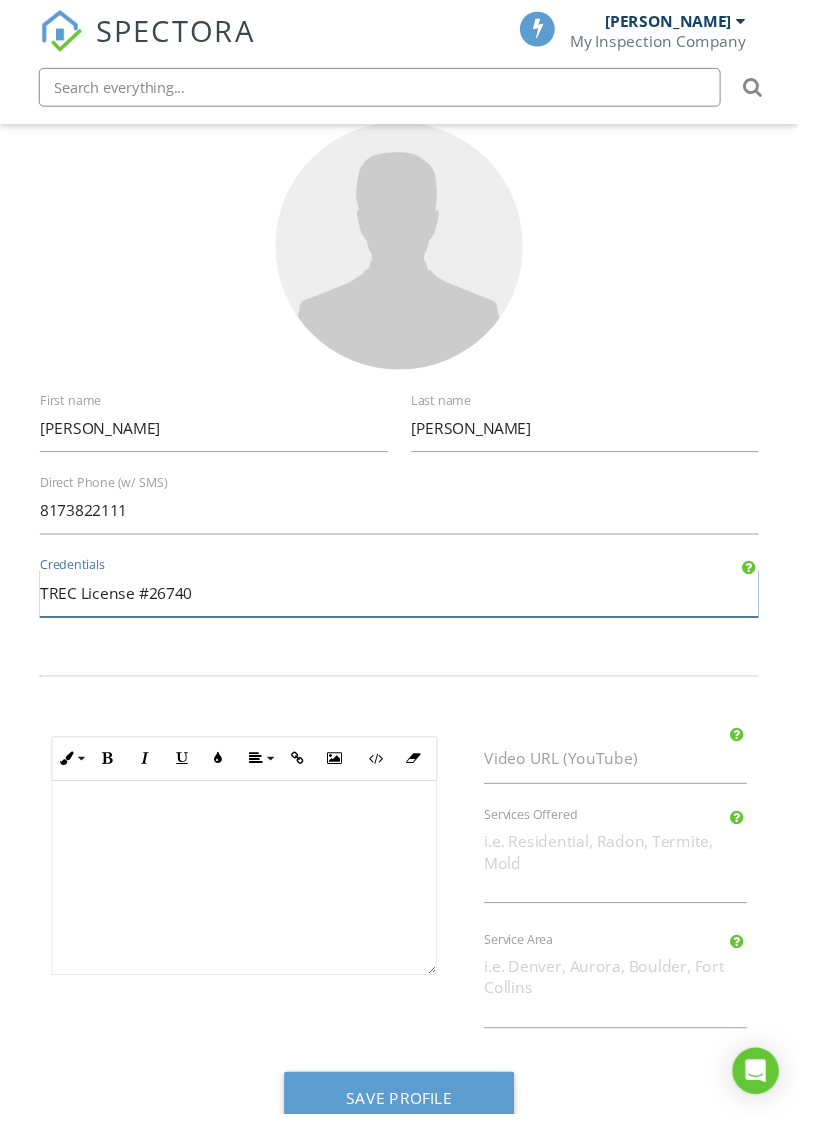 scroll, scrollTop: 2486, scrollLeft: 0, axis: vertical 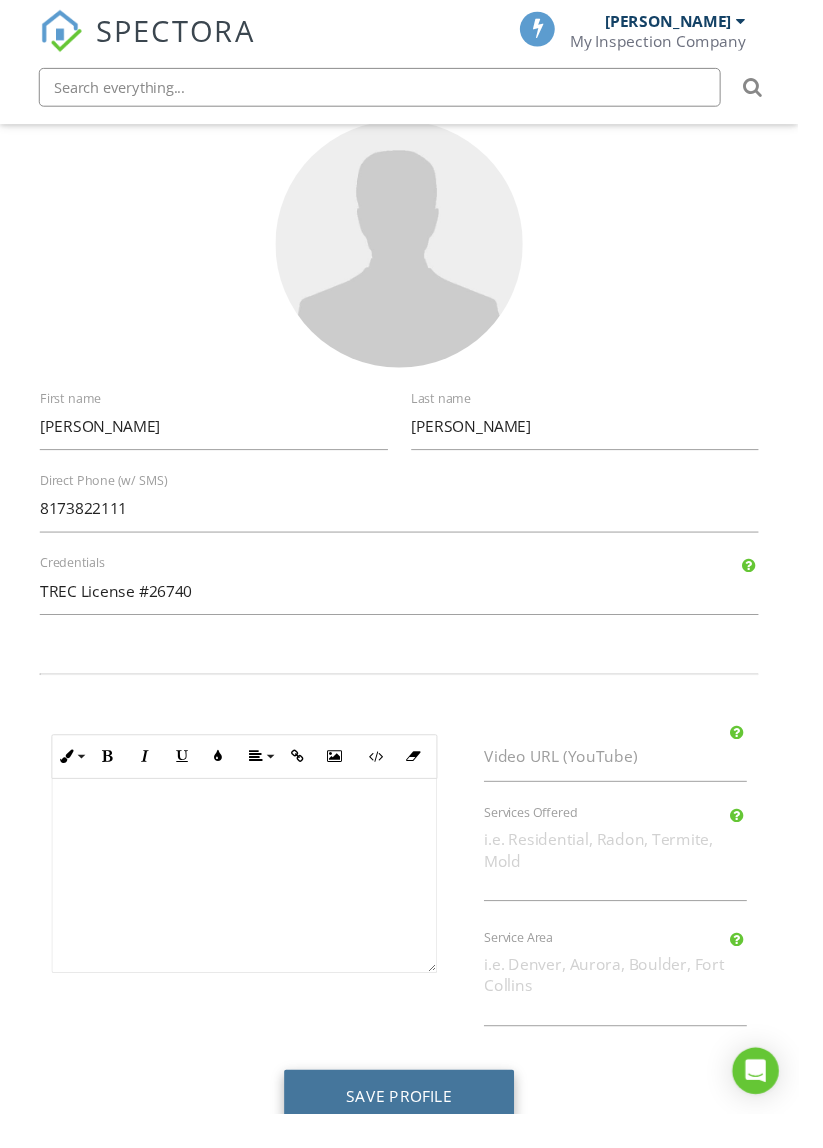 click on "Save Profile" at bounding box center (411, 1130) 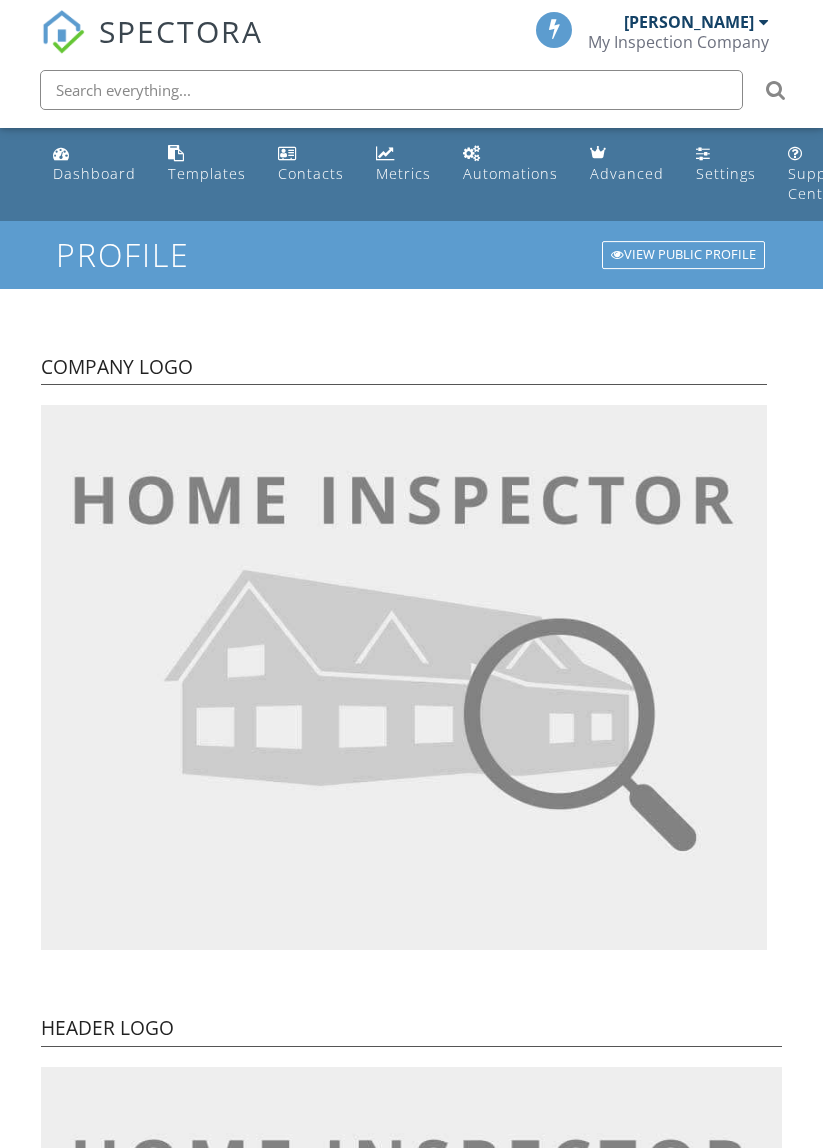 scroll, scrollTop: 2345, scrollLeft: 0, axis: vertical 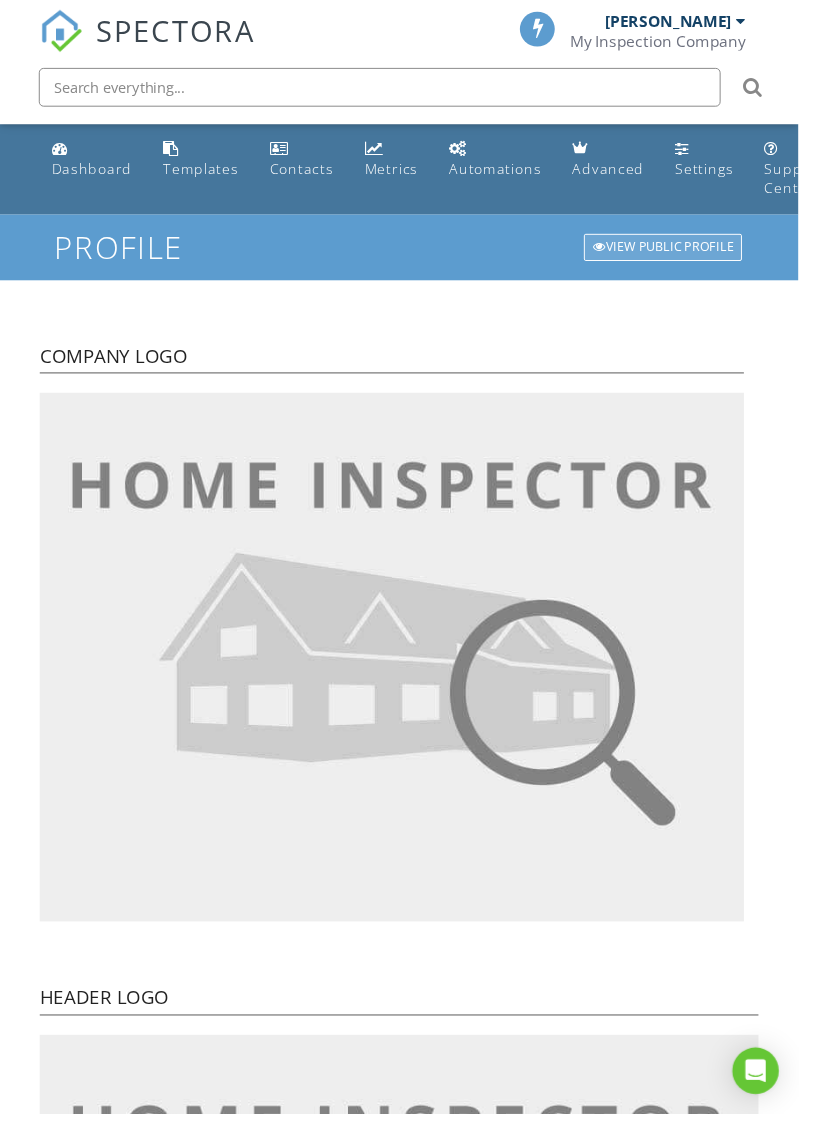 click on "View Public Profile" at bounding box center (683, 255) 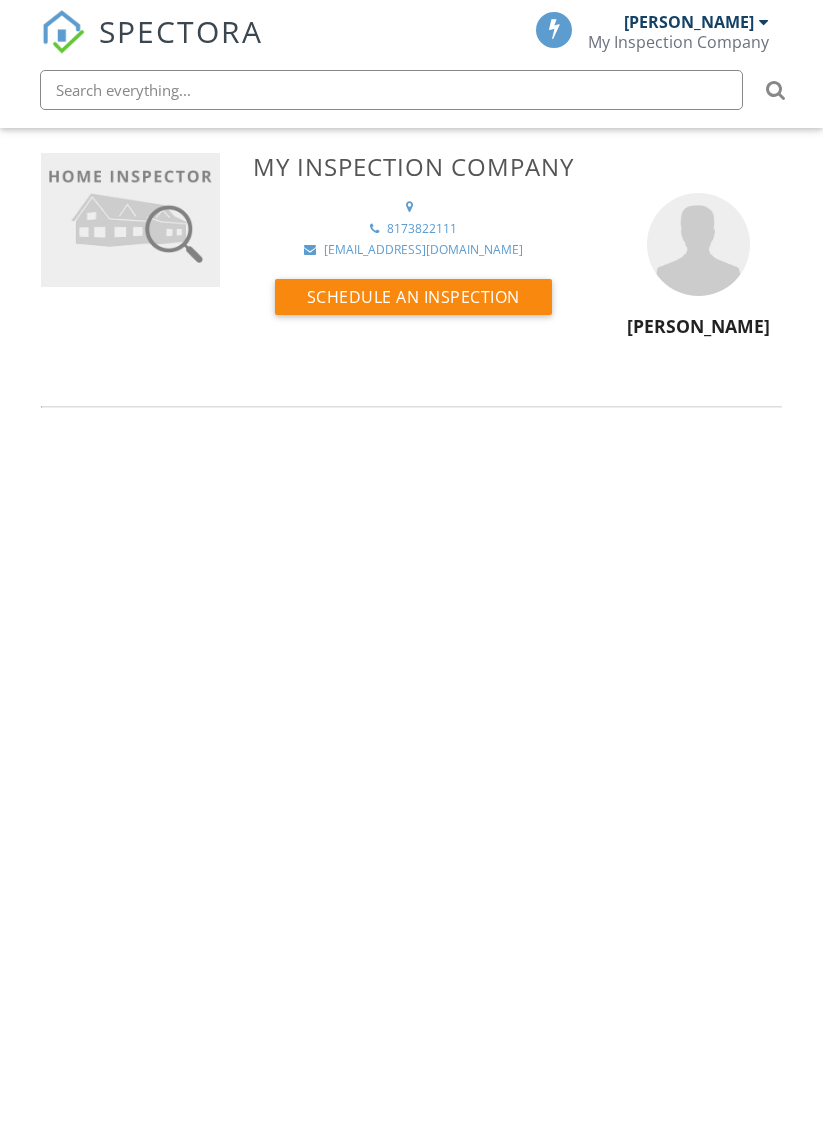 scroll, scrollTop: 0, scrollLeft: 0, axis: both 